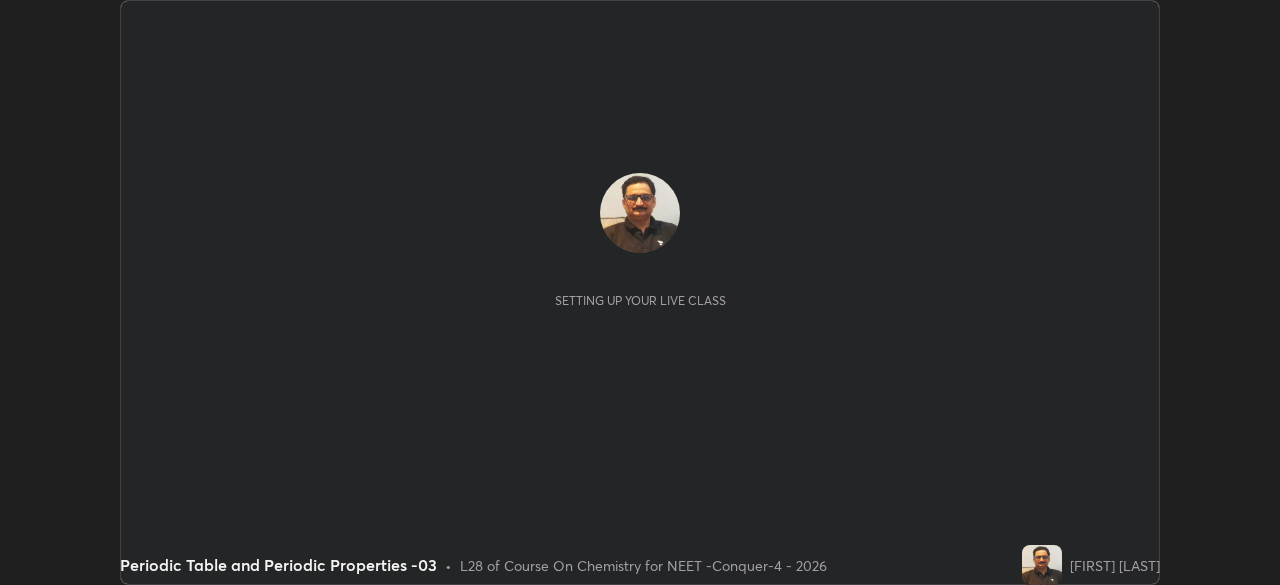 scroll, scrollTop: 0, scrollLeft: 0, axis: both 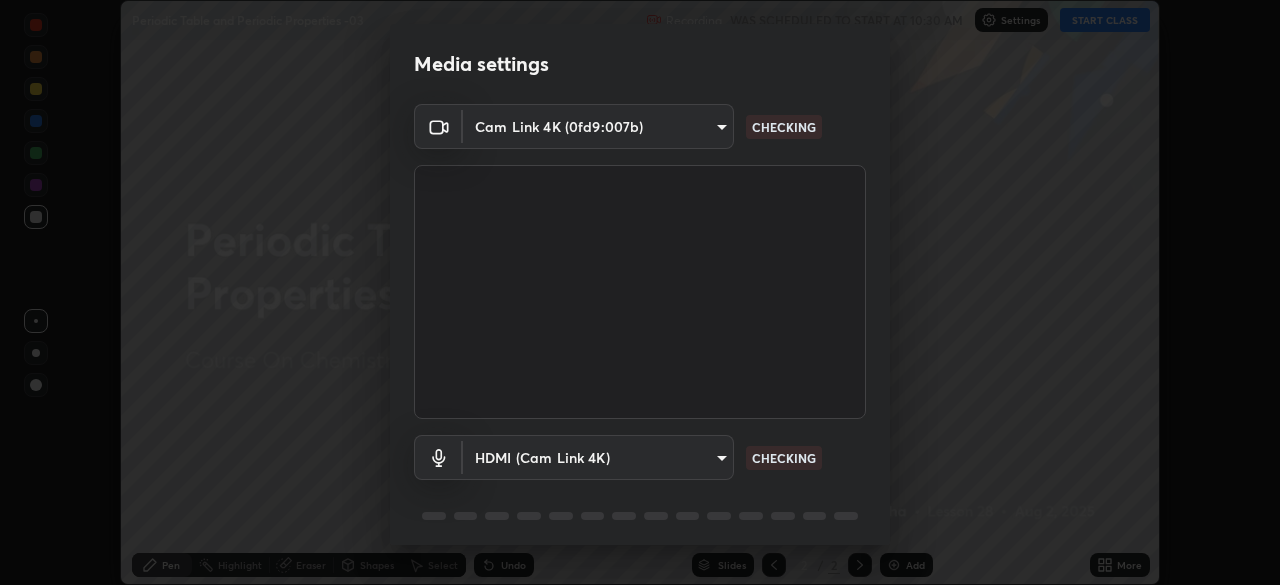 type on "bfa13ec11e3806c3eb92bf3b7126344263004e7e0ebf3fc0325b0f534c832c89" 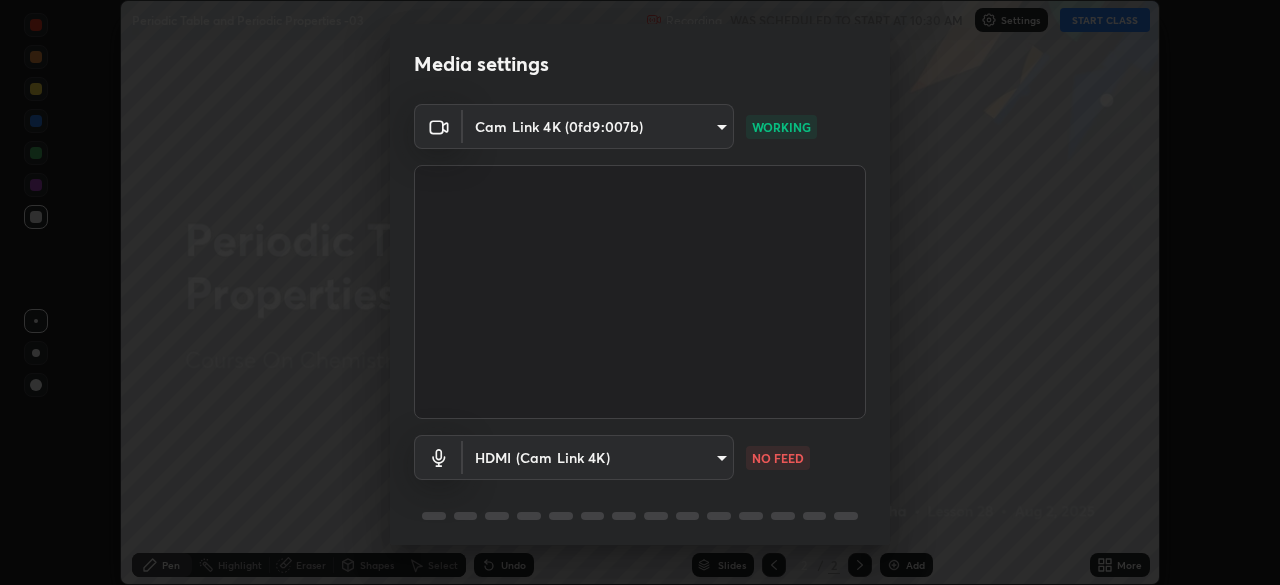 scroll, scrollTop: 71, scrollLeft: 0, axis: vertical 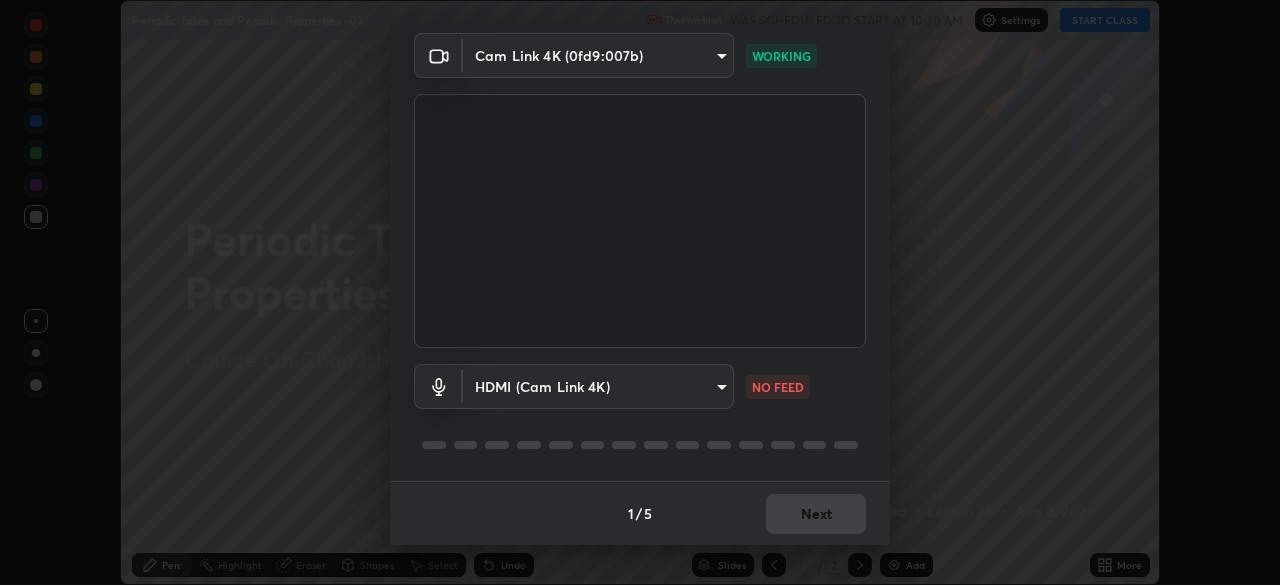 click on "Erase all Periodic Table and Periodic Properties -03 Recording WAS SCHEDULED TO START AT  10:30 AM Settings START CLASS Setting up your live class Periodic Table and Periodic Properties -03 • L28 of Course On Chemistry for NEET -Conquer-4 - 2026 [FIRST] [LAST] Pen Highlight Eraser Shapes Select Undo Slides 2 / 2 Add More No doubts shared Encourage your learners to ask a doubt for better clarity Report an issue Reason for reporting Buffering Chat not working Audio - Video sync issue Educator video quality low ​ Attach an image Report Media settings Cam Link 4K (0fd9:007b) bfa13ec11e3806c3eb92bf3b7126344263004e7e0ebf3fc0325b0f534c832c89 WORKING HDMI (Cam Link 4K) 6ab81299abdfbfce895962e290901080c56f997db2aefc2d3df80356db8ce977 NO FEED 1 / 5 Next" at bounding box center (640, 292) 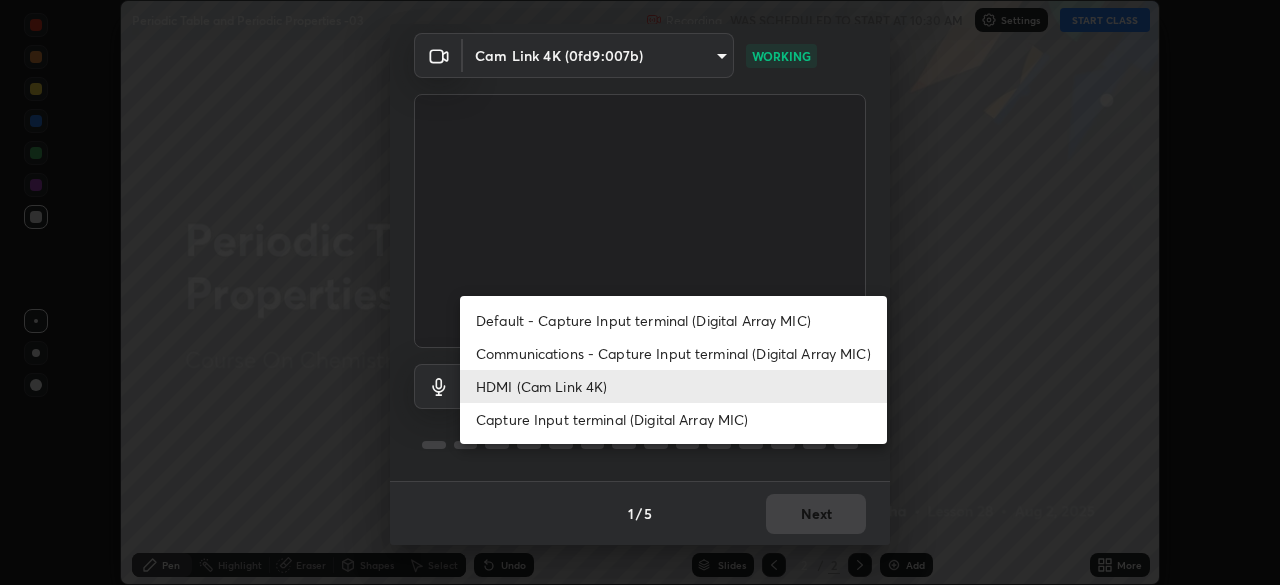 click on "Default - Capture Input terminal (Digital Array MIC)" at bounding box center [673, 320] 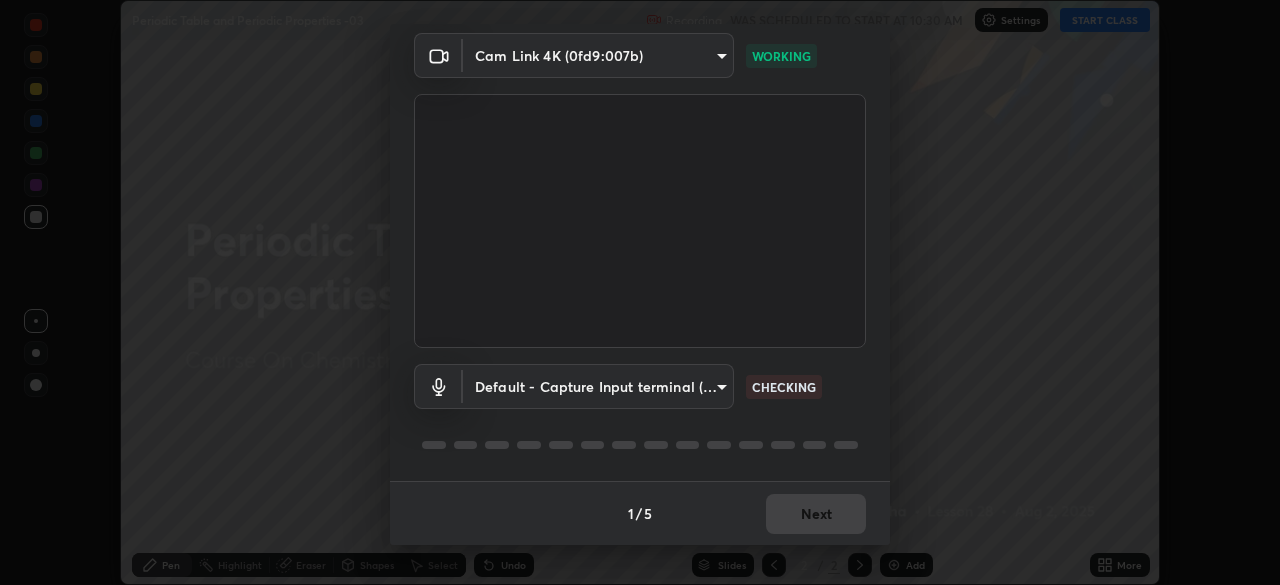 click on "Erase all Periodic Table and Periodic Properties -03 Recording WAS SCHEDULED TO START AT  10:30 AM Settings START CLASS Setting up your live class Periodic Table and Periodic Properties -03 • L28 of Course On Chemistry for NEET -Conquer-4 - 2026 [FIRST] [LAST] Pen Highlight Eraser Shapes Select Undo Slides 2 / 2 Add More No doubts shared Encourage your learners to ask a doubt for better clarity Report an issue Reason for reporting Buffering Chat not working Audio - Video sync issue Educator video quality low ​ Attach an image Report Media settings Cam Link 4K (0fd9:007b) bfa13ec11e3806c3eb92bf3b7126344263004e7e0ebf3fc0325b0f534c832c89 WORKING Default - Capture Input terminal (Digital Array MIC) default CHECKING 1 / 5 Next" at bounding box center (640, 292) 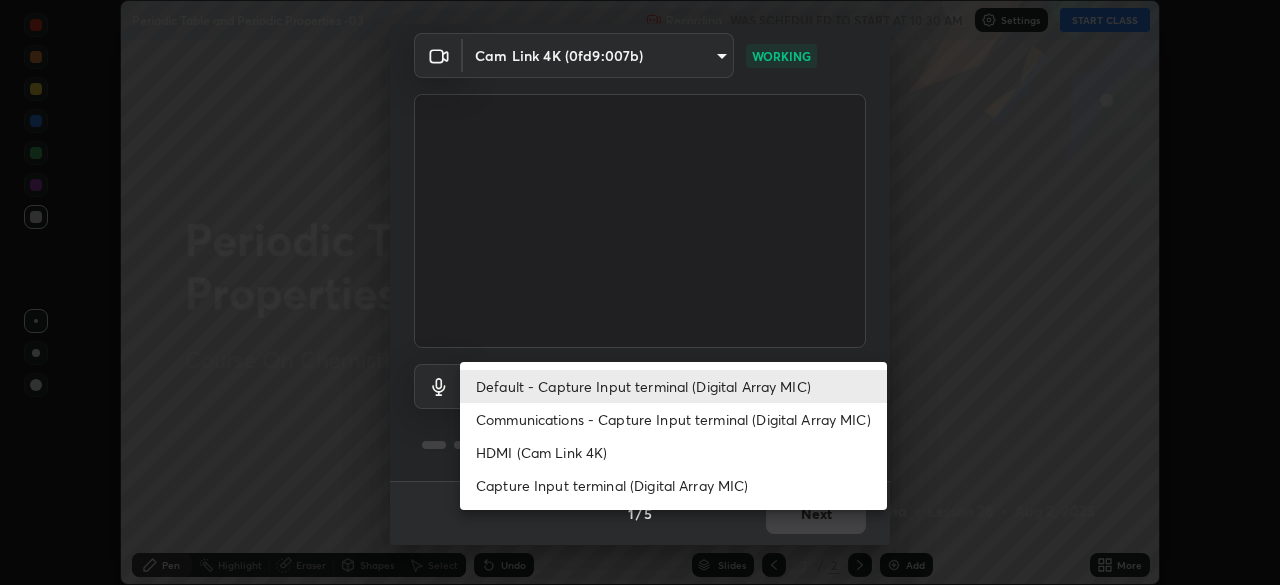 click on "HDMI (Cam Link 4K)" at bounding box center [673, 452] 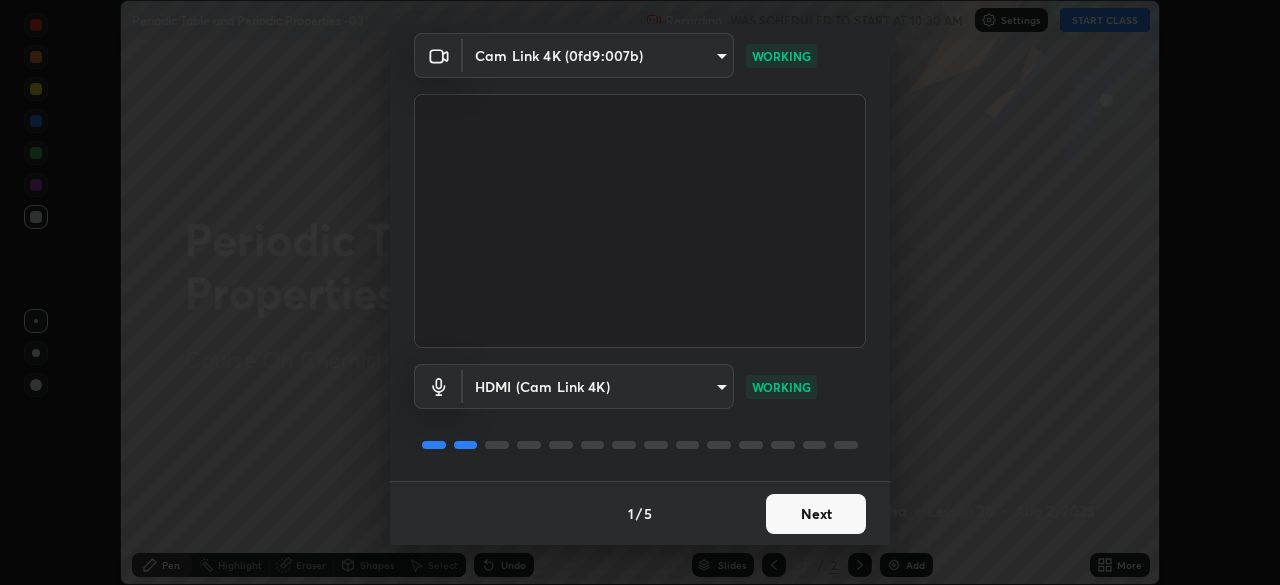 click on "Next" at bounding box center [816, 514] 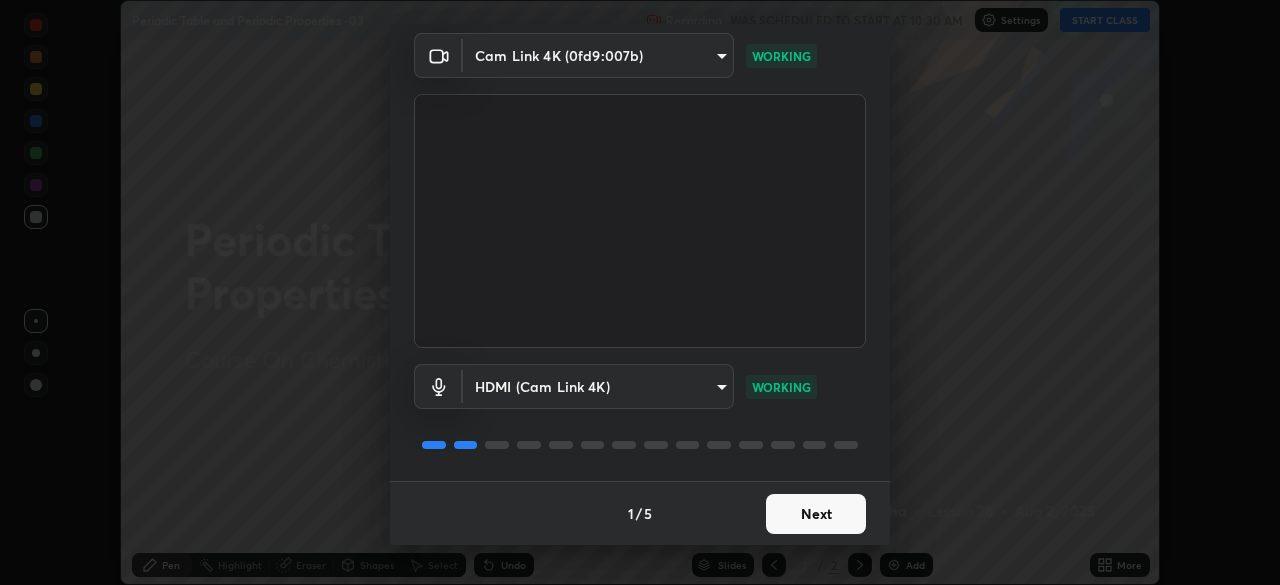 scroll, scrollTop: 0, scrollLeft: 0, axis: both 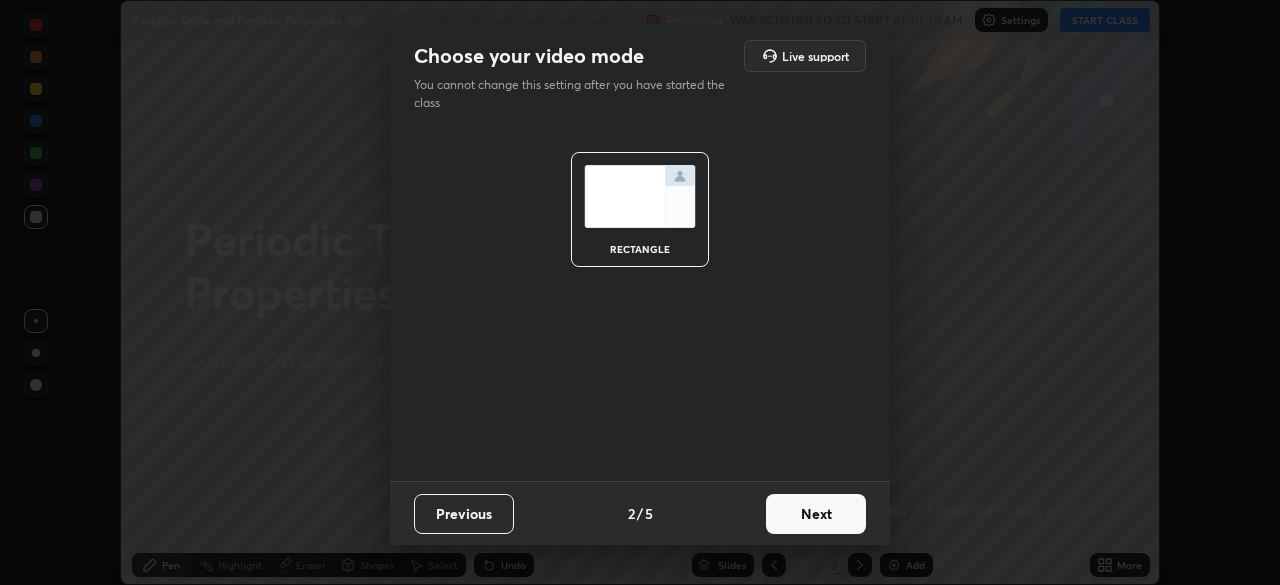 click on "Next" at bounding box center [816, 514] 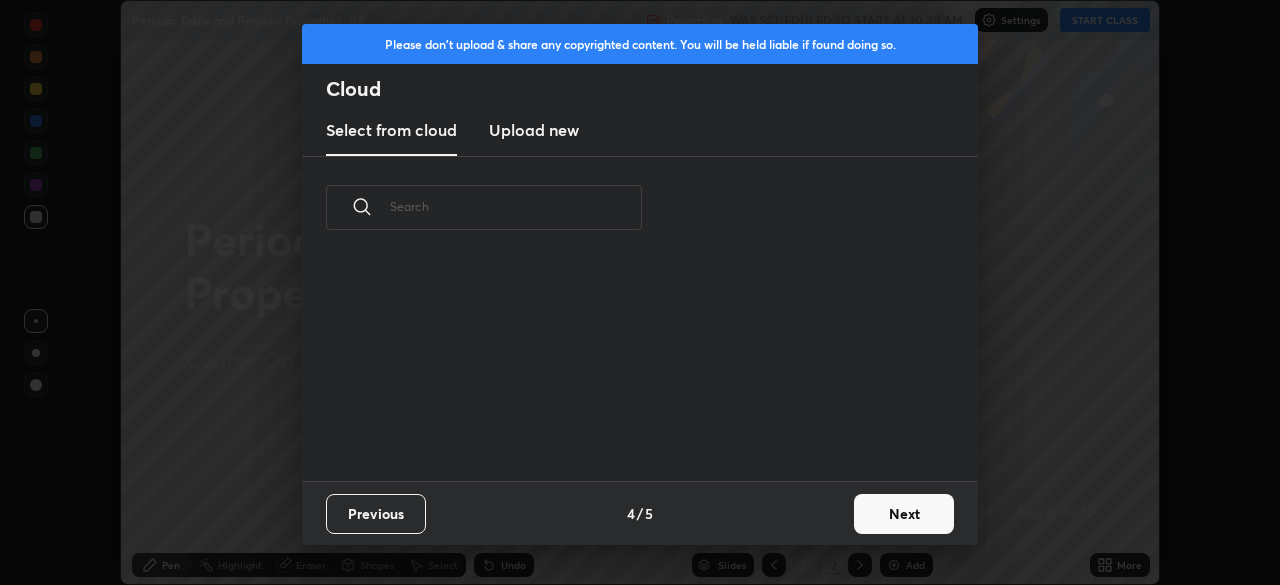 click on "Next" at bounding box center (904, 514) 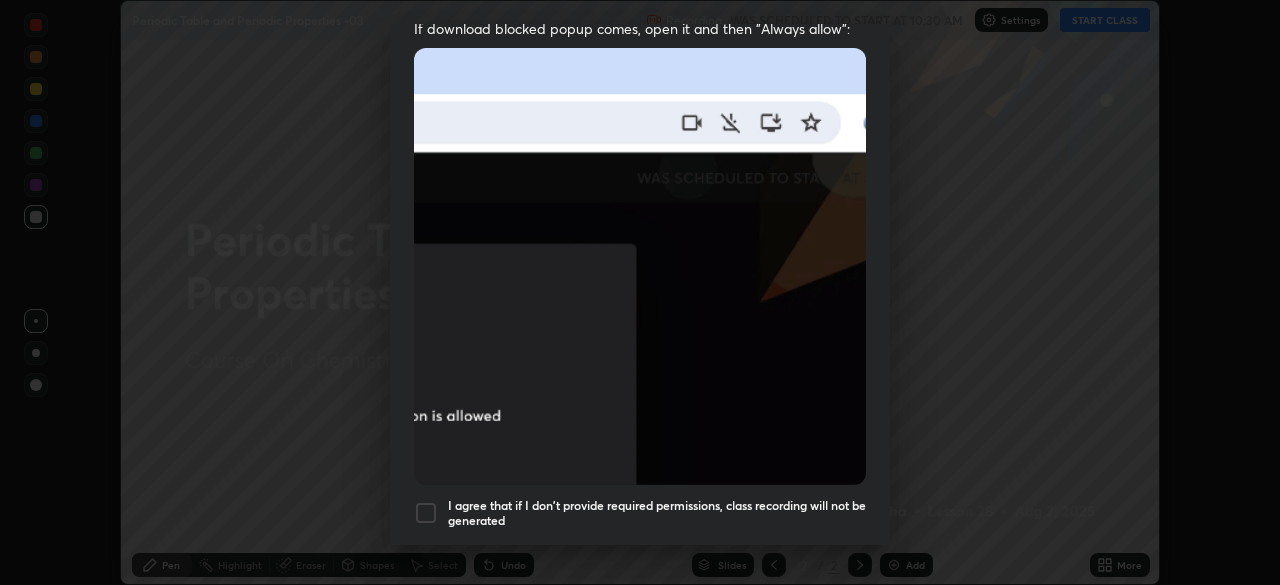 scroll, scrollTop: 479, scrollLeft: 0, axis: vertical 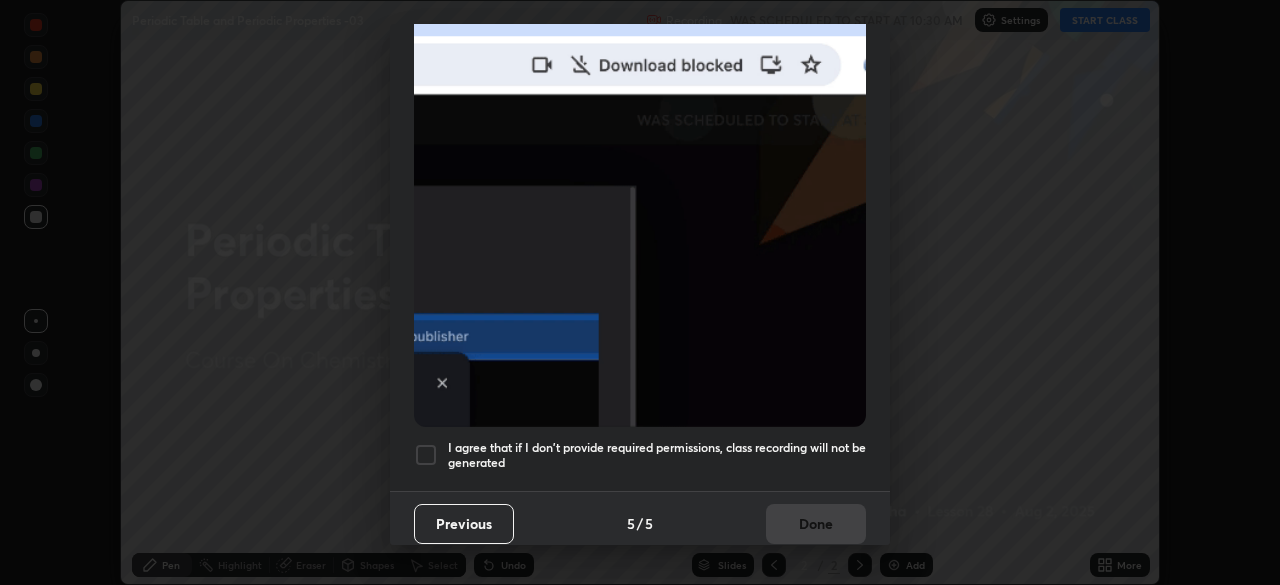 click at bounding box center [426, 455] 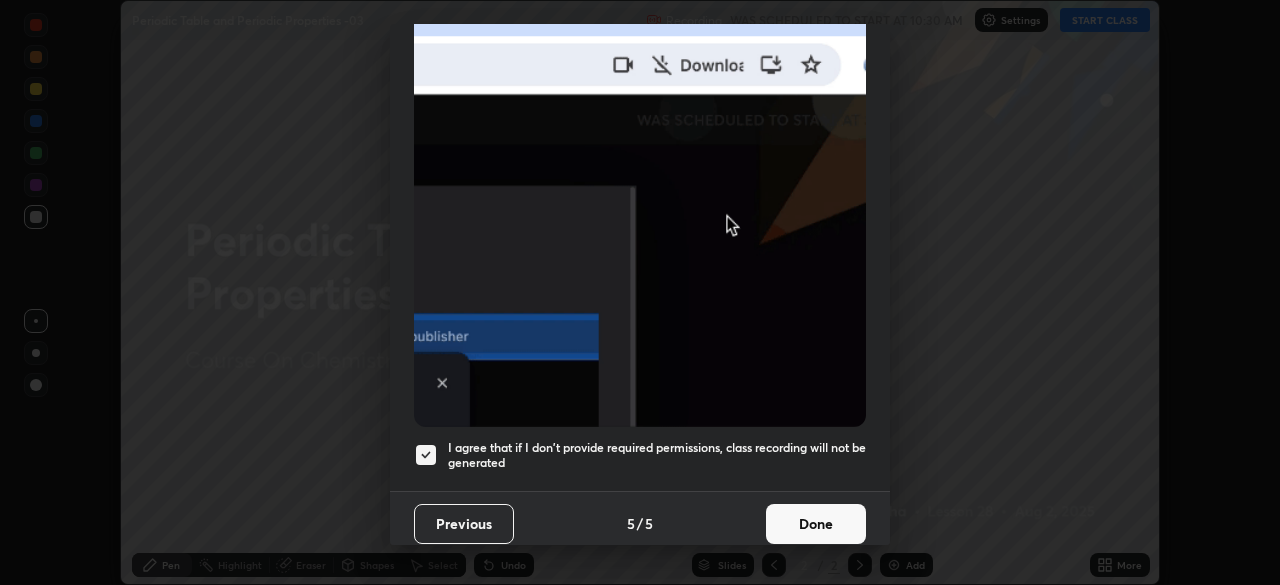 click on "Done" at bounding box center [816, 524] 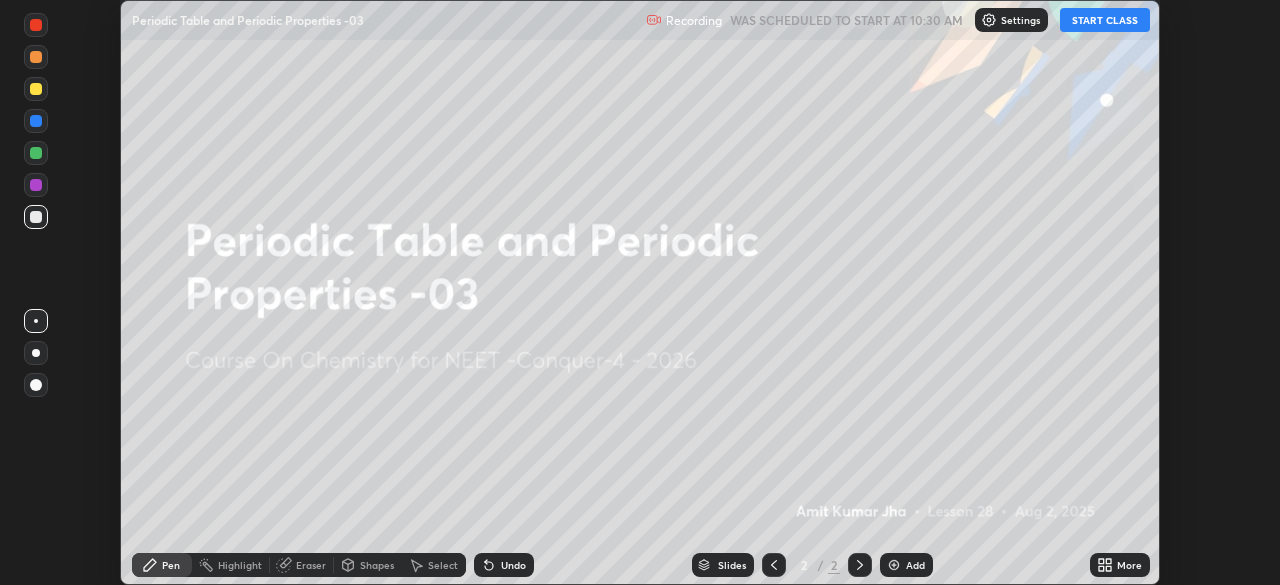 click 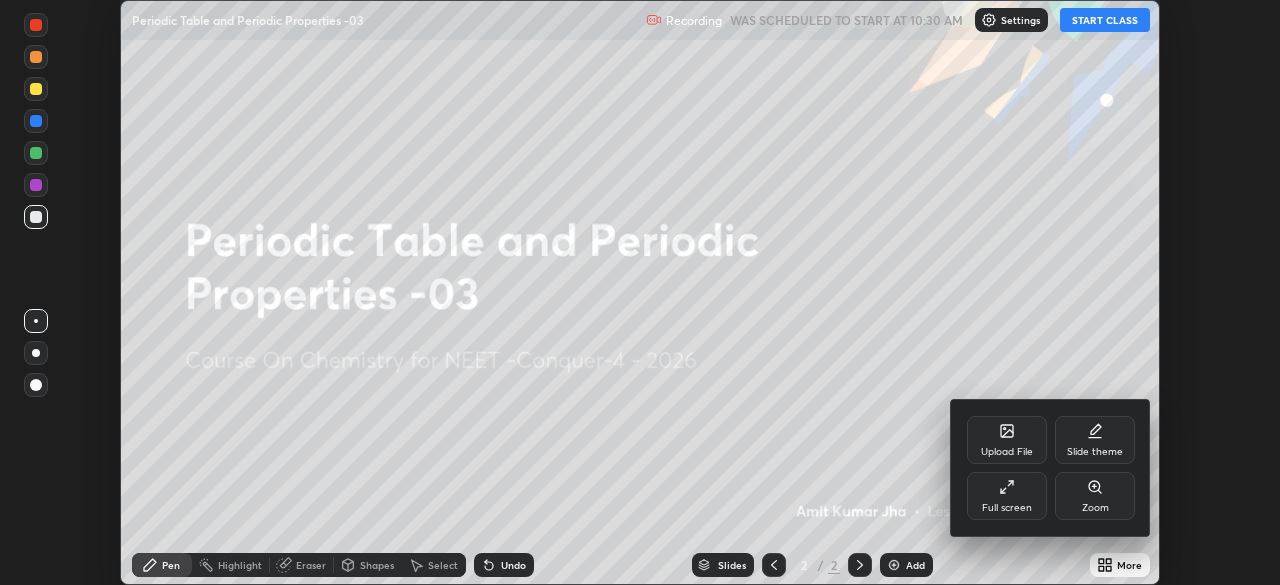 click on "Upload File" at bounding box center (1007, 440) 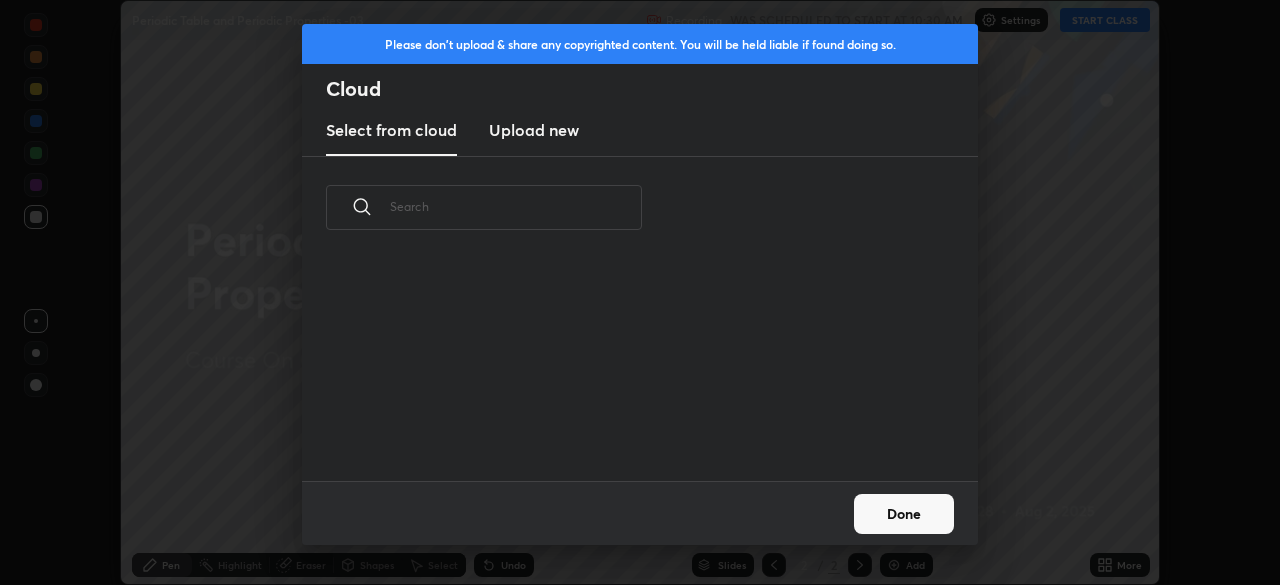 scroll, scrollTop: 7, scrollLeft: 11, axis: both 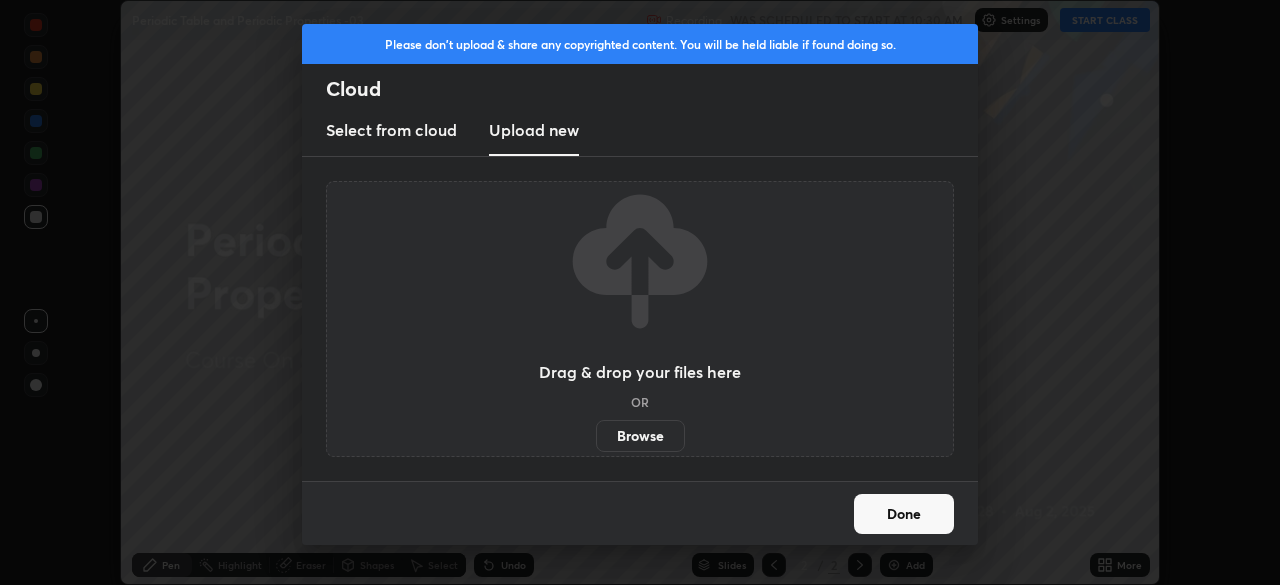 click on "Browse" at bounding box center (640, 436) 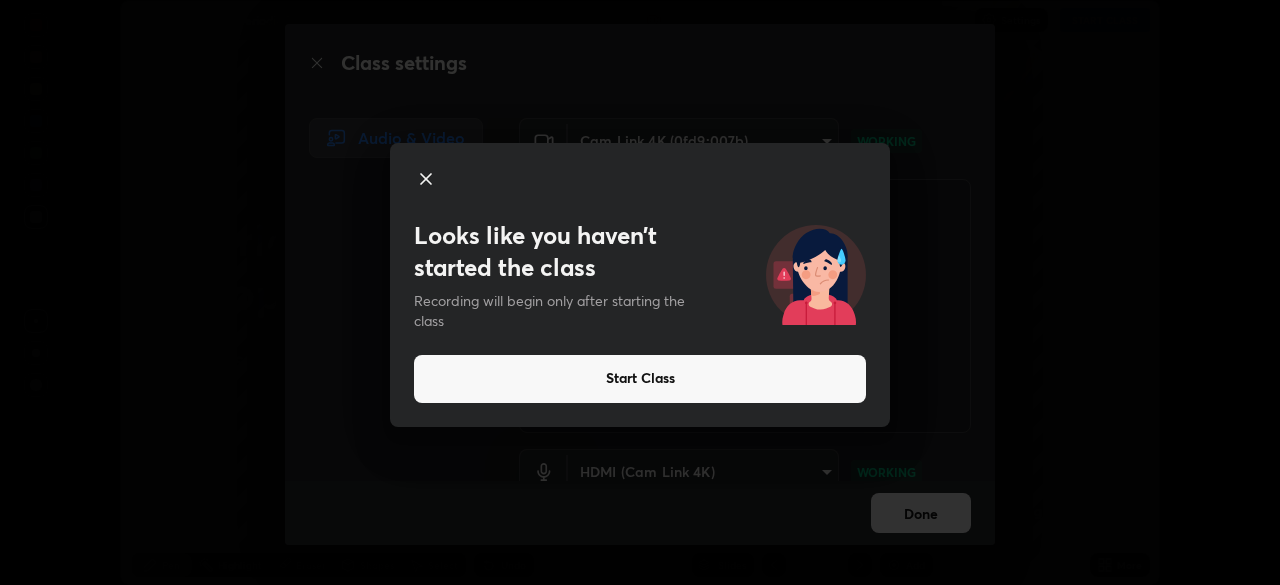click 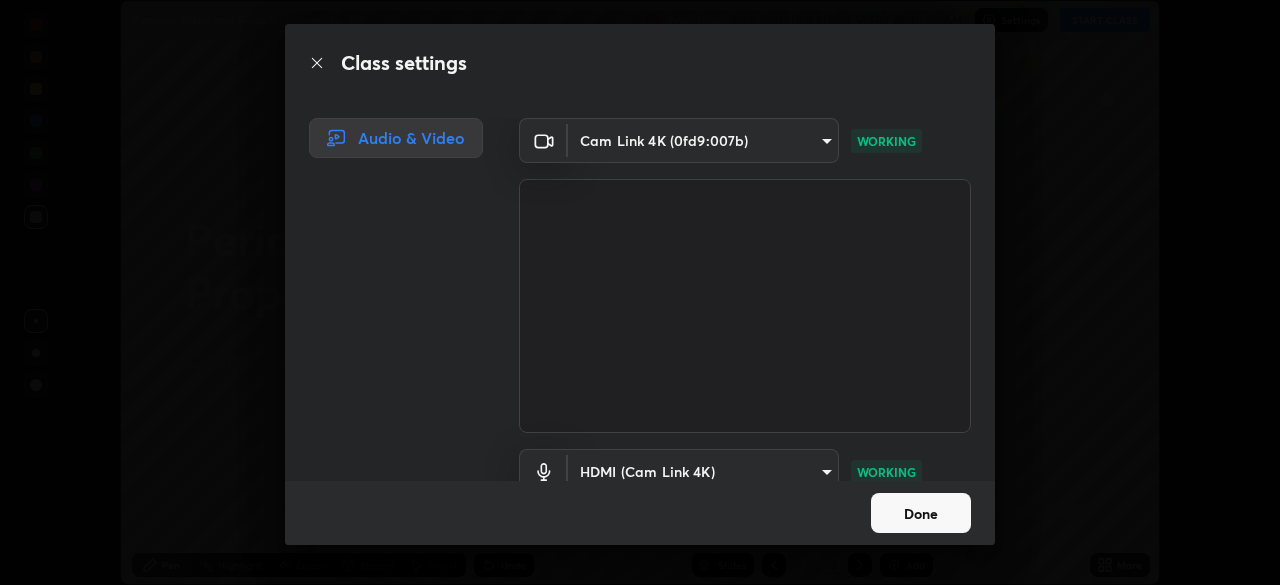 click on "Done" at bounding box center [921, 513] 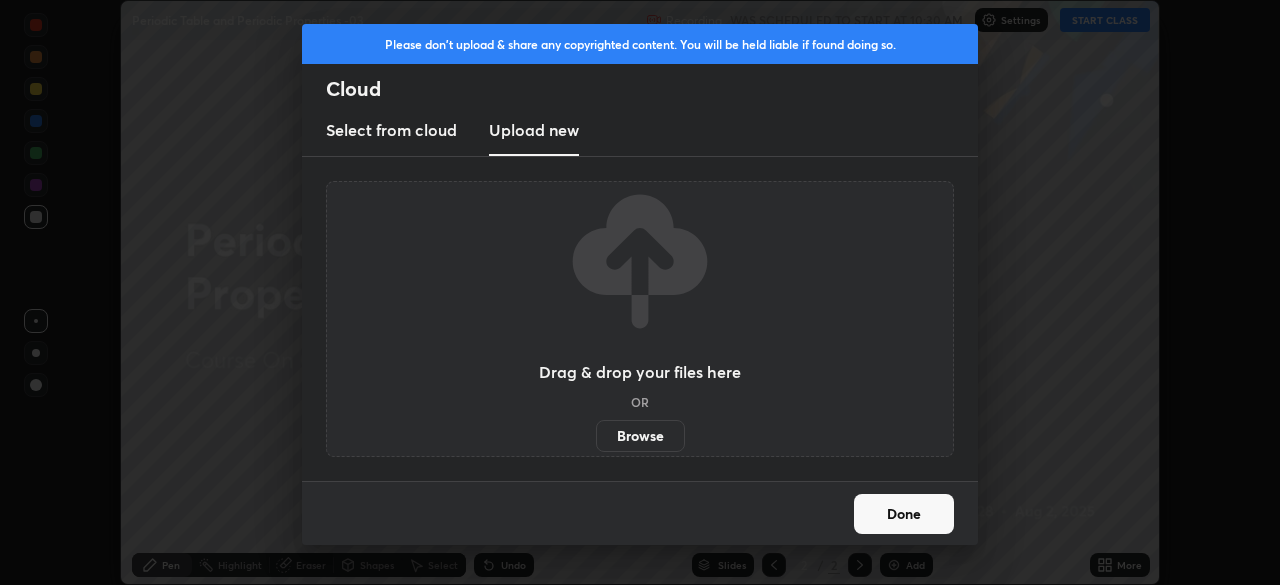 click on "Browse" at bounding box center [640, 436] 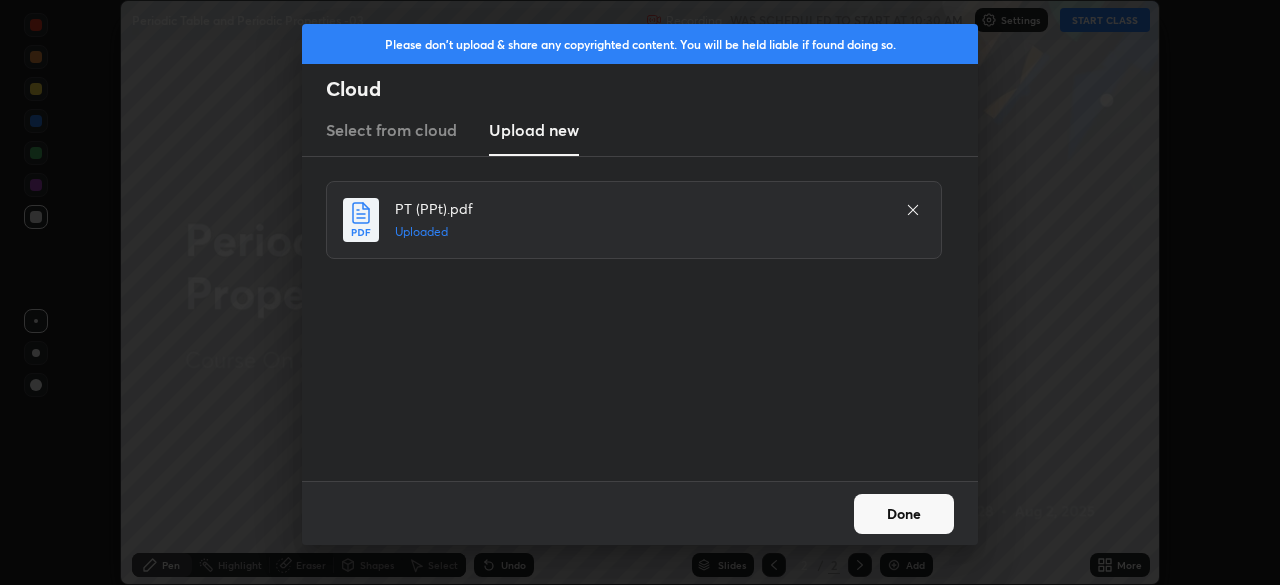 click on "Done" at bounding box center (904, 514) 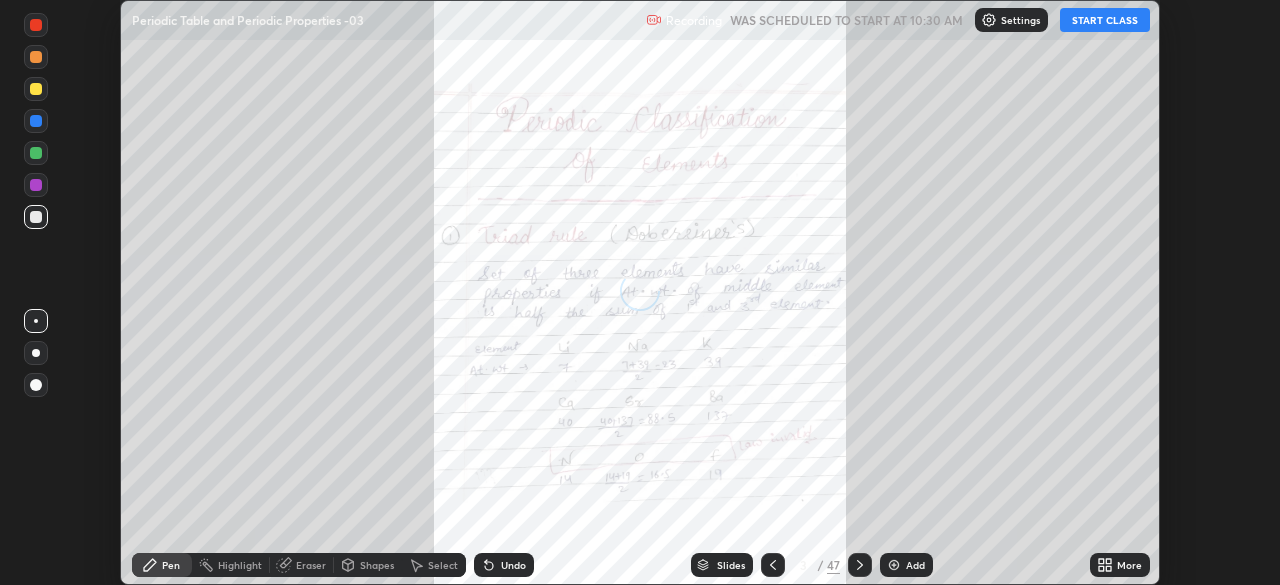 click 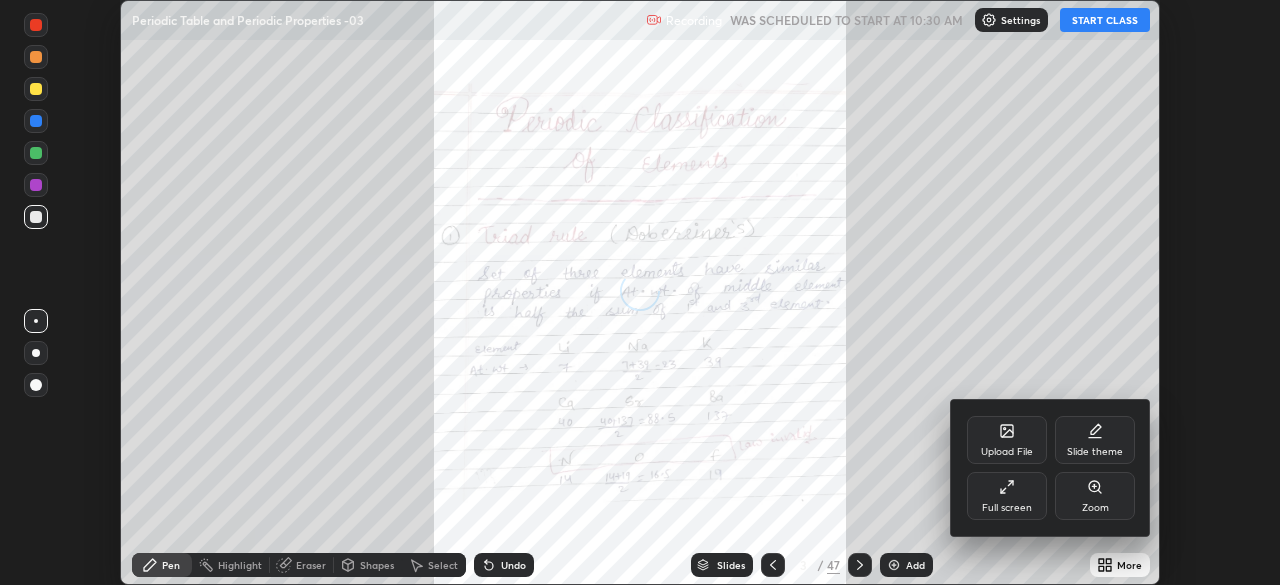 click on "Full screen" at bounding box center [1007, 508] 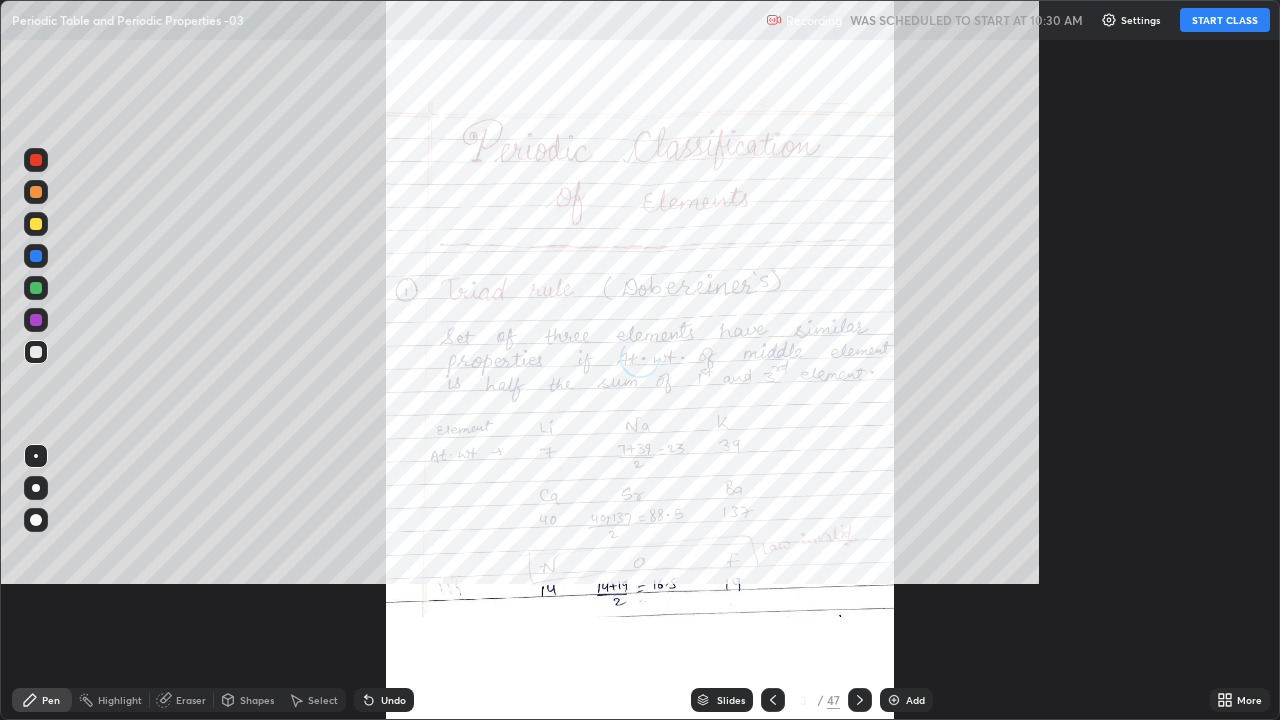 scroll, scrollTop: 99280, scrollLeft: 98720, axis: both 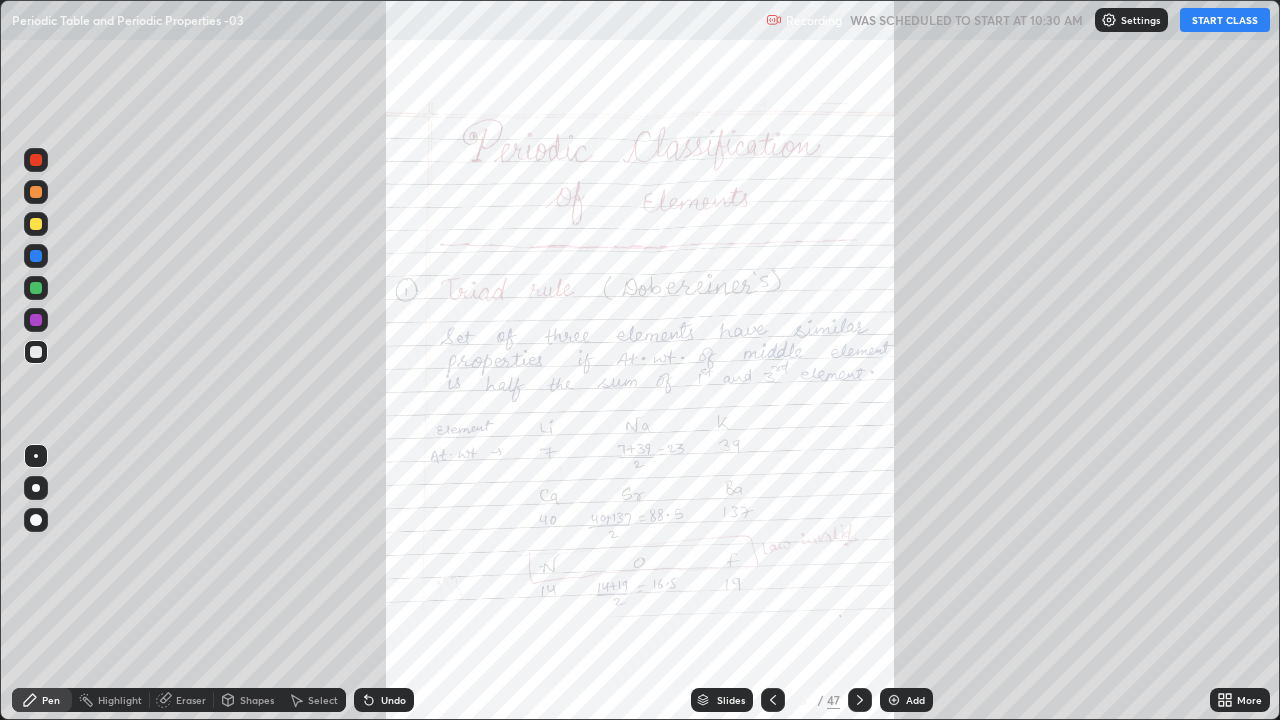 click 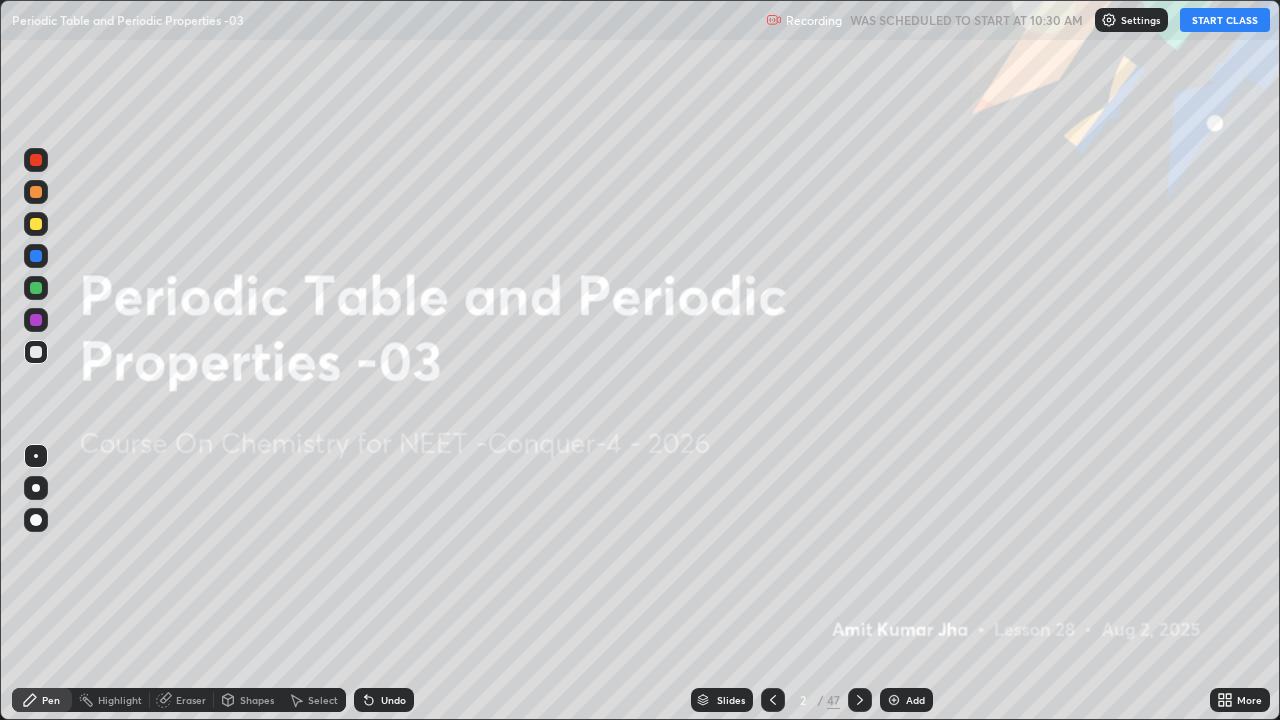 click on "START CLASS" at bounding box center (1225, 20) 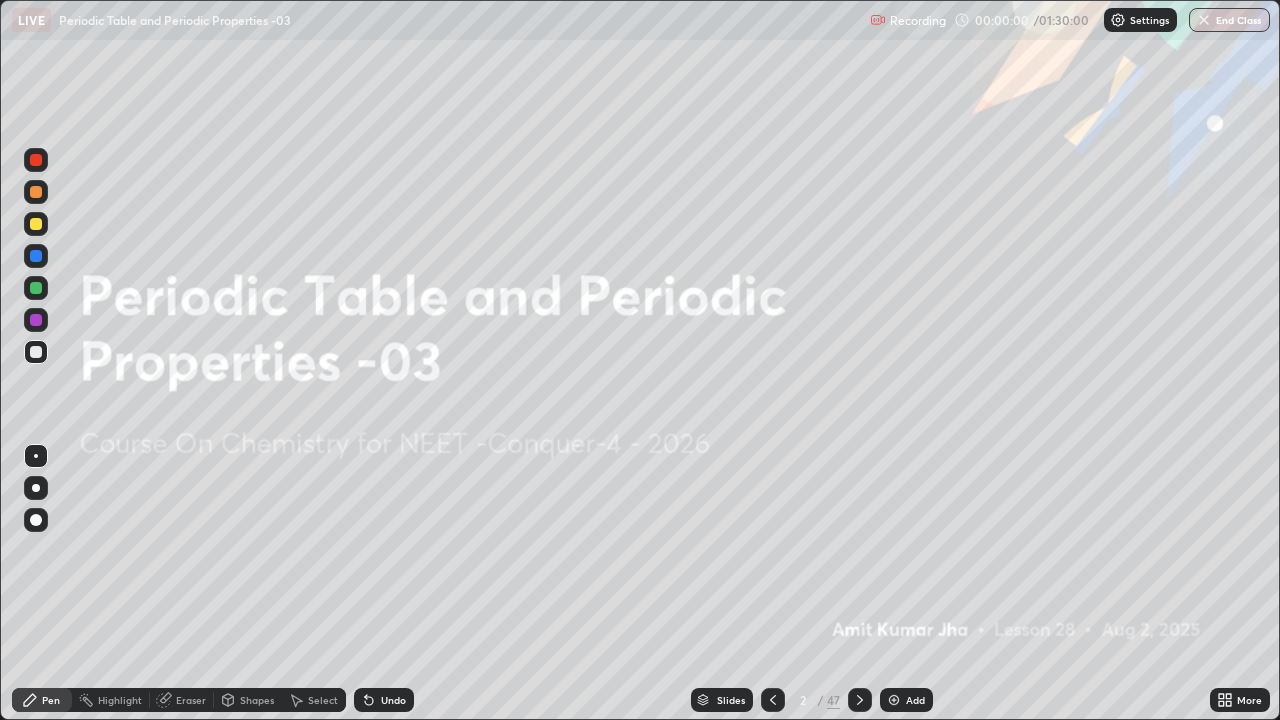click at bounding box center [1118, 20] 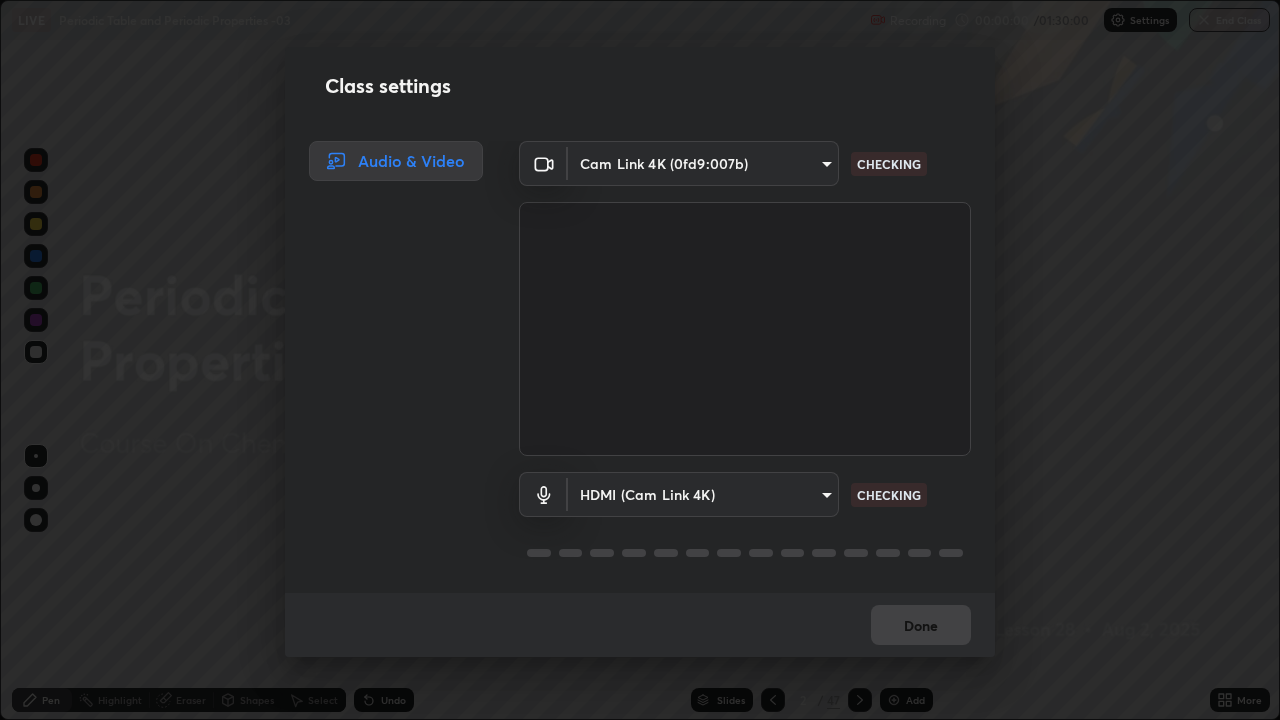scroll, scrollTop: 2, scrollLeft: 0, axis: vertical 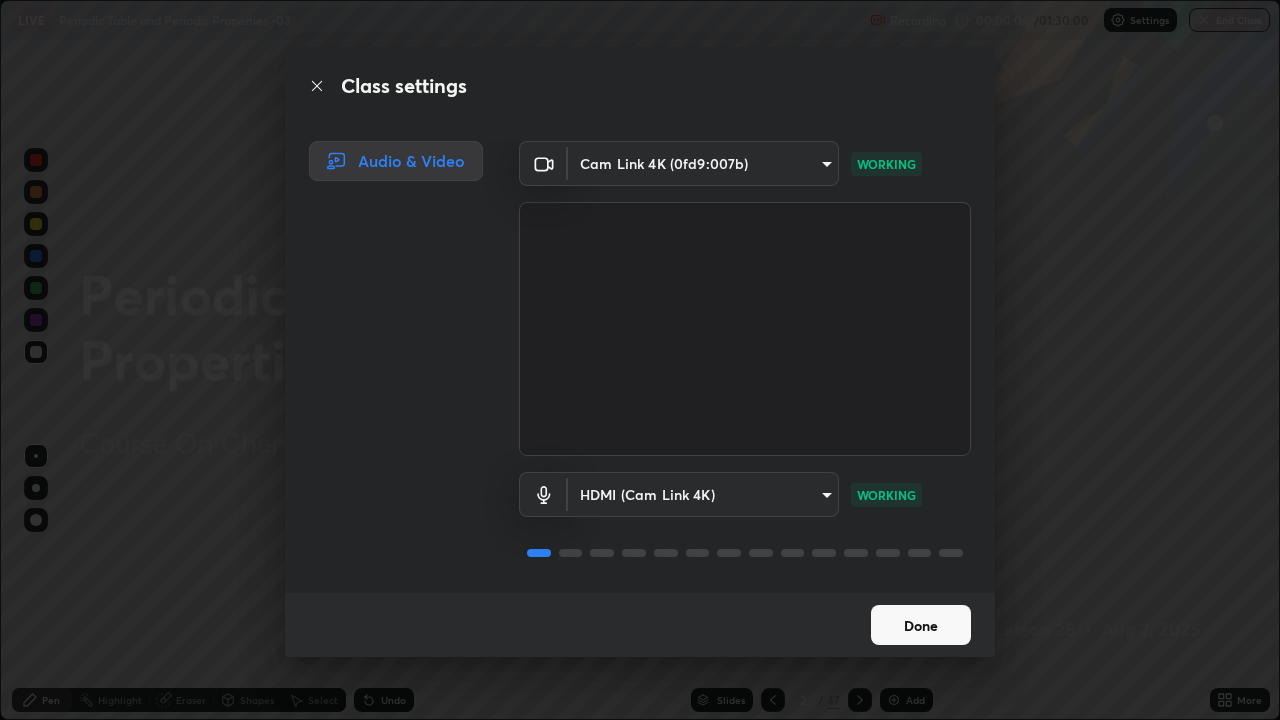 click on "Done" at bounding box center (921, 625) 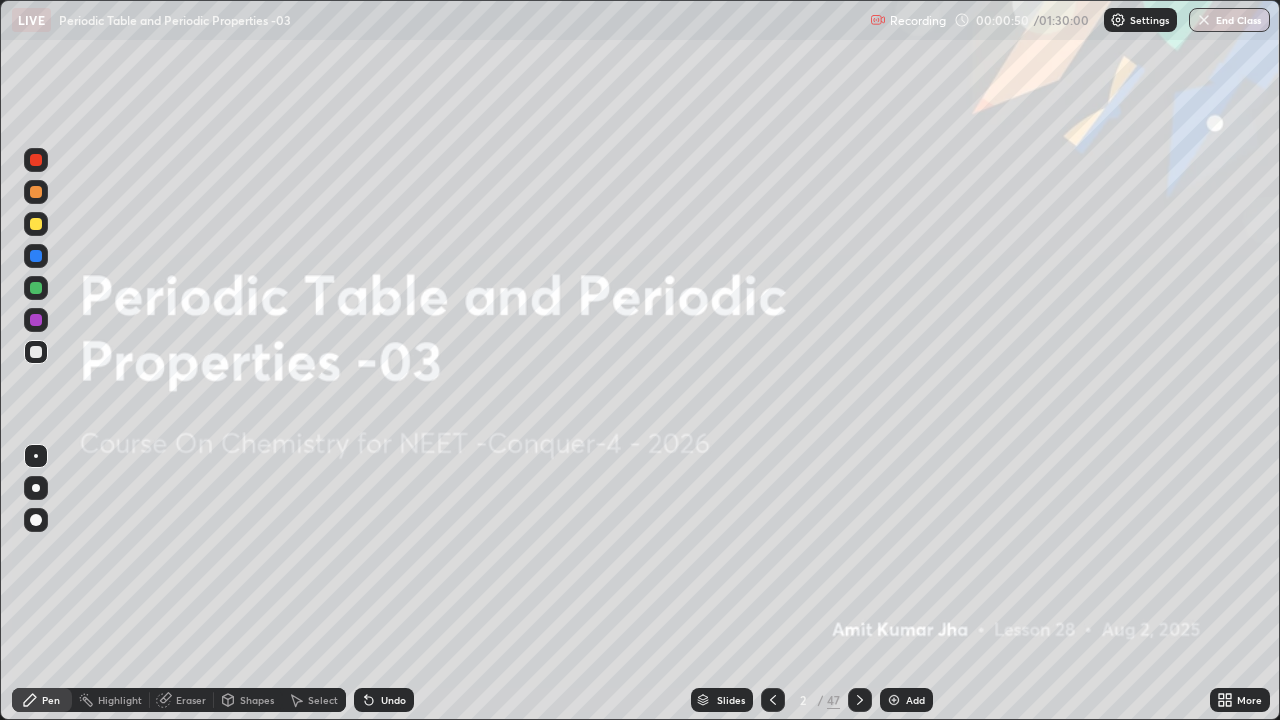 click 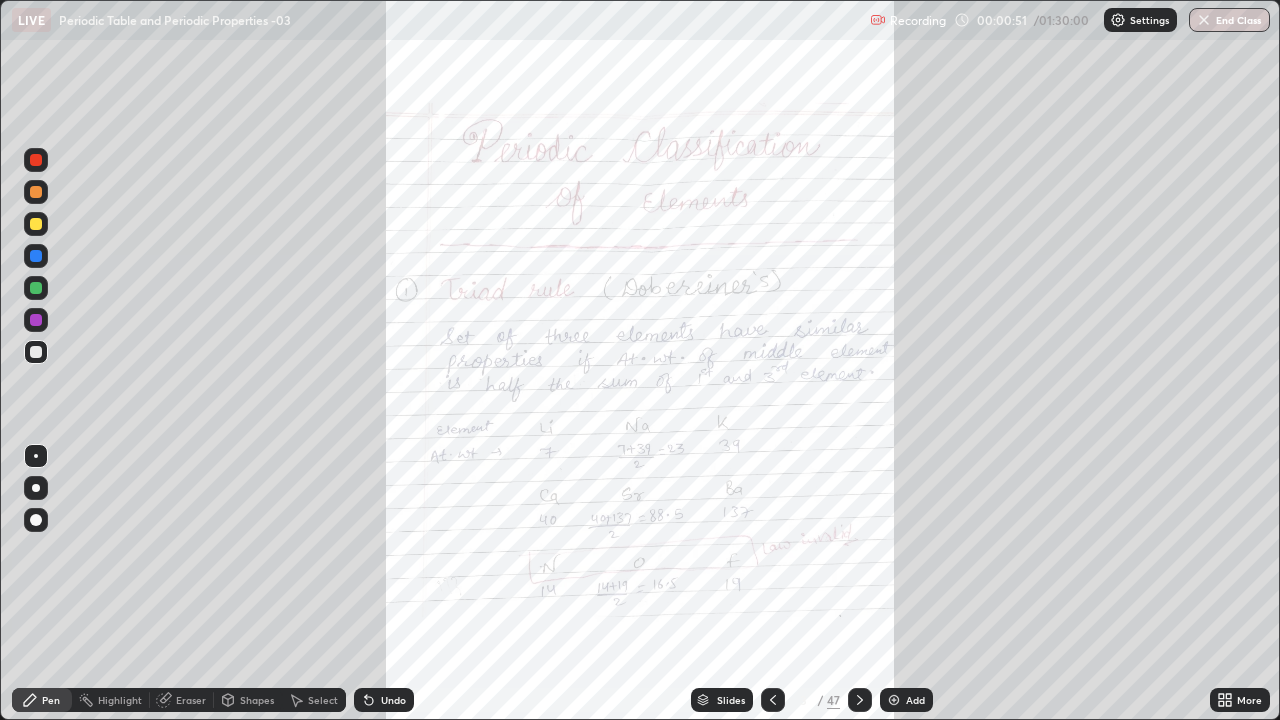click 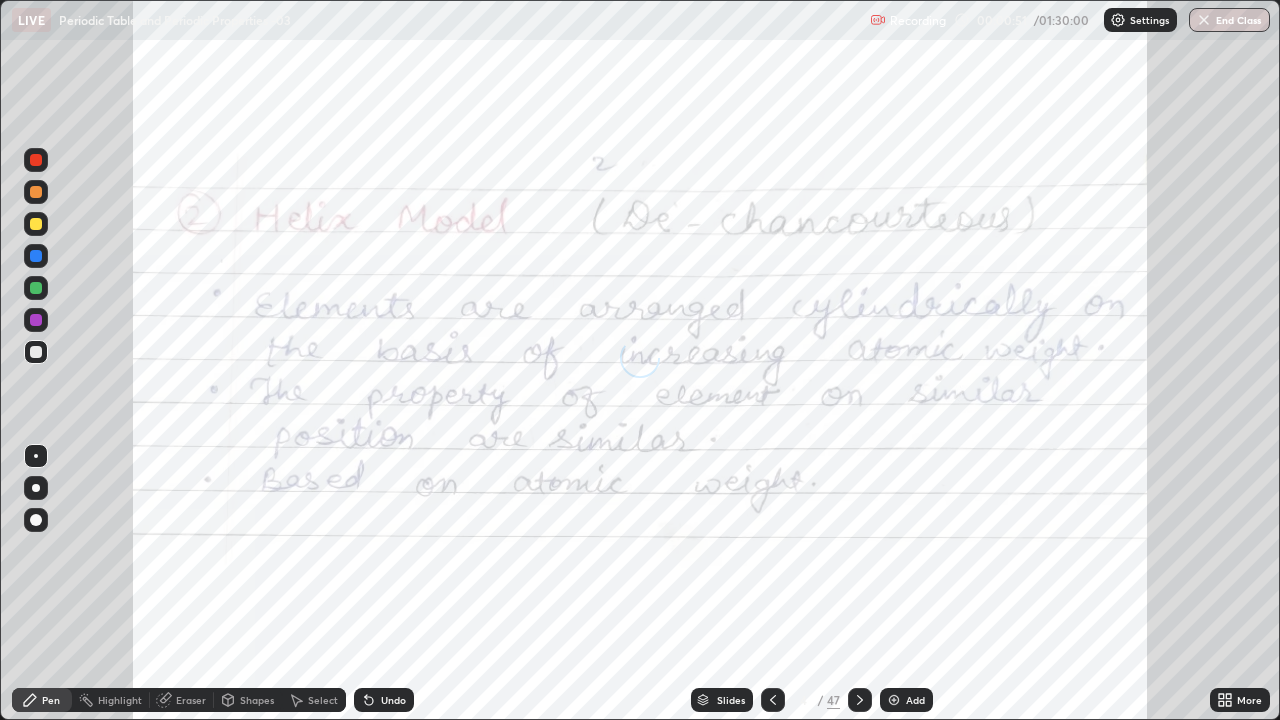 click 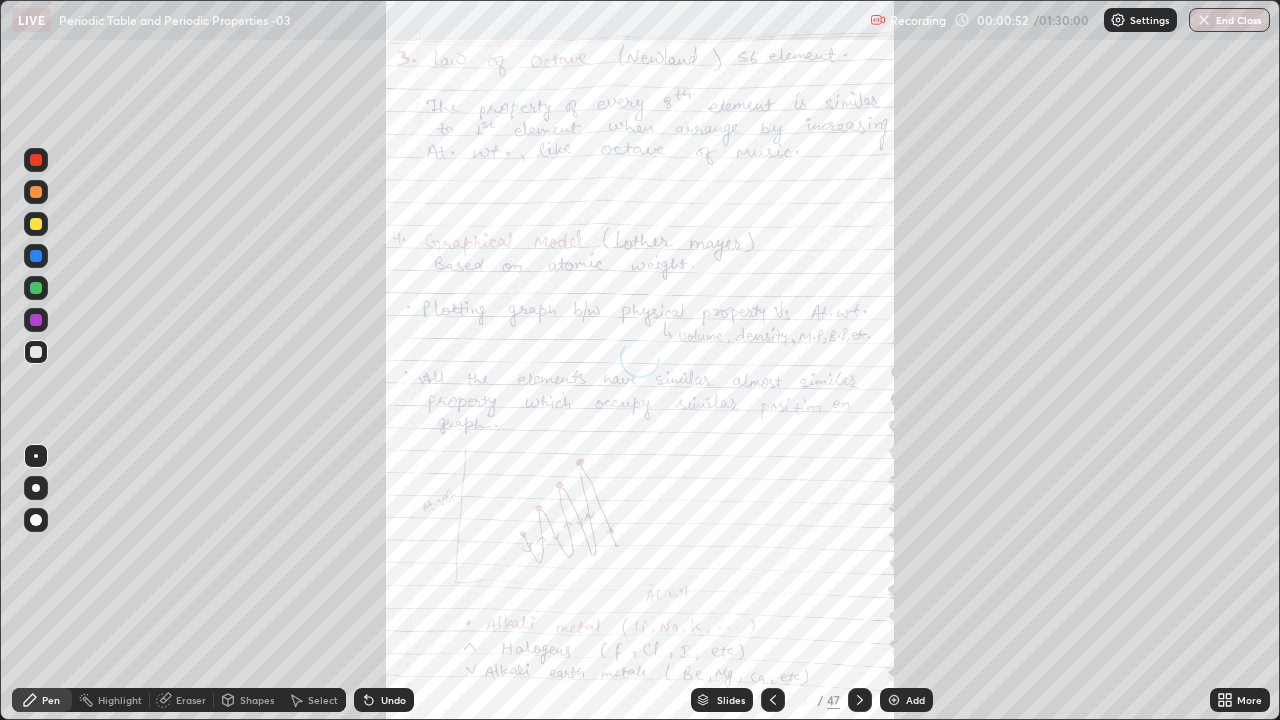 click at bounding box center (860, 700) 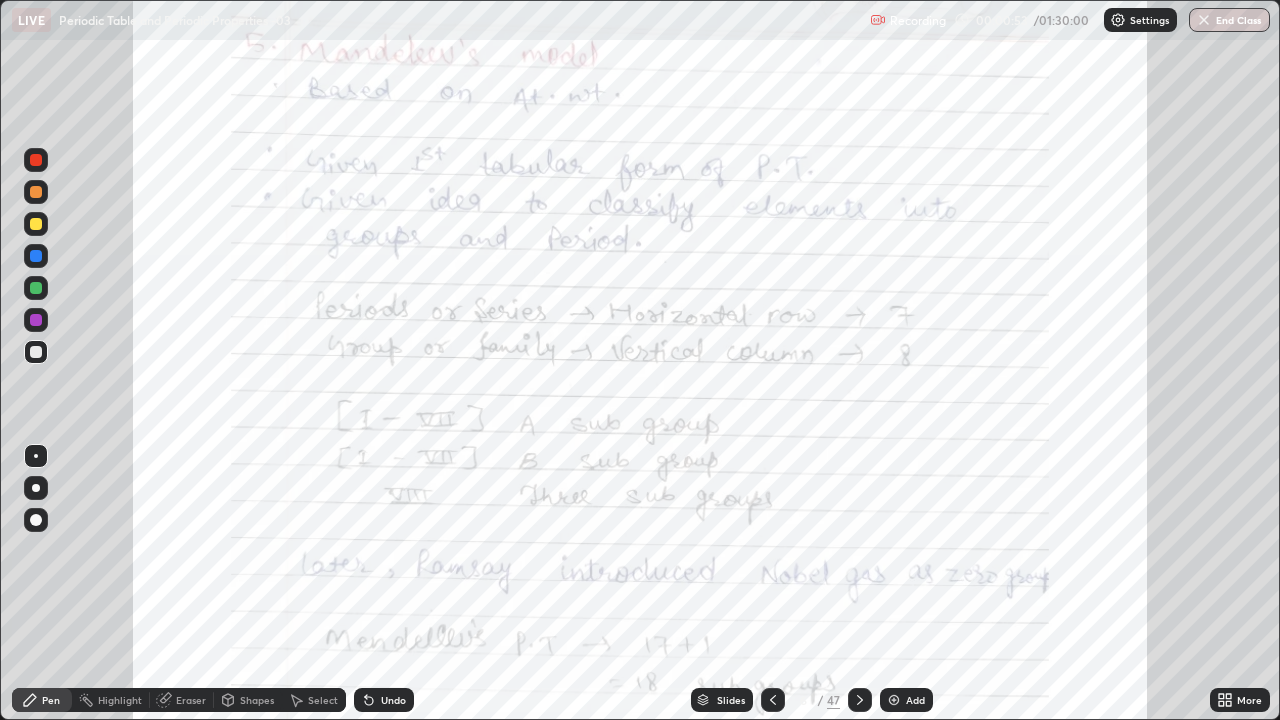 click 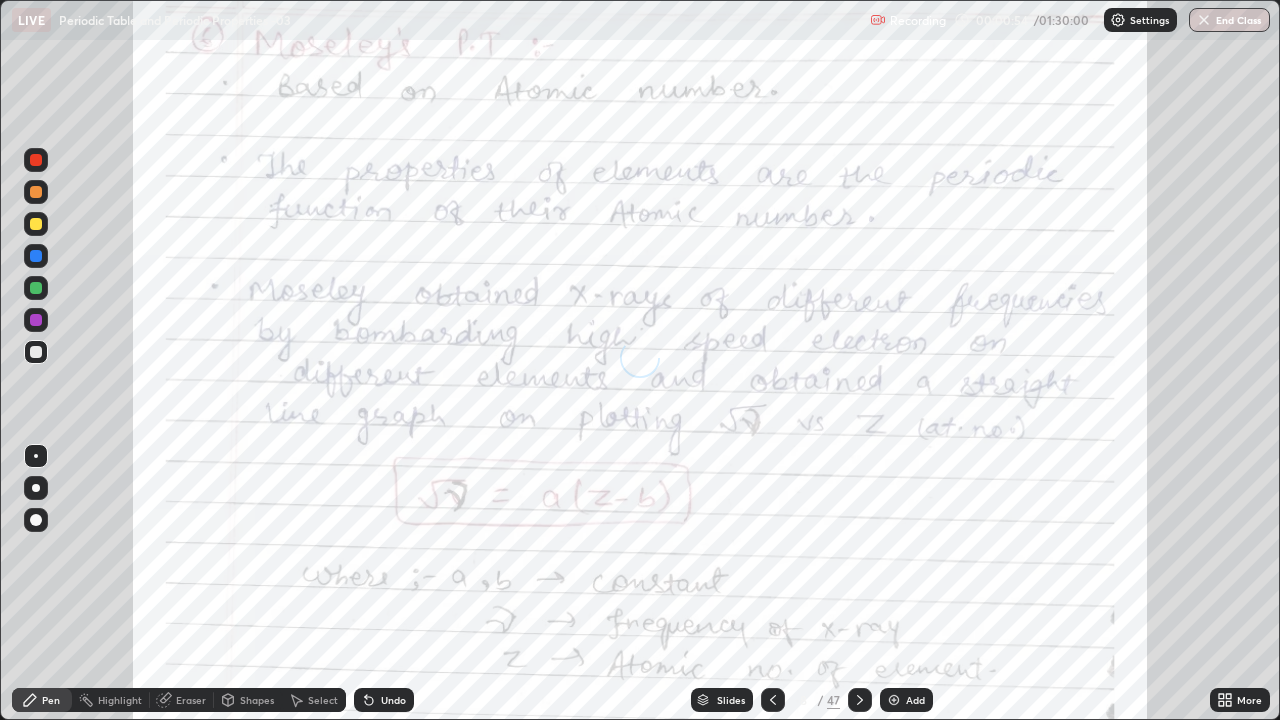 click 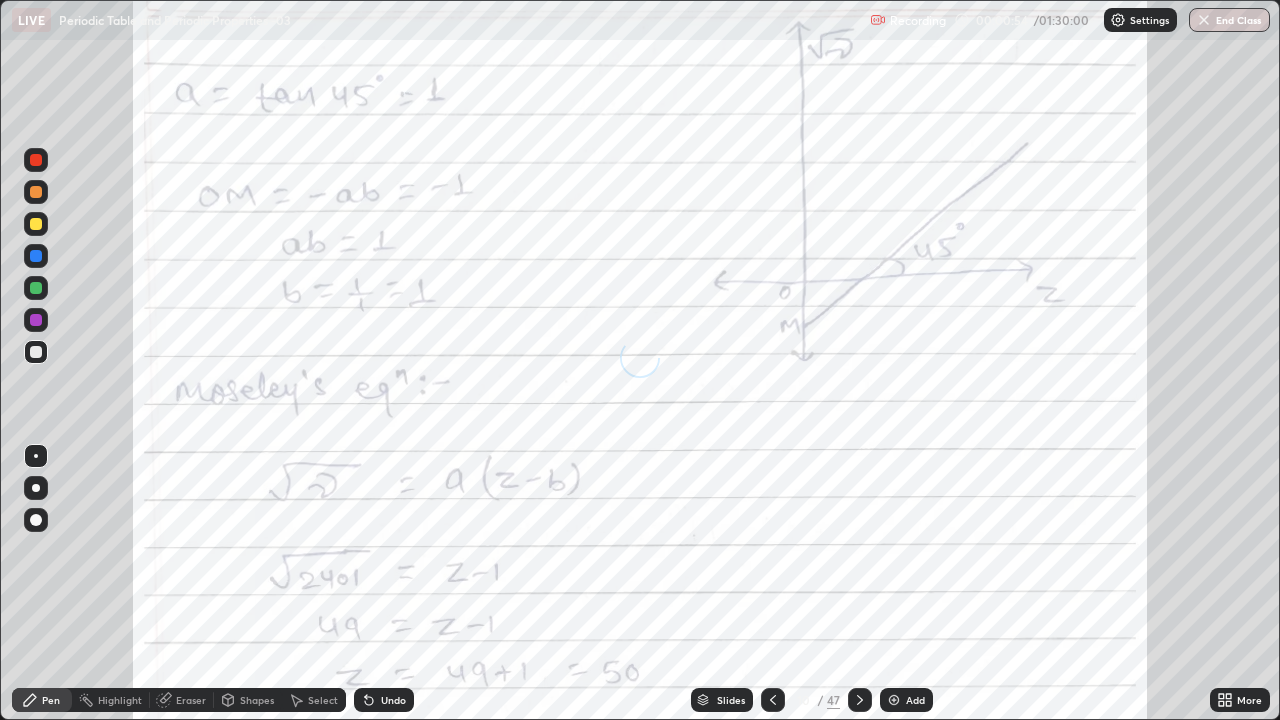 click 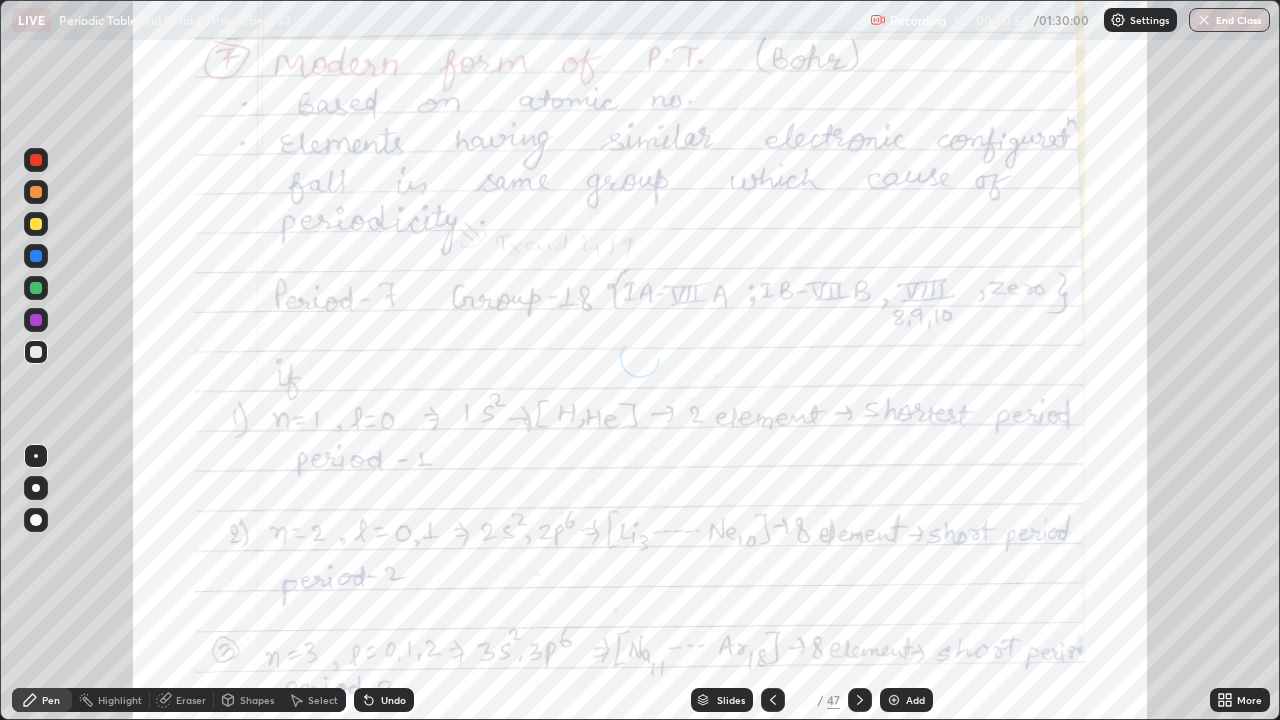 click 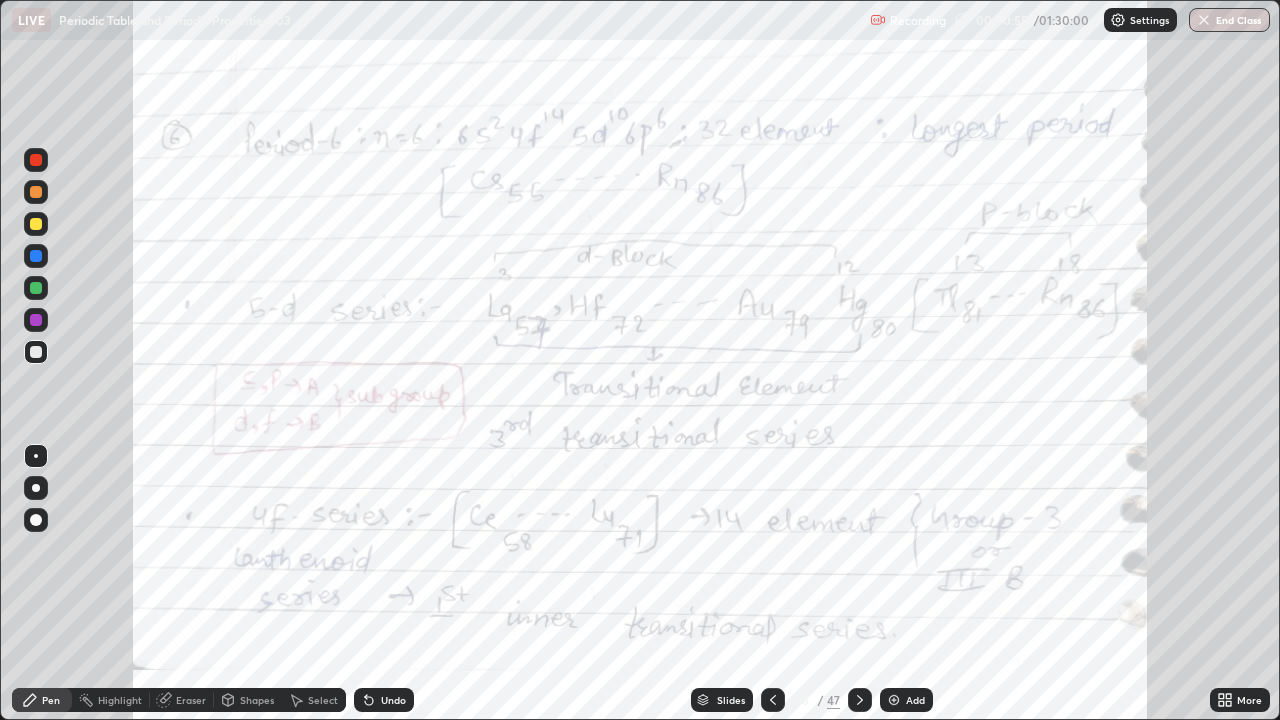 click 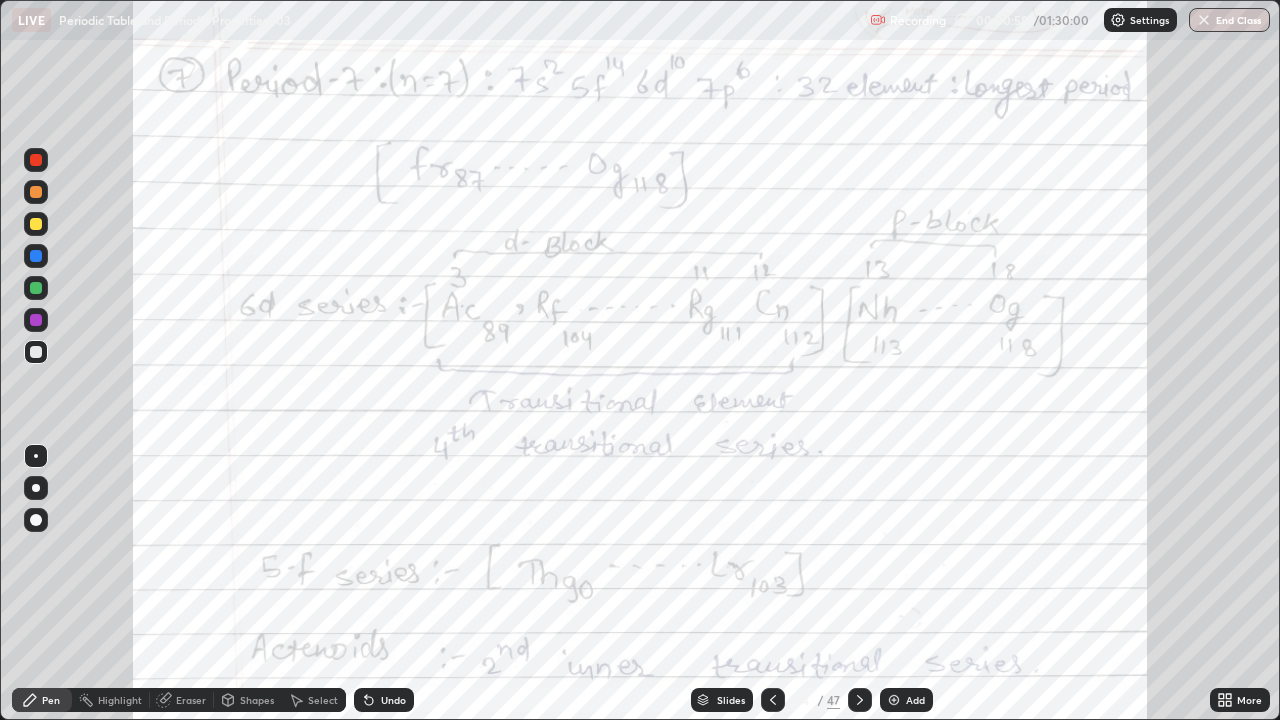 click 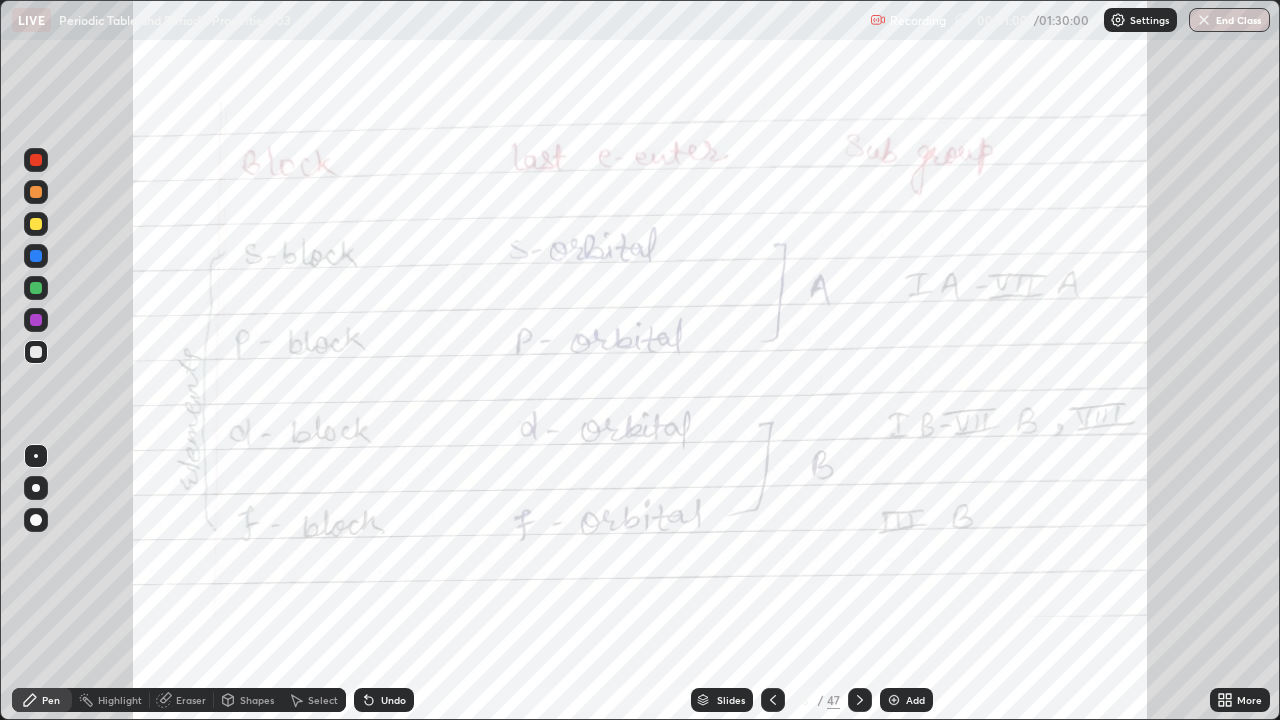 click at bounding box center (860, 700) 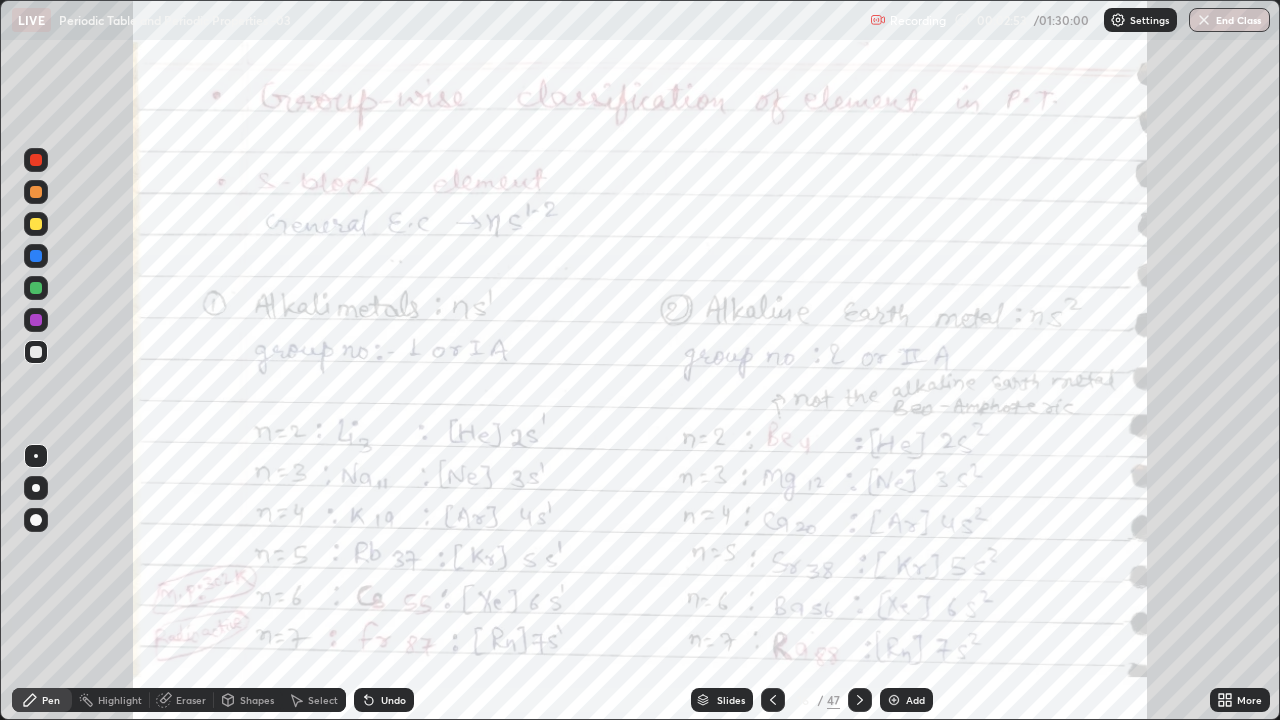 click 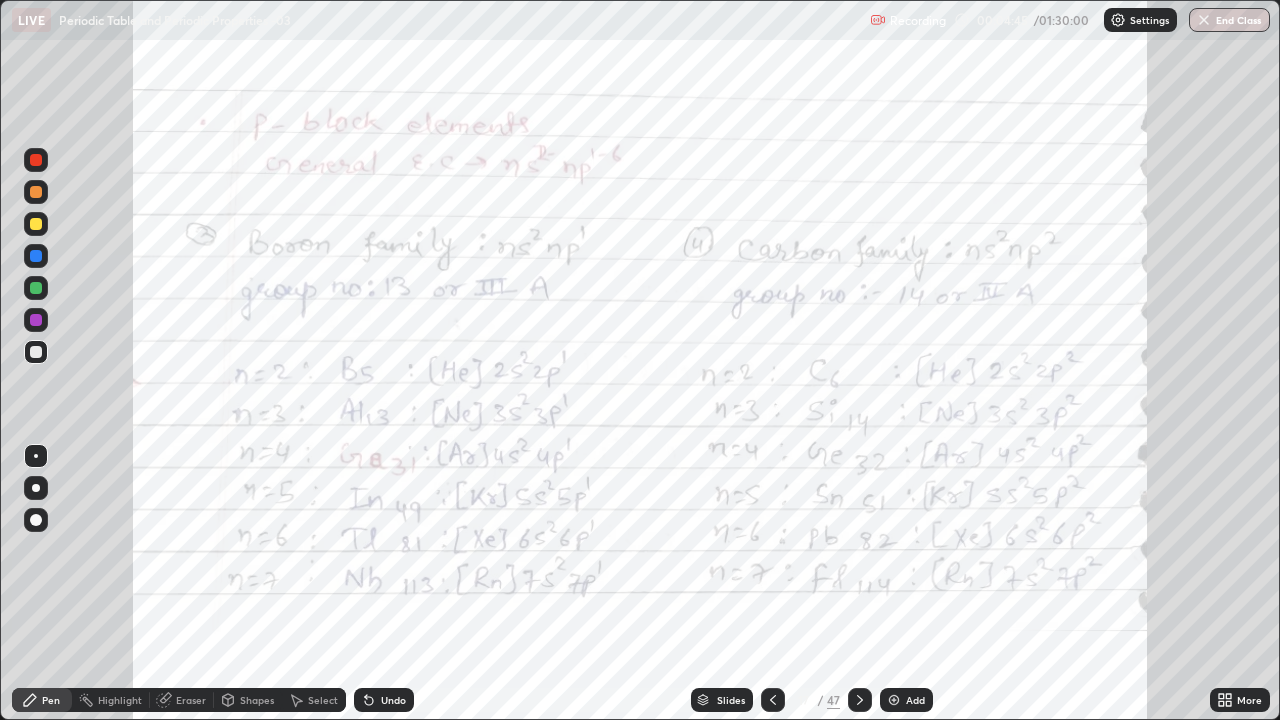 click 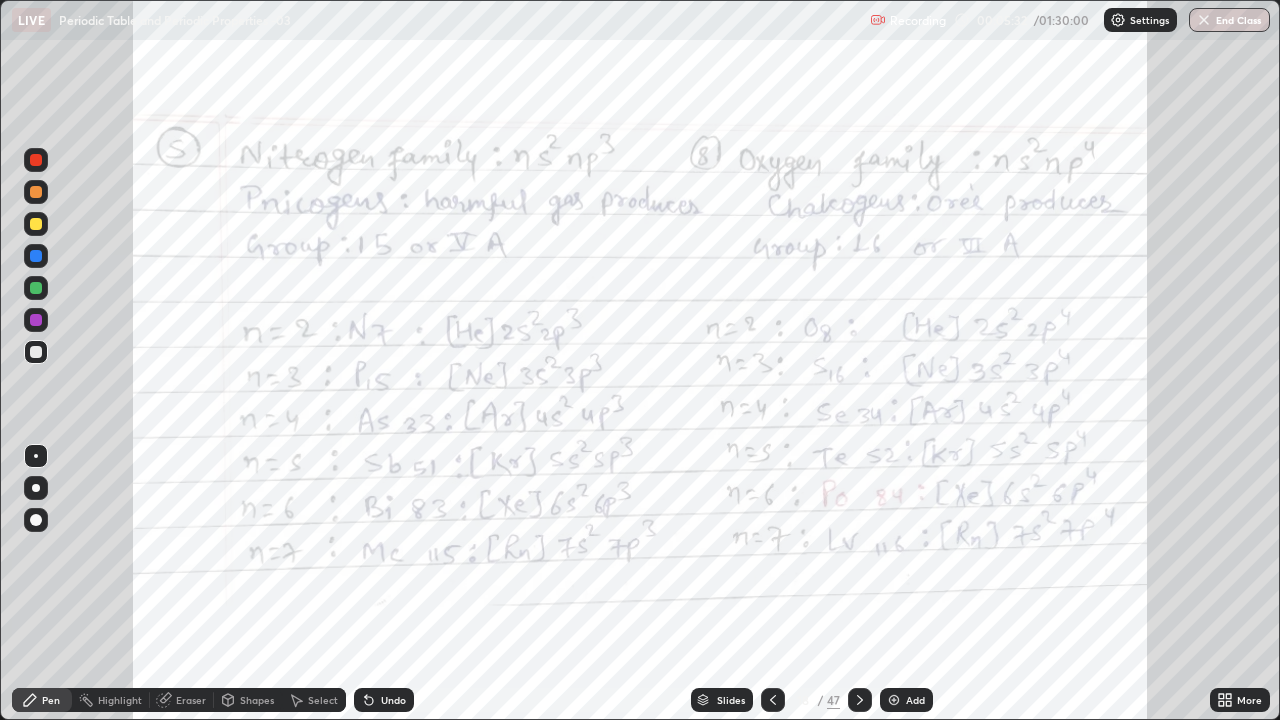 click 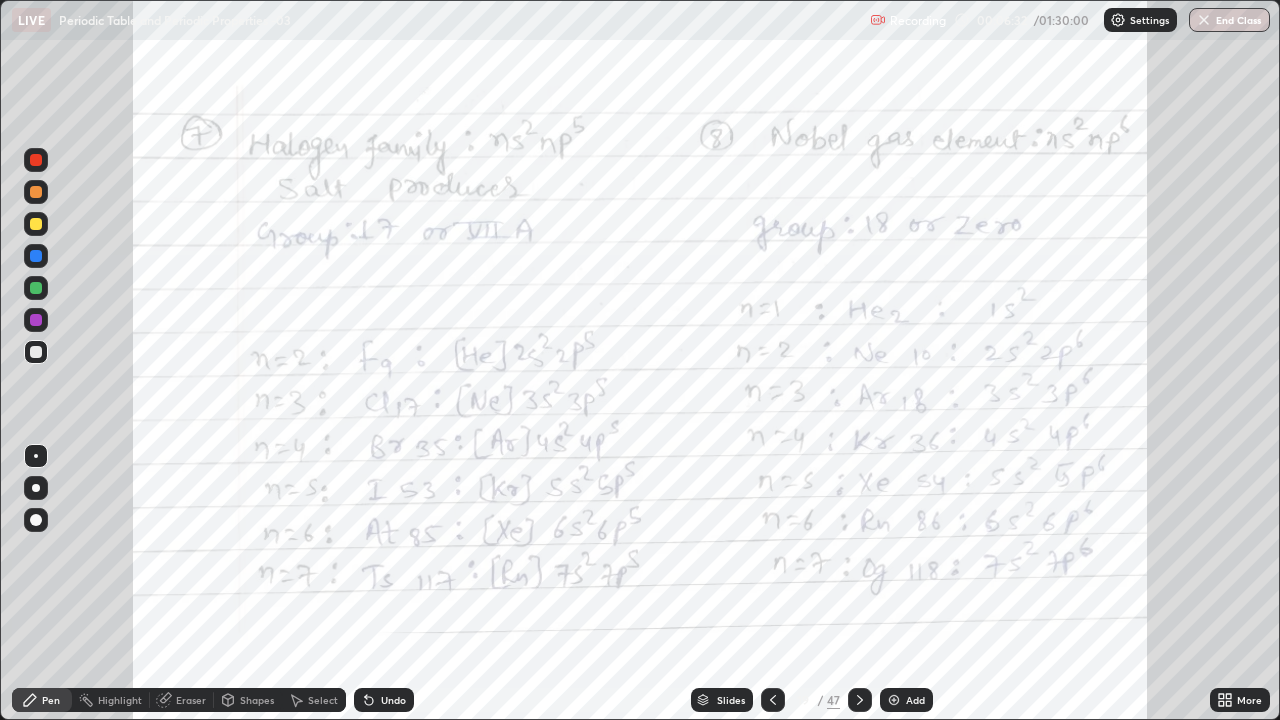 click 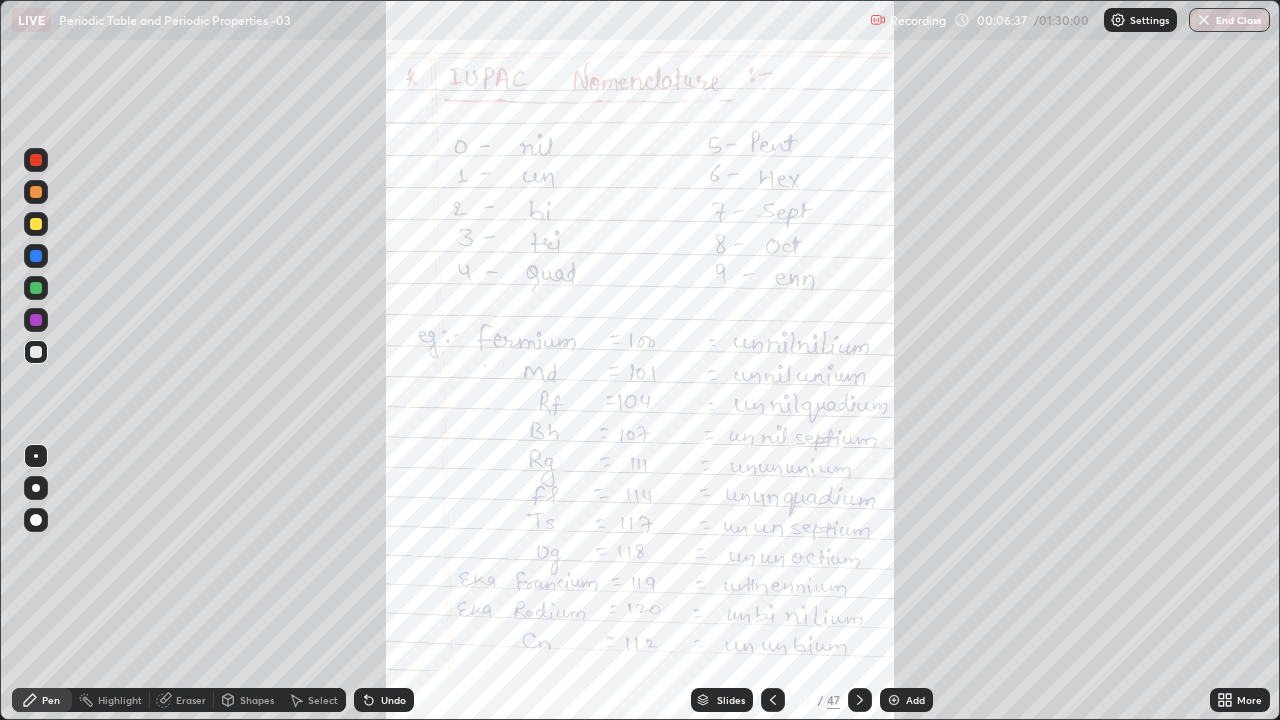 click 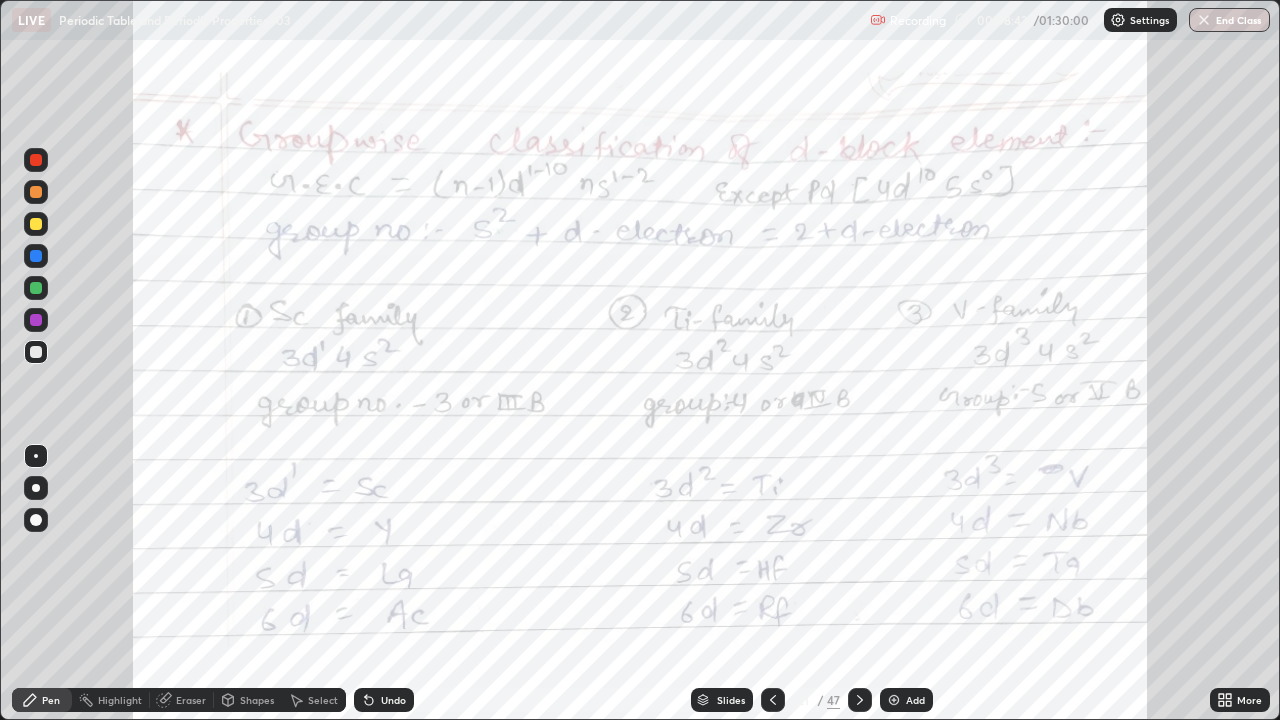 click at bounding box center [36, 192] 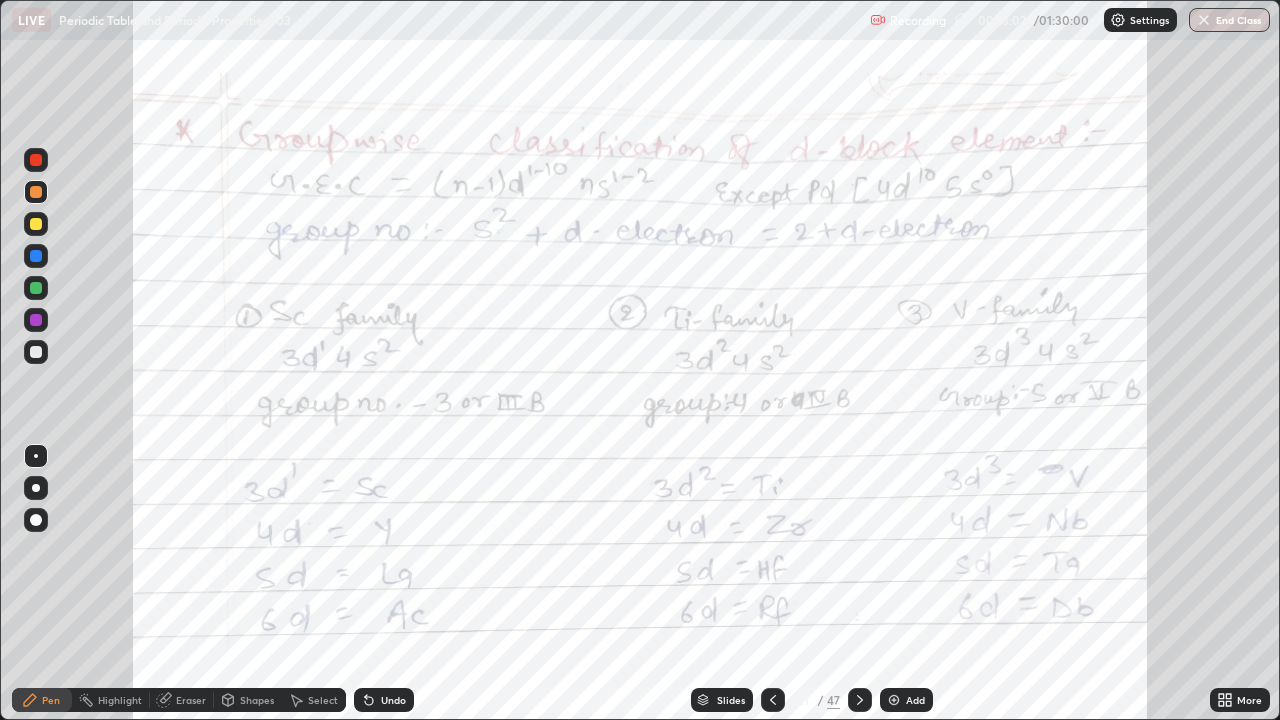 click 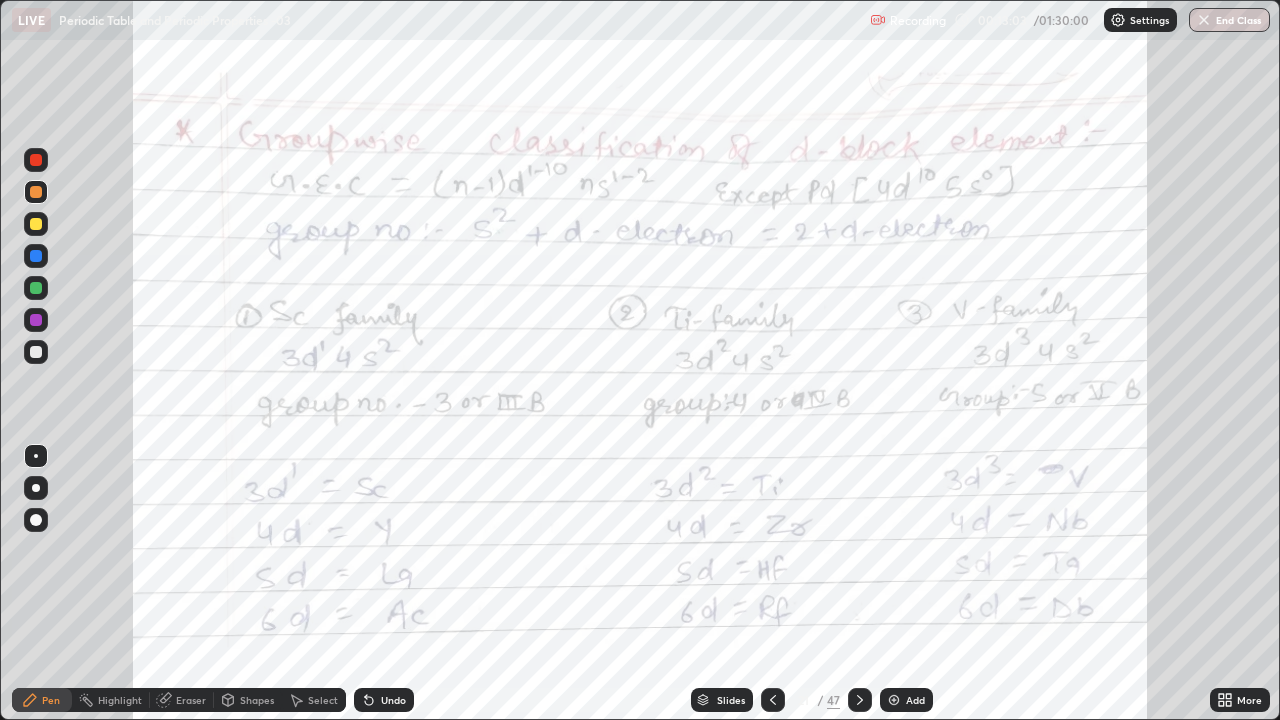 click 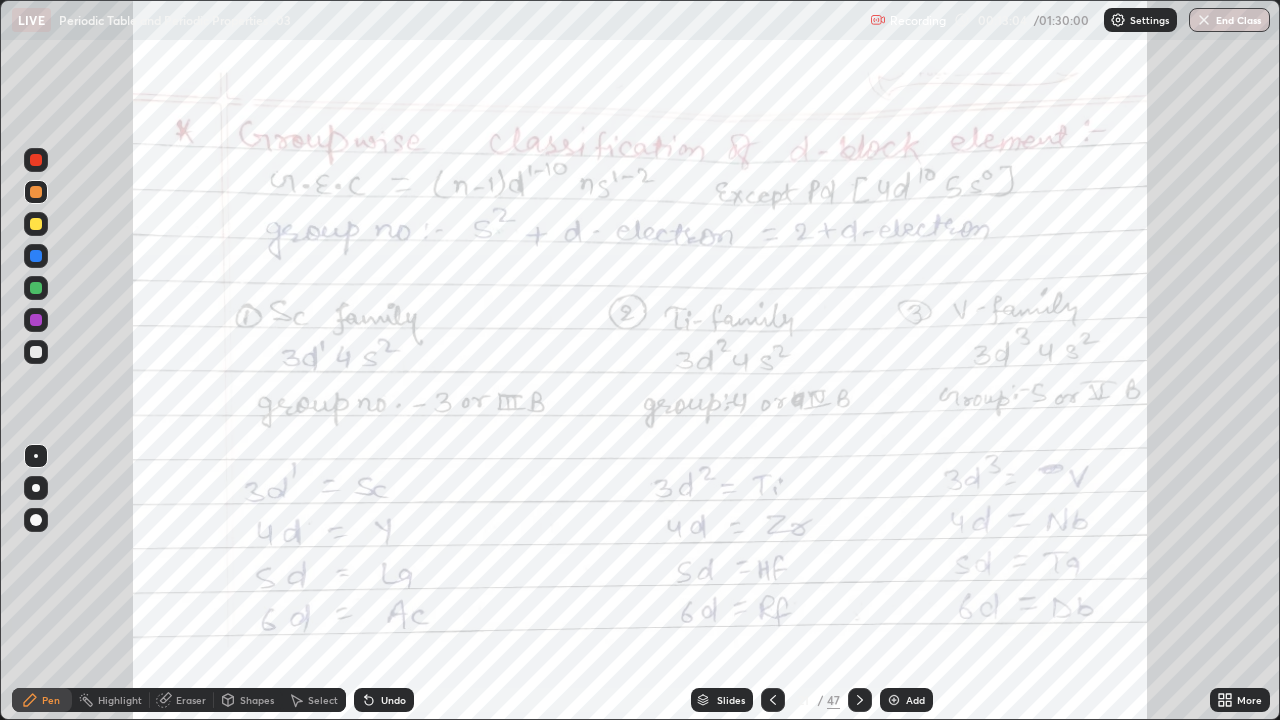 click on "Undo" at bounding box center [384, 700] 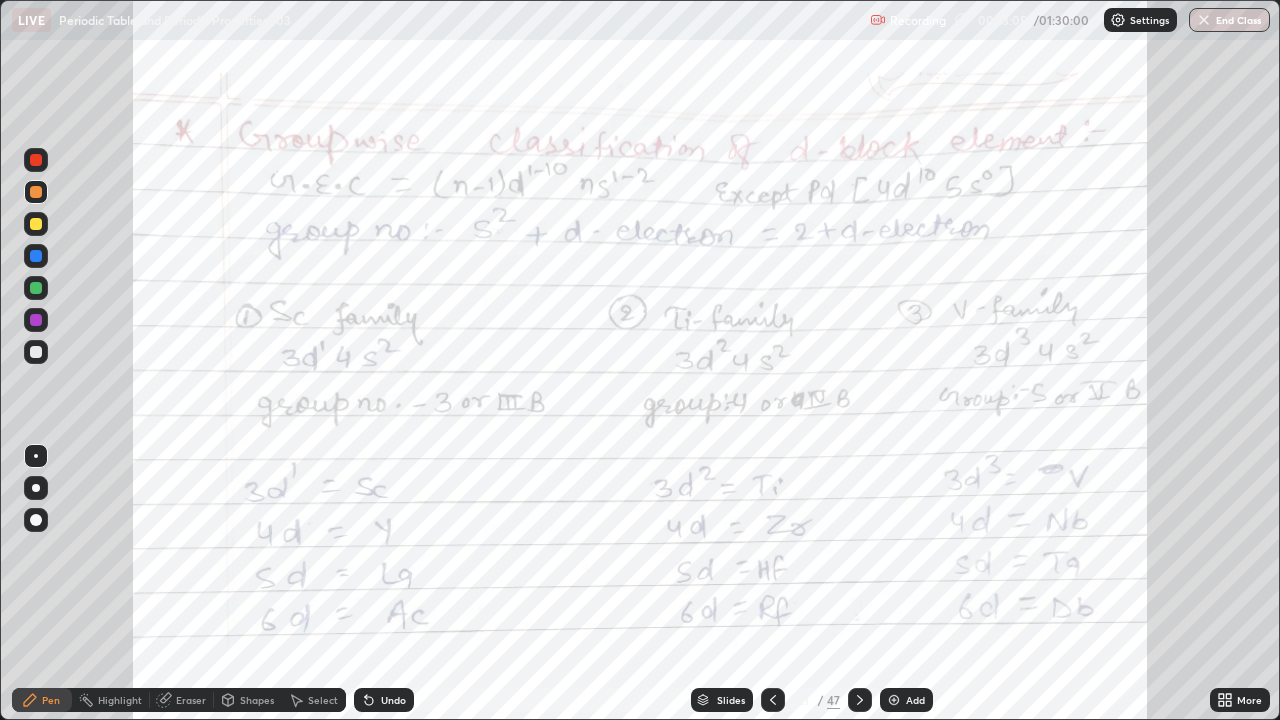 click at bounding box center (36, 160) 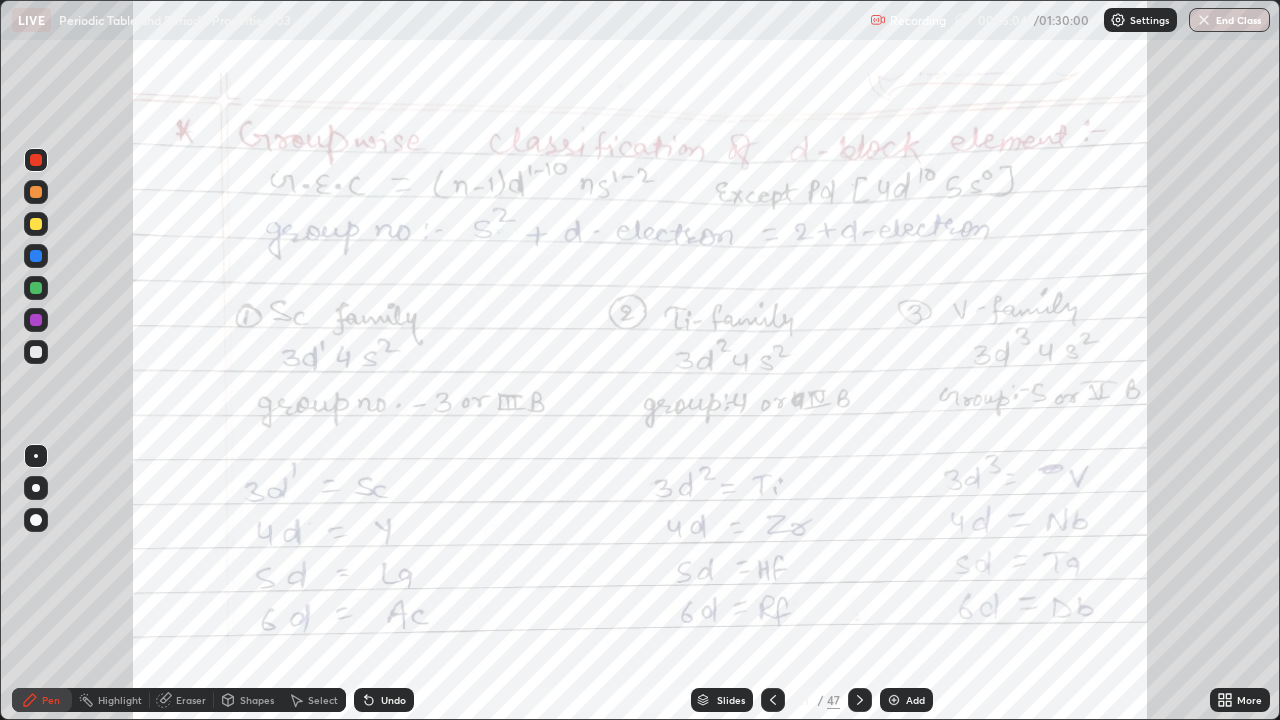 click 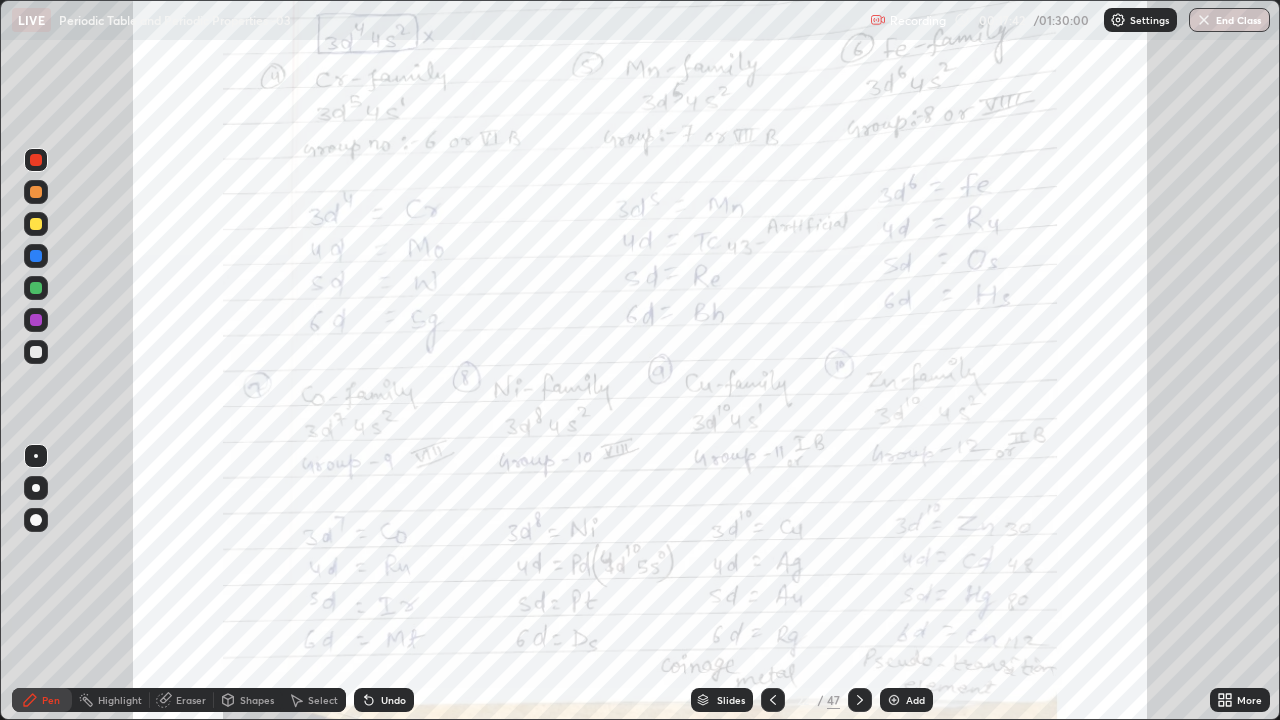 click at bounding box center [36, 160] 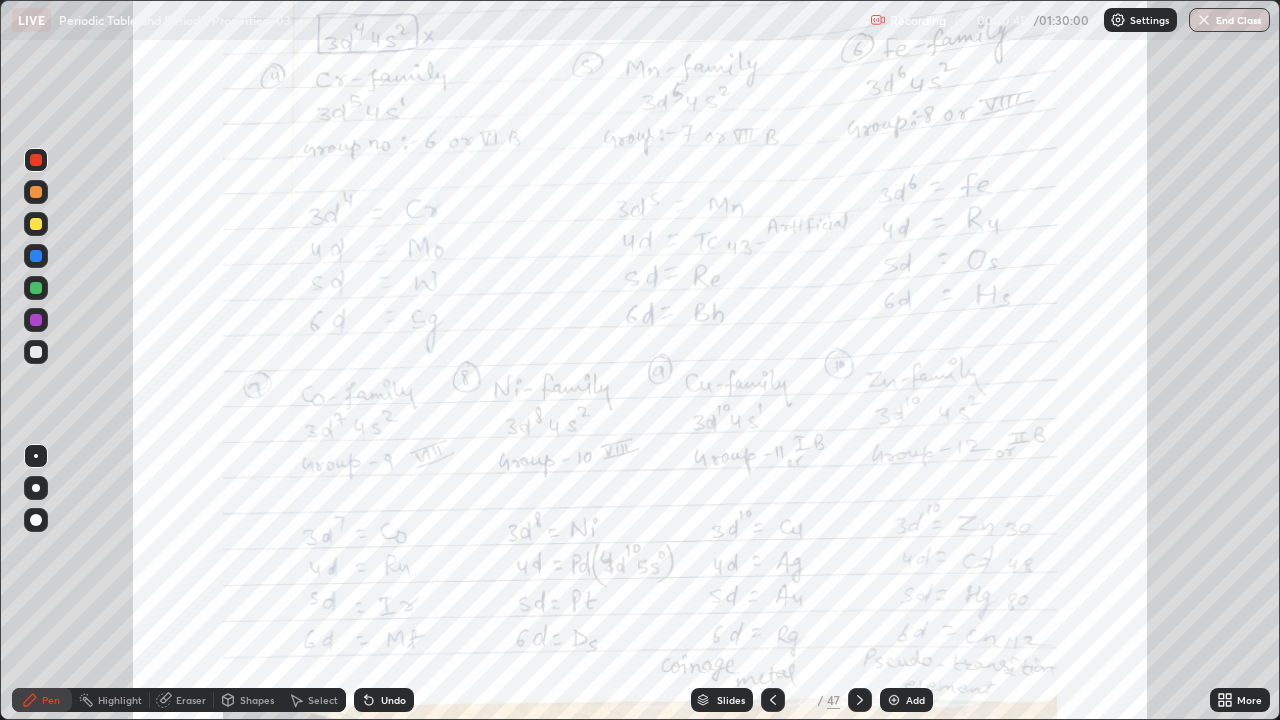 click 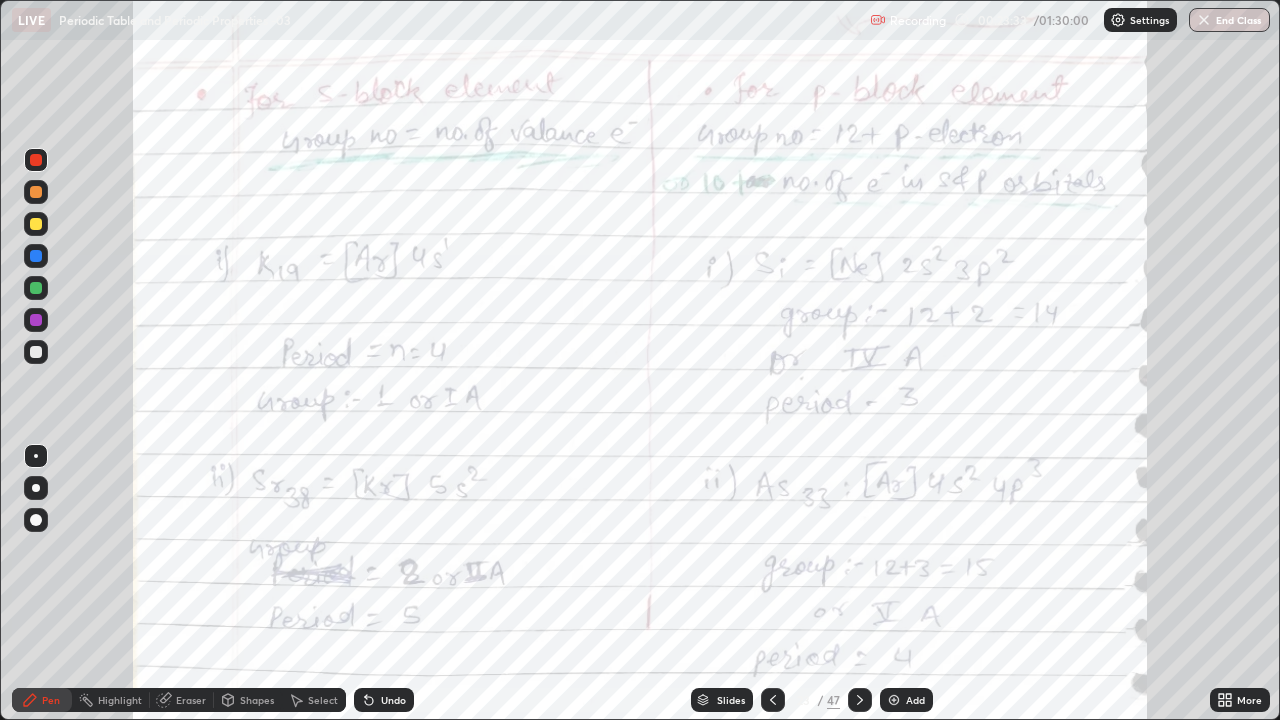 click on "Eraser" at bounding box center [191, 700] 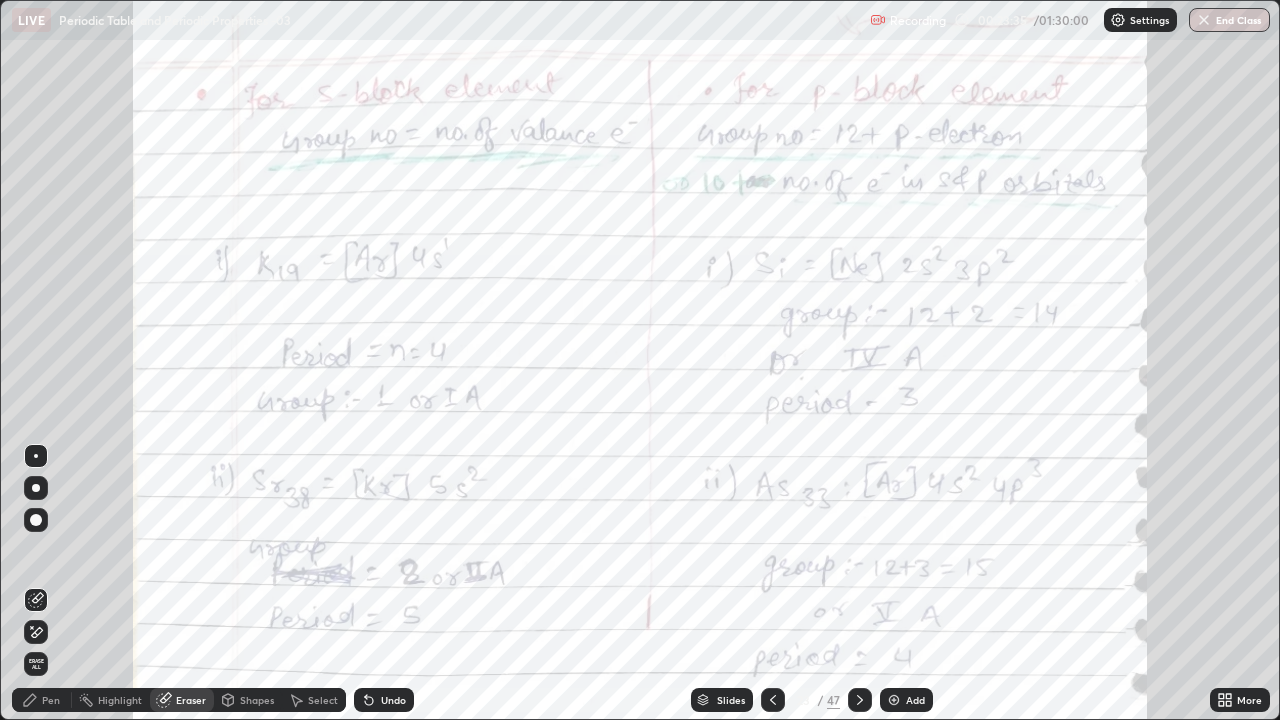 click on "Pen" at bounding box center (51, 700) 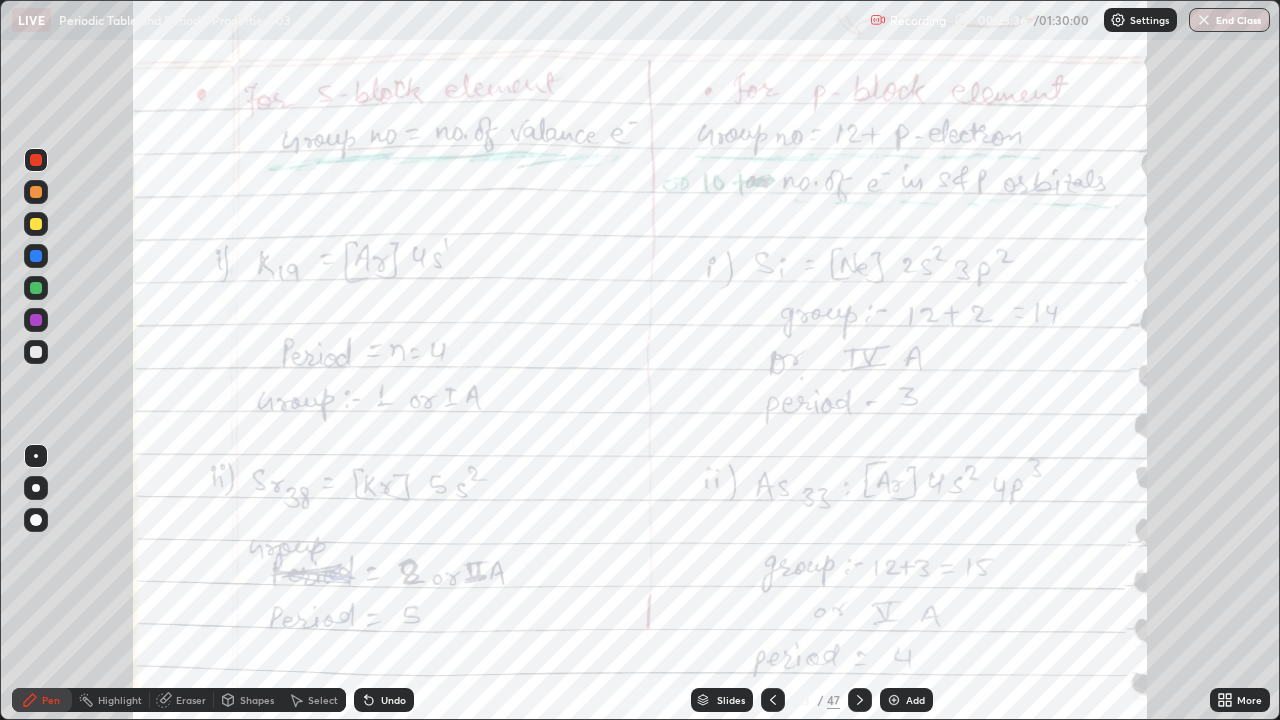 click at bounding box center [36, 352] 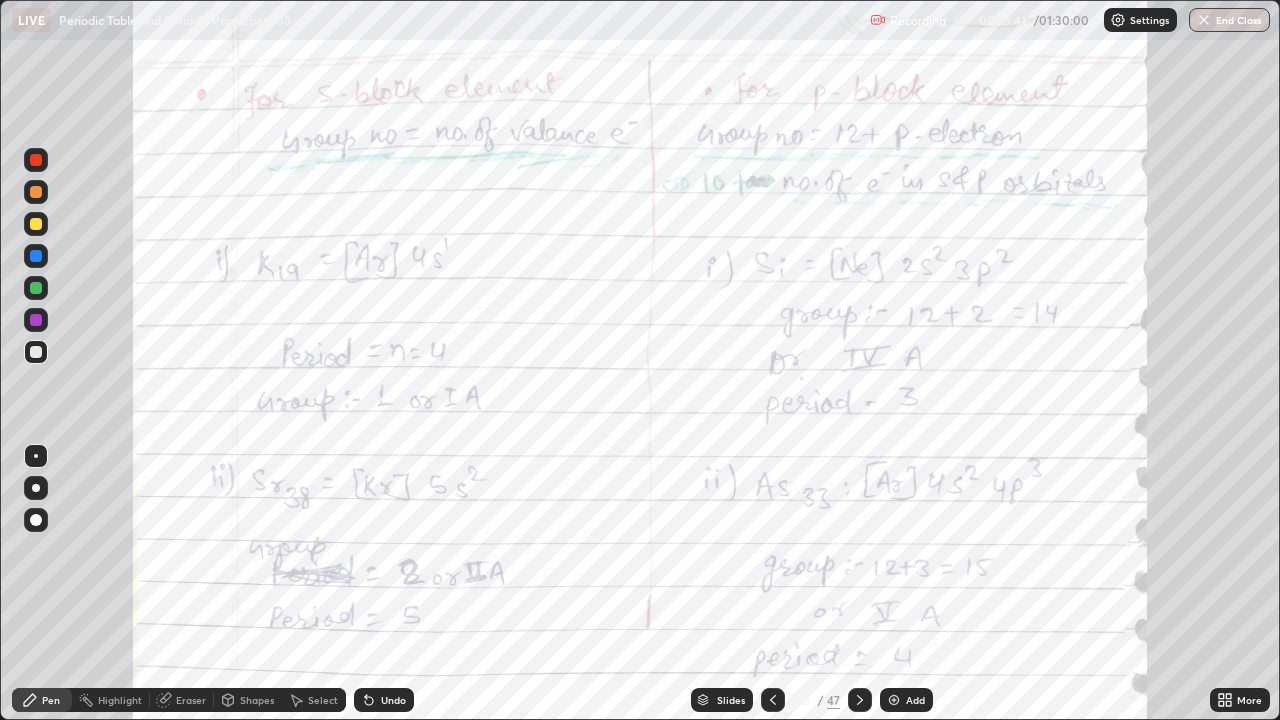 click on "Pen" at bounding box center (42, 700) 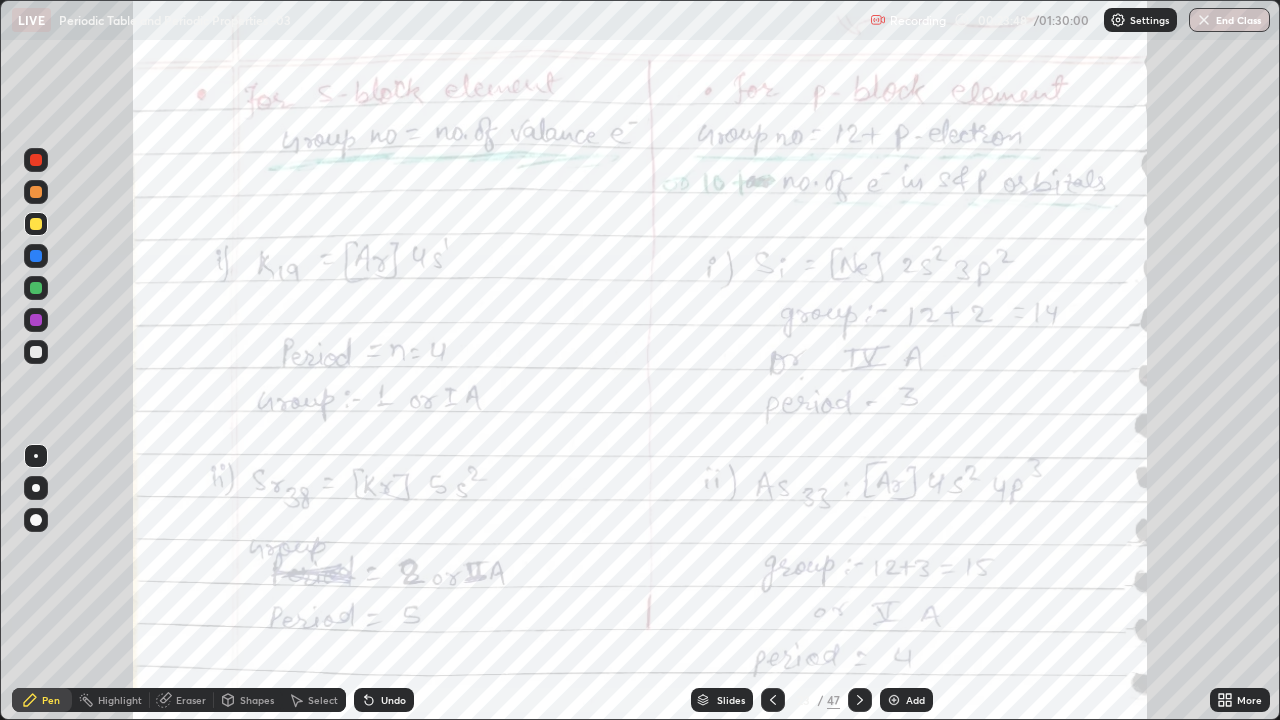 click 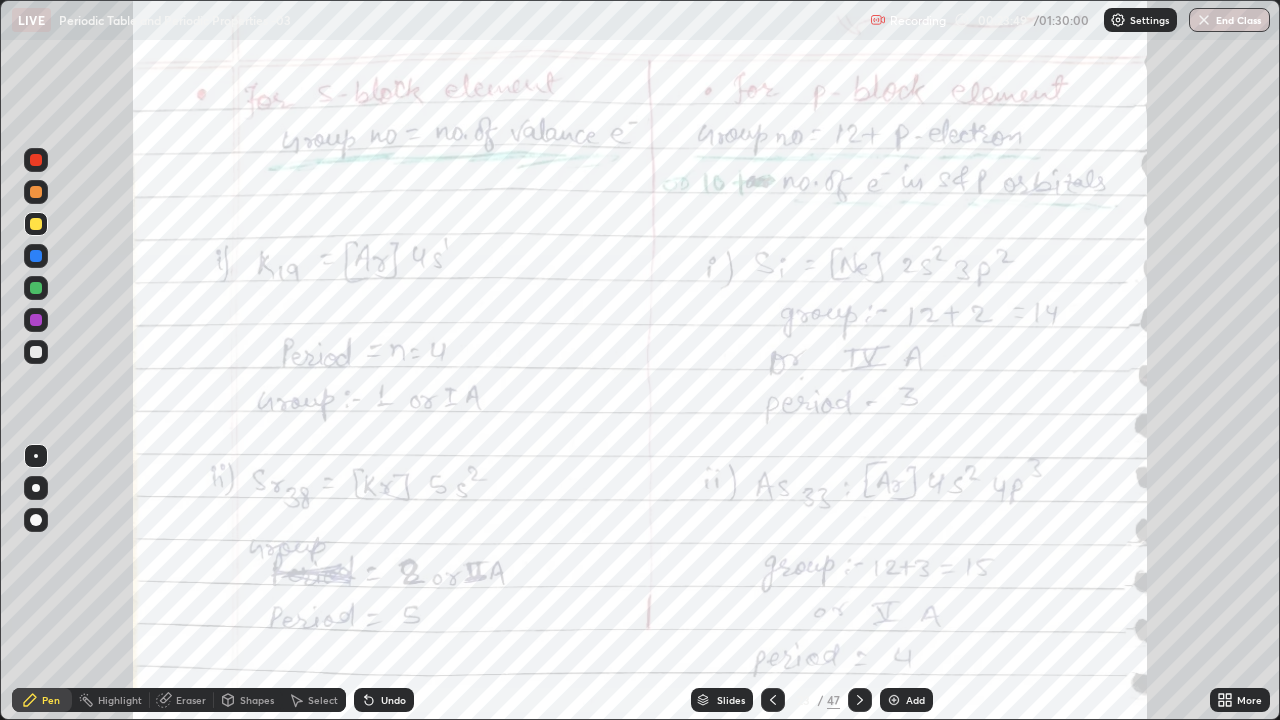 click at bounding box center (36, 160) 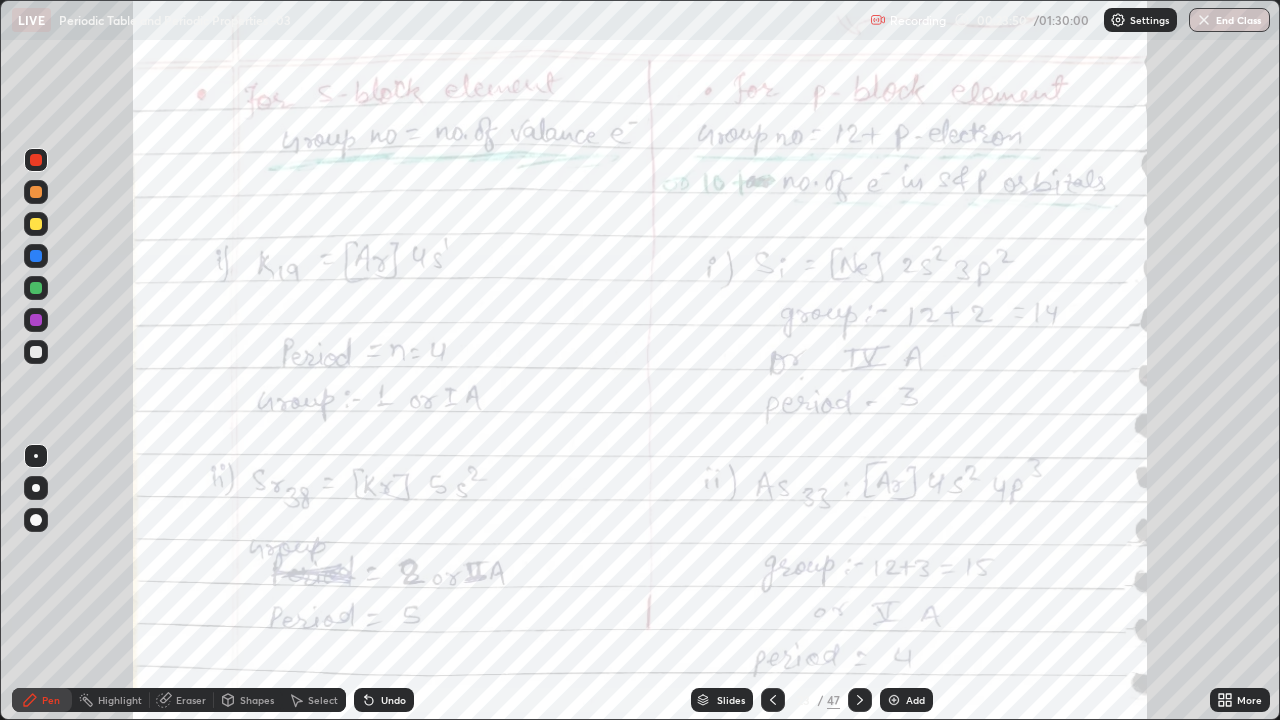 click at bounding box center [36, 520] 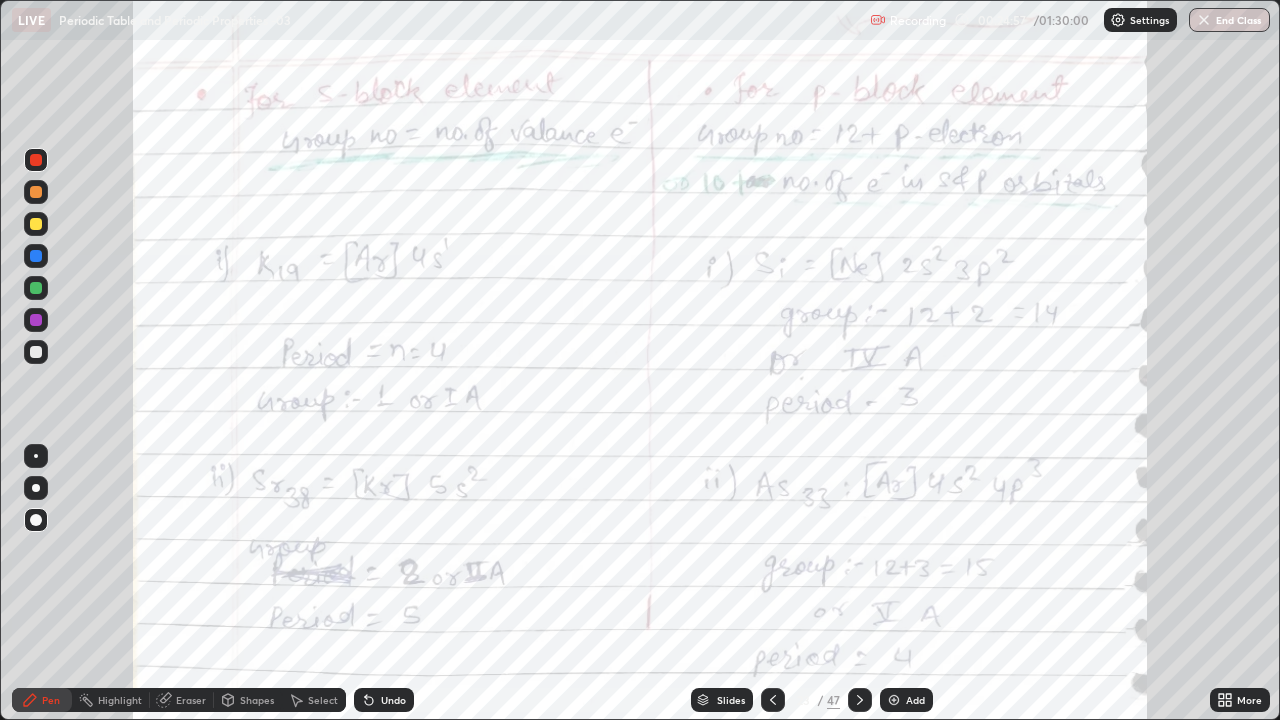 click 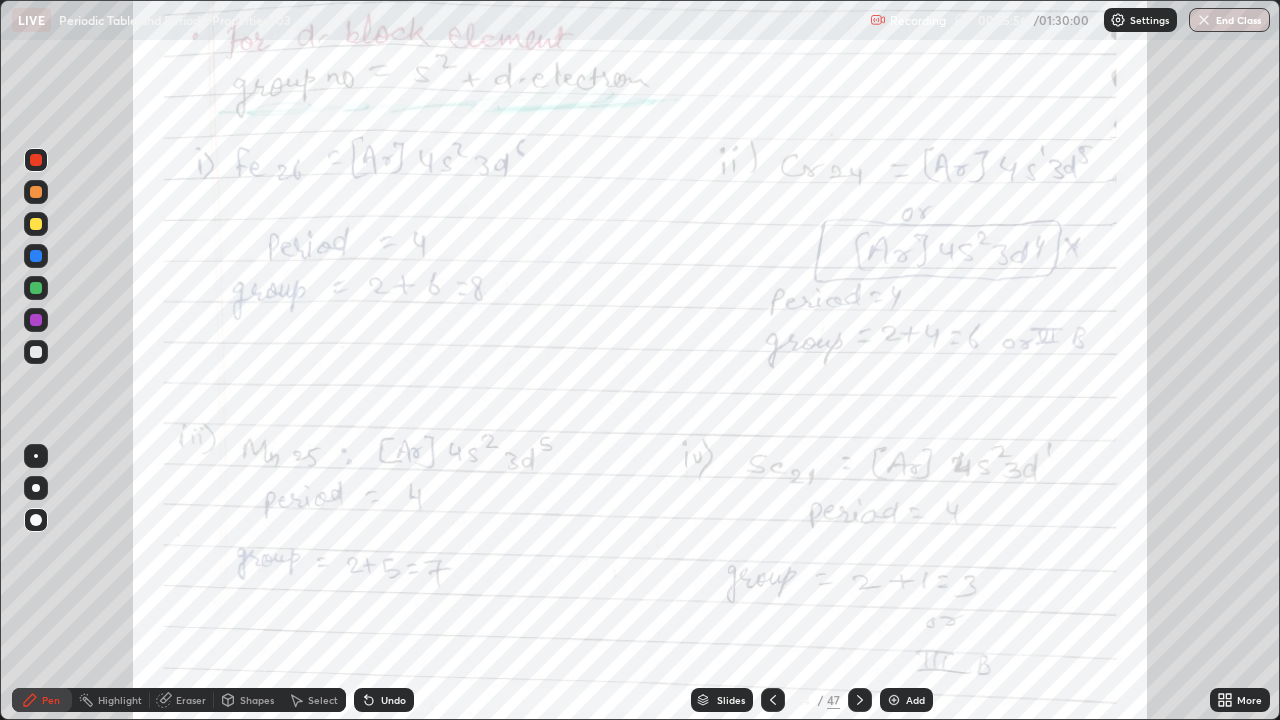 click 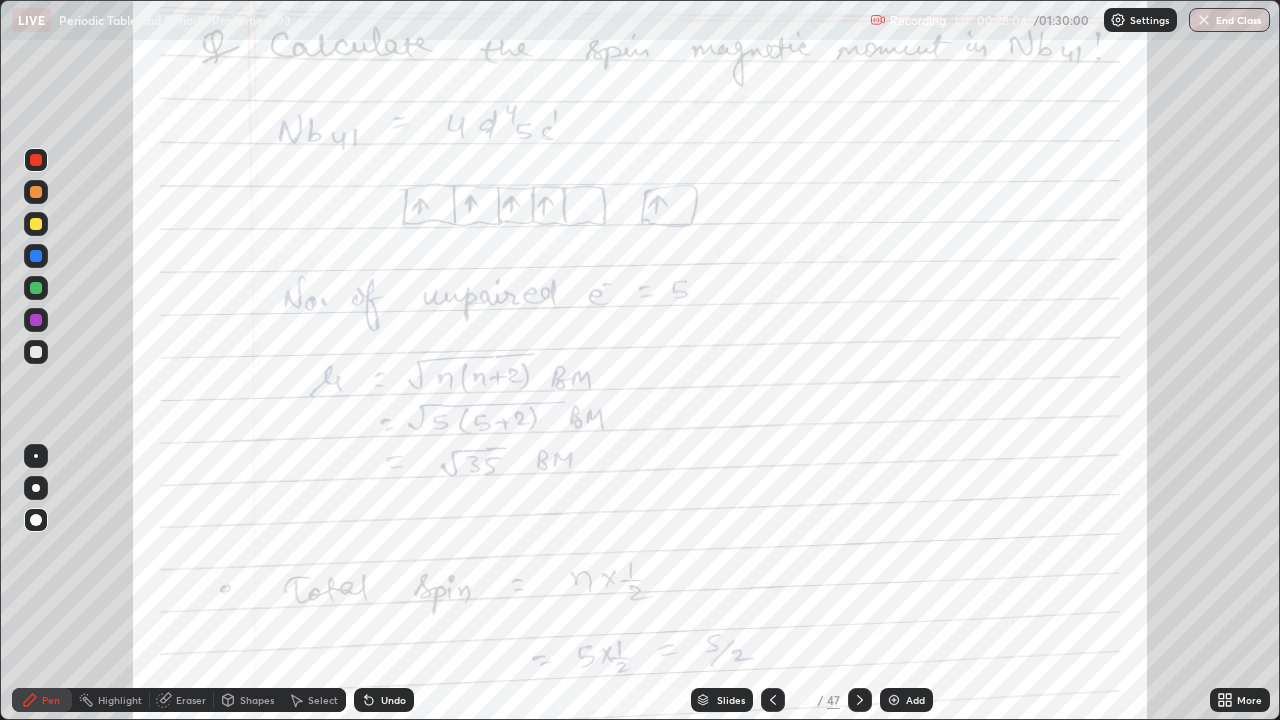 click 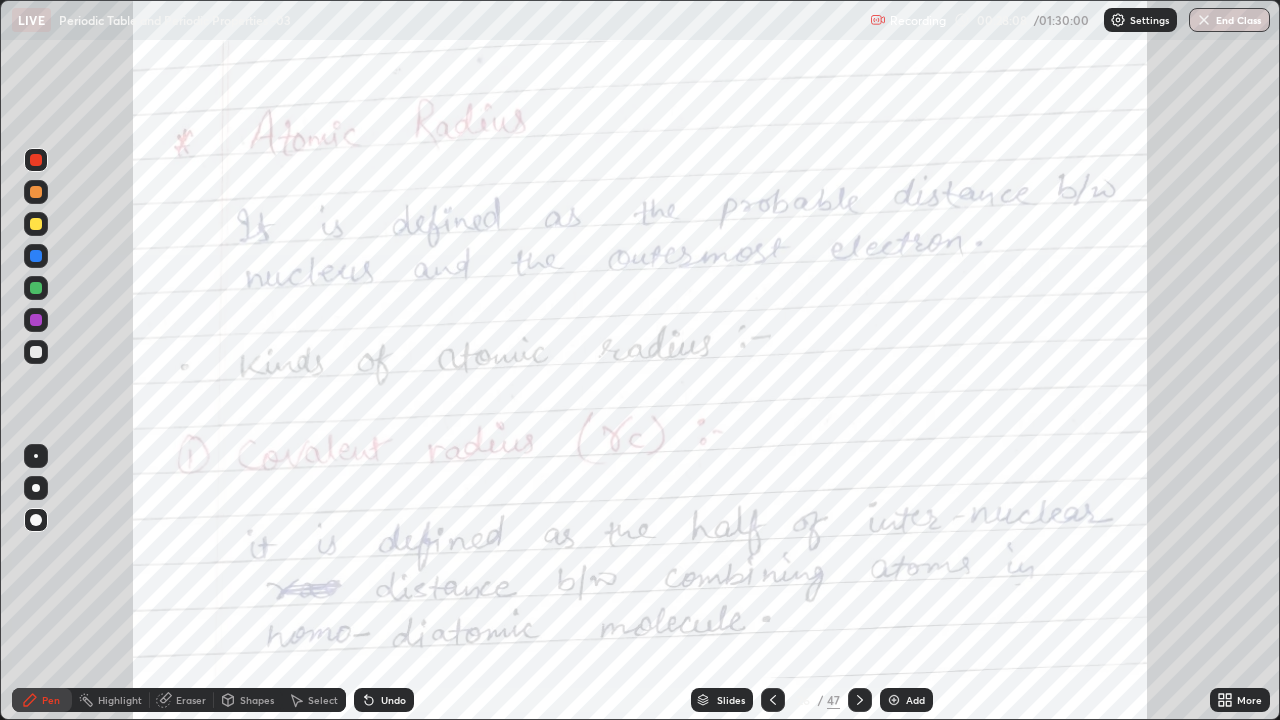 click on "Slides" at bounding box center [731, 700] 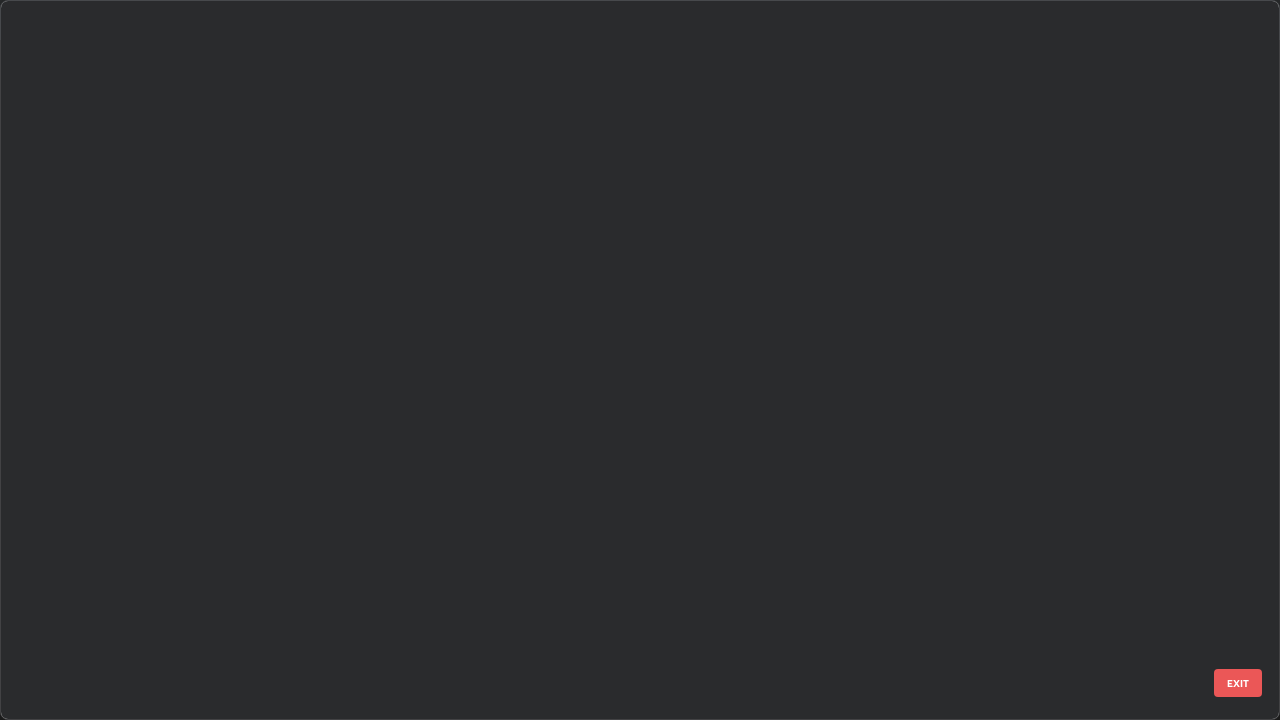 scroll, scrollTop: 1303, scrollLeft: 0, axis: vertical 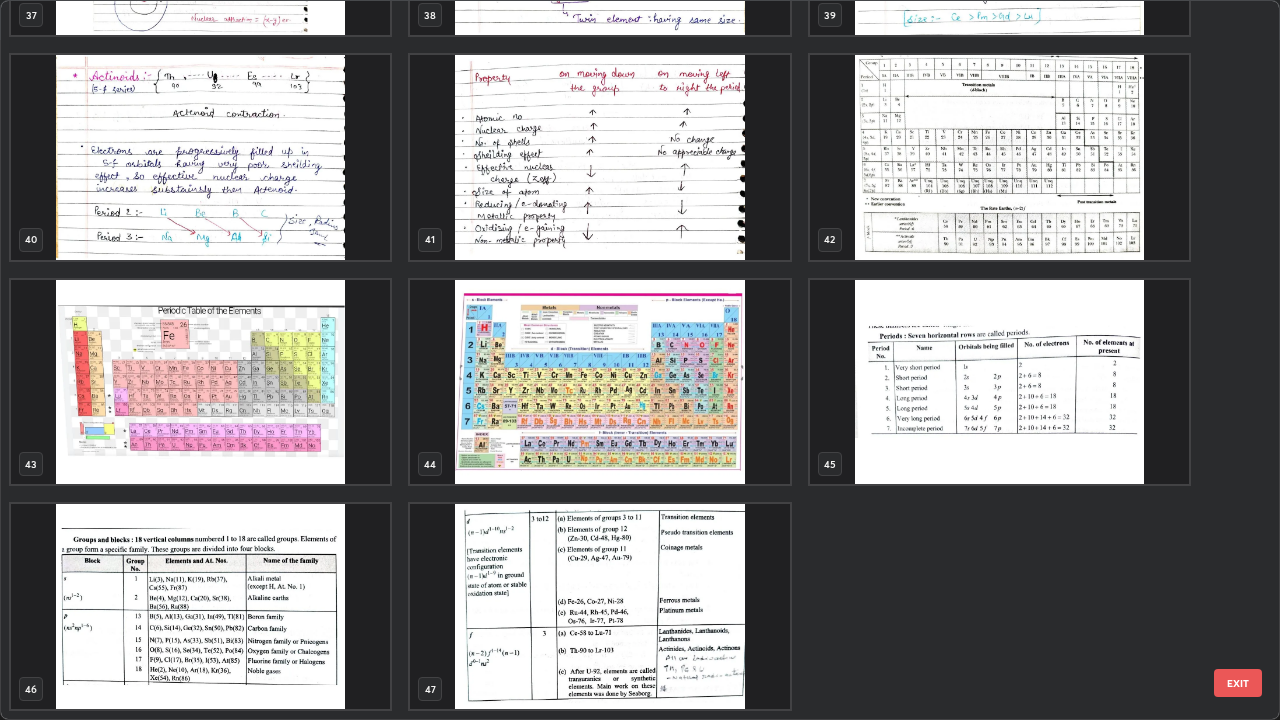 click at bounding box center [200, 382] 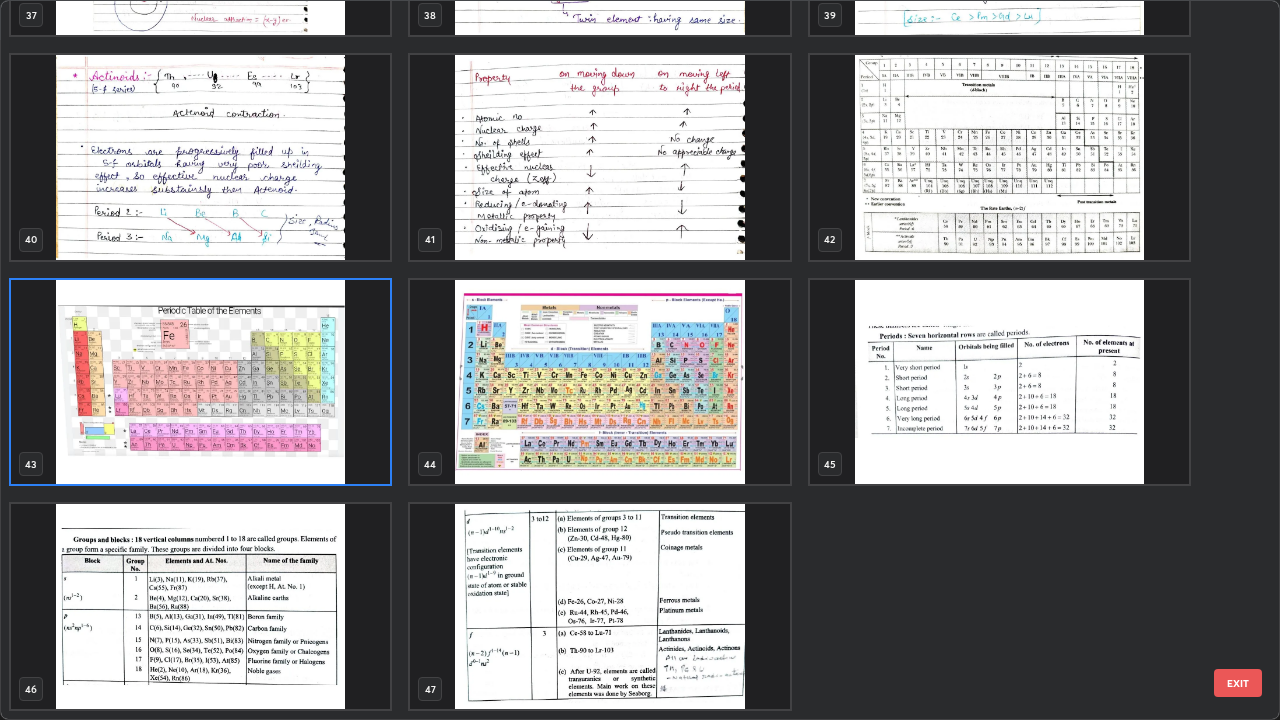 click at bounding box center [200, 382] 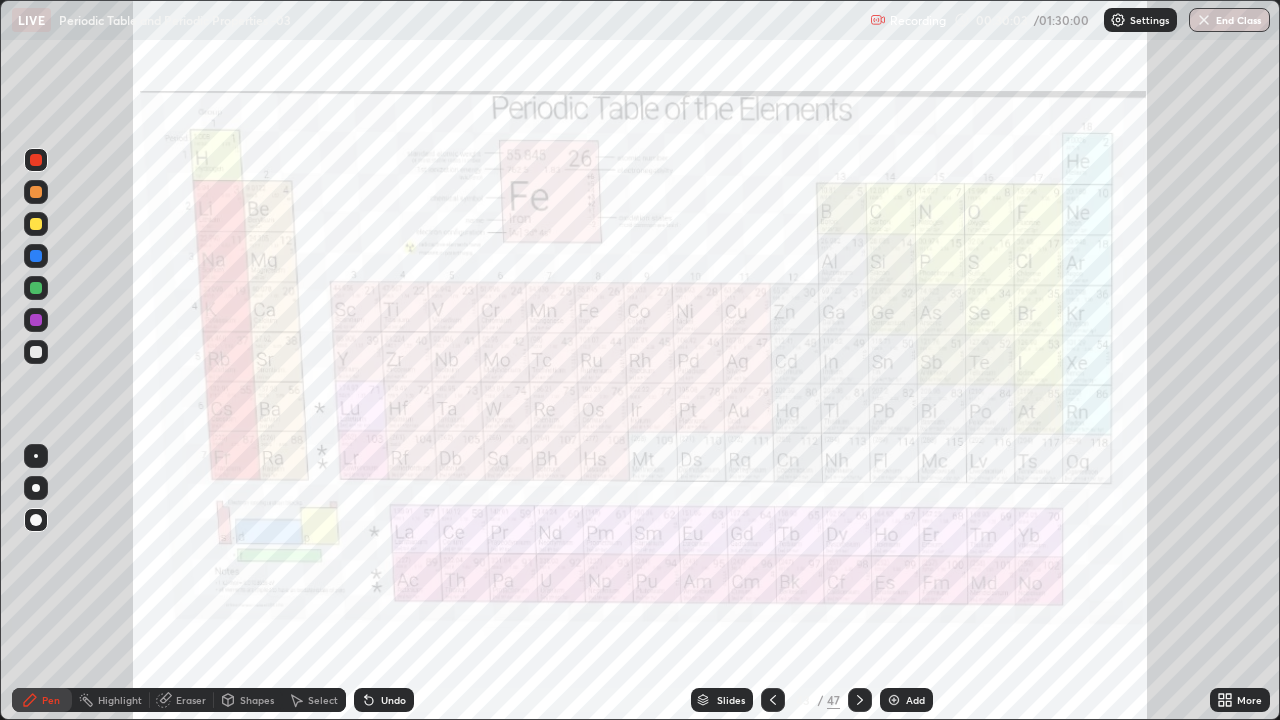 click on "Slides" at bounding box center [731, 700] 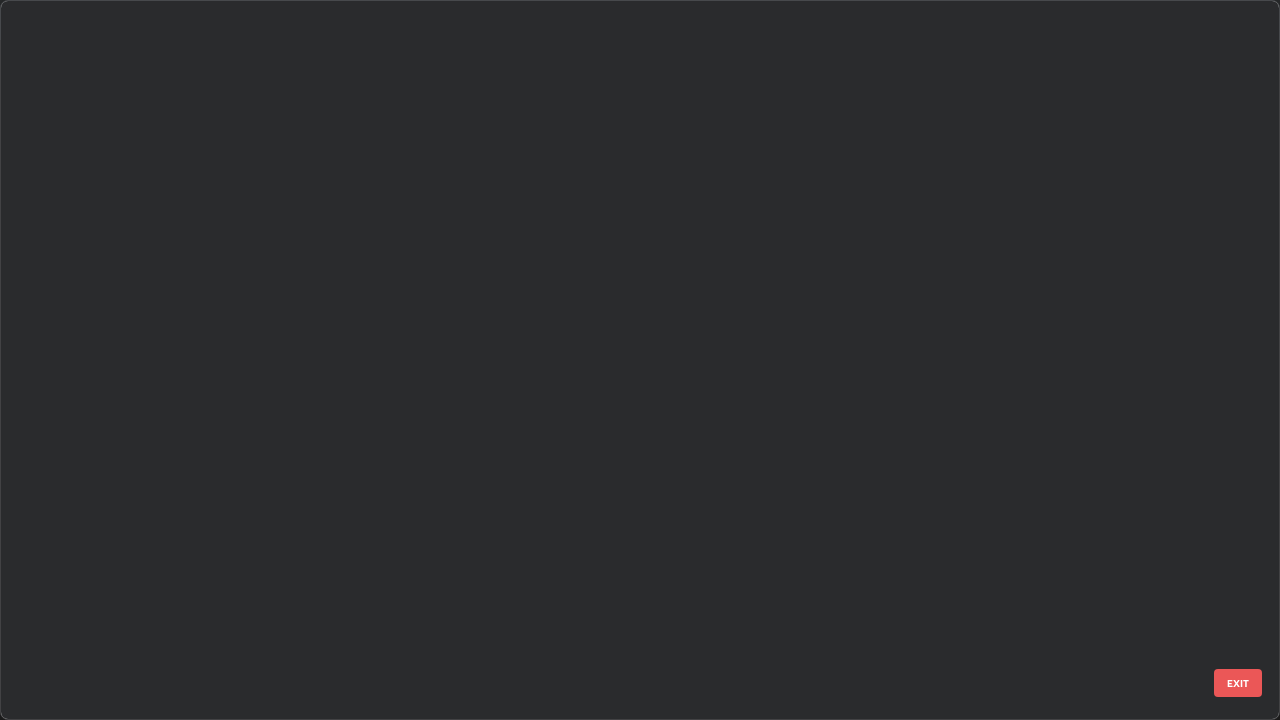scroll, scrollTop: 2651, scrollLeft: 0, axis: vertical 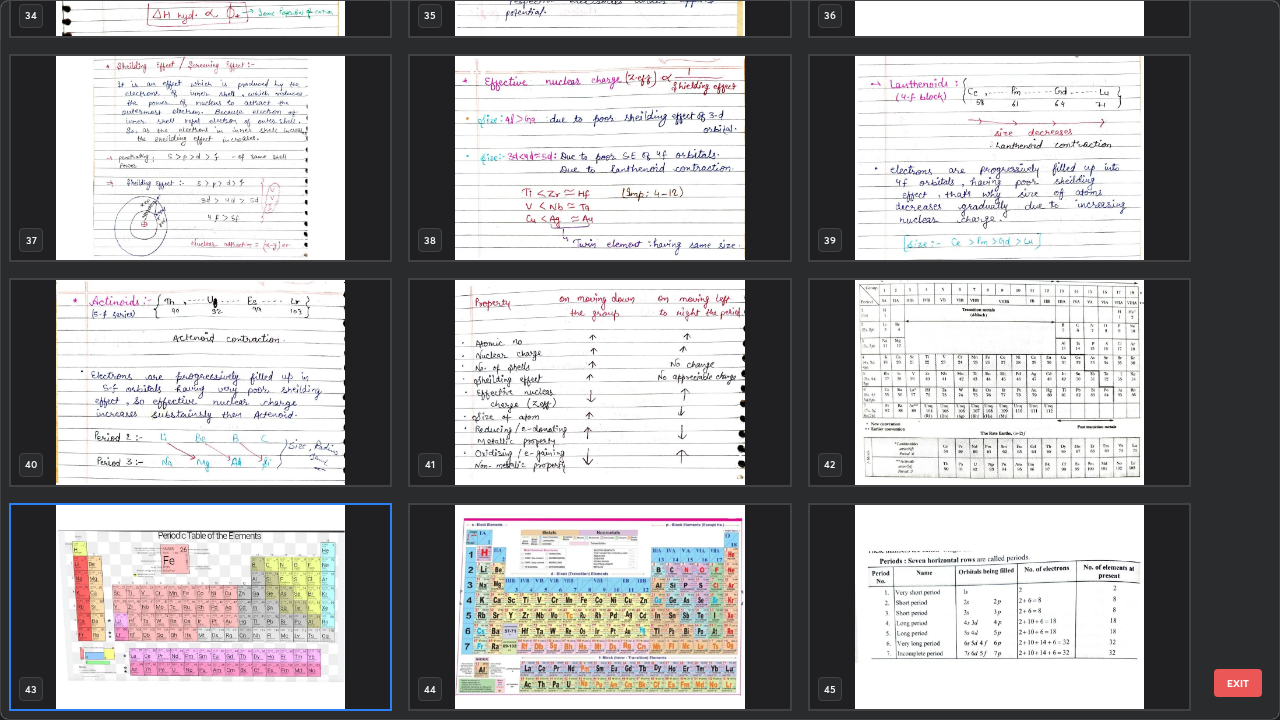 click at bounding box center (599, 607) 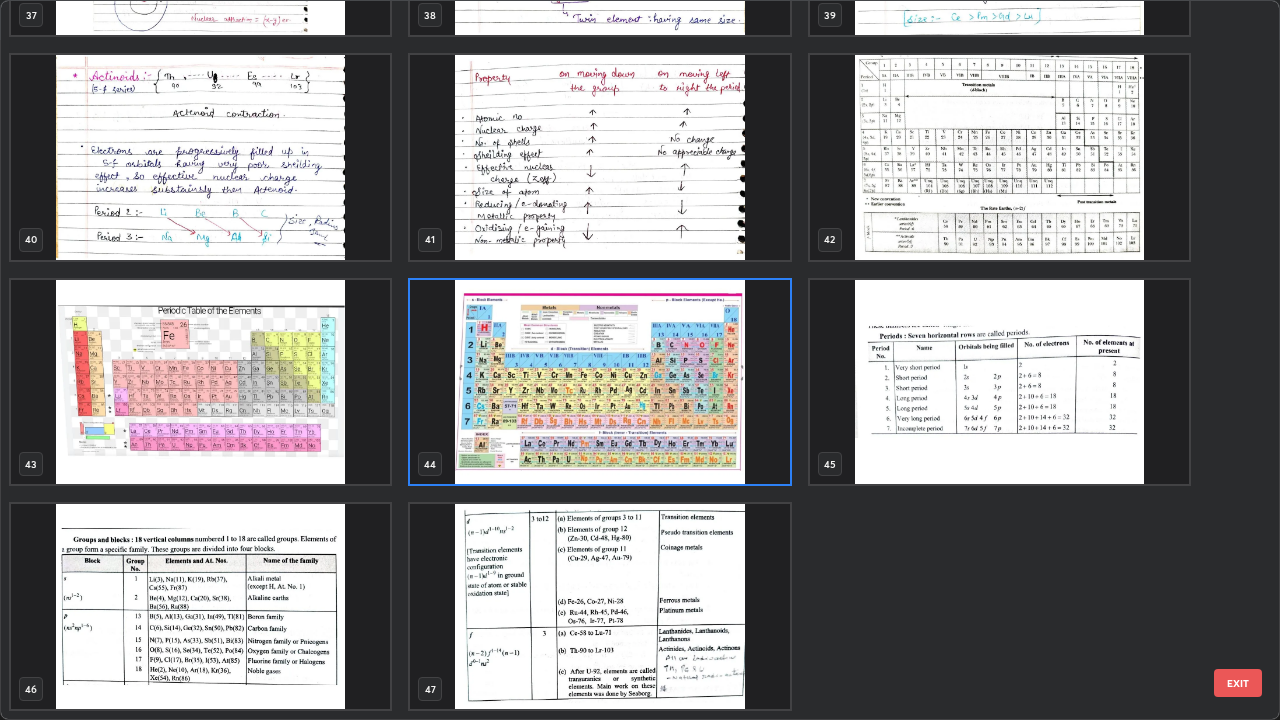 scroll, scrollTop: 2873, scrollLeft: 0, axis: vertical 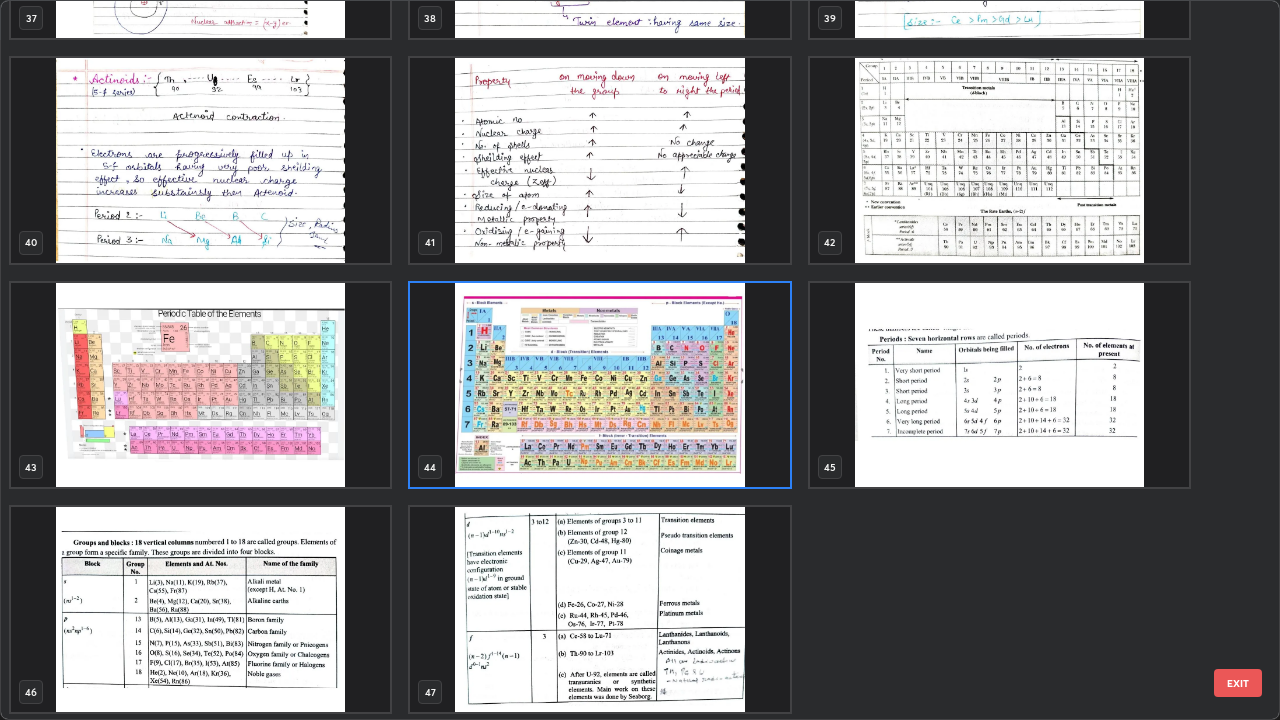 click at bounding box center (999, 160) 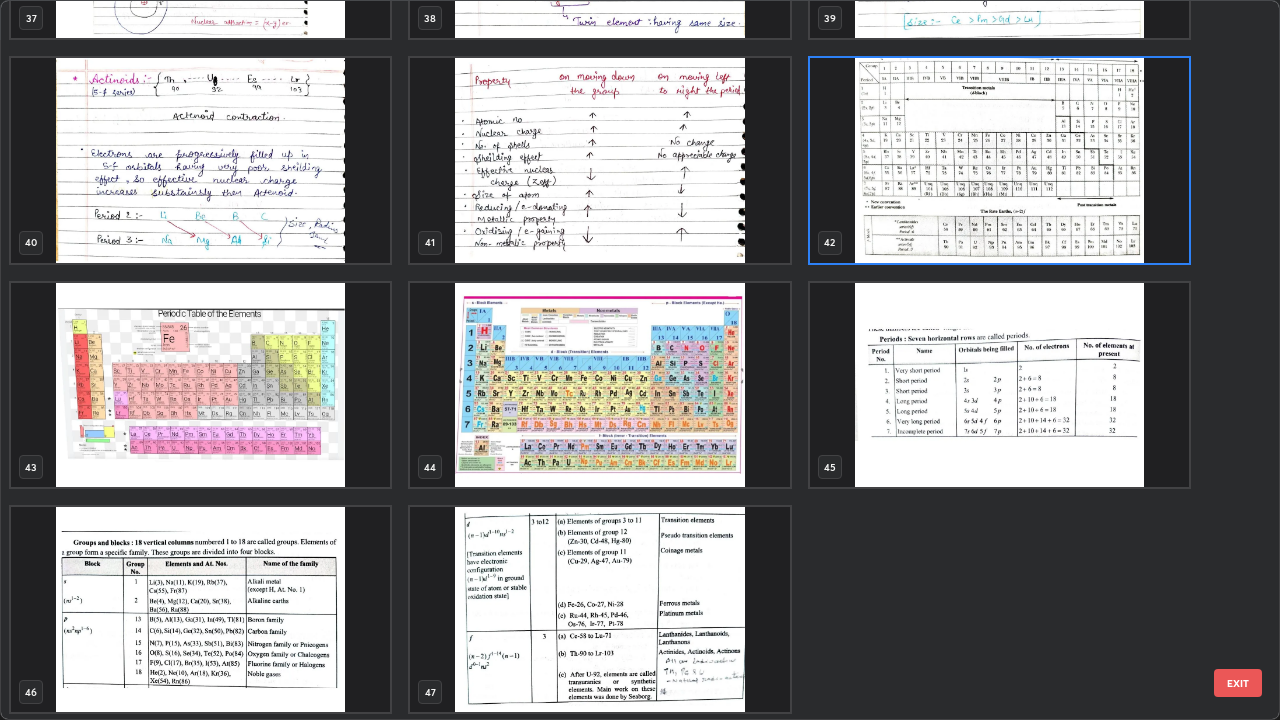 click at bounding box center [999, 160] 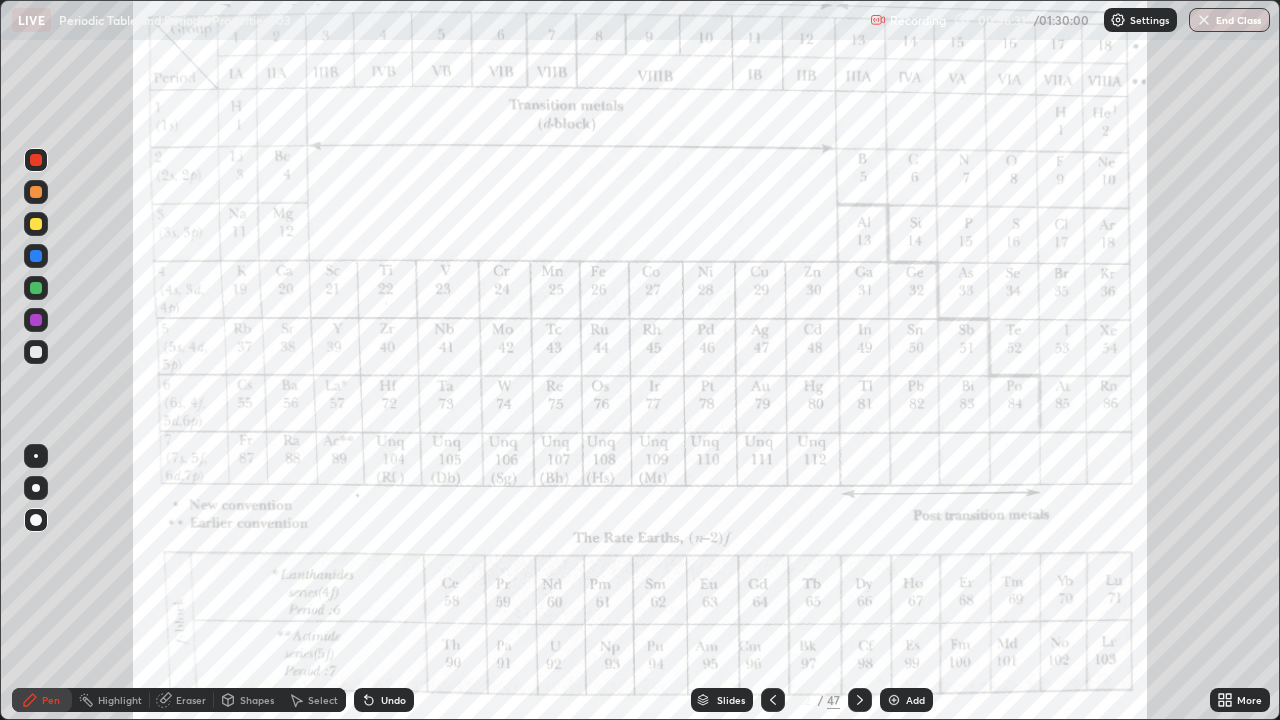 click 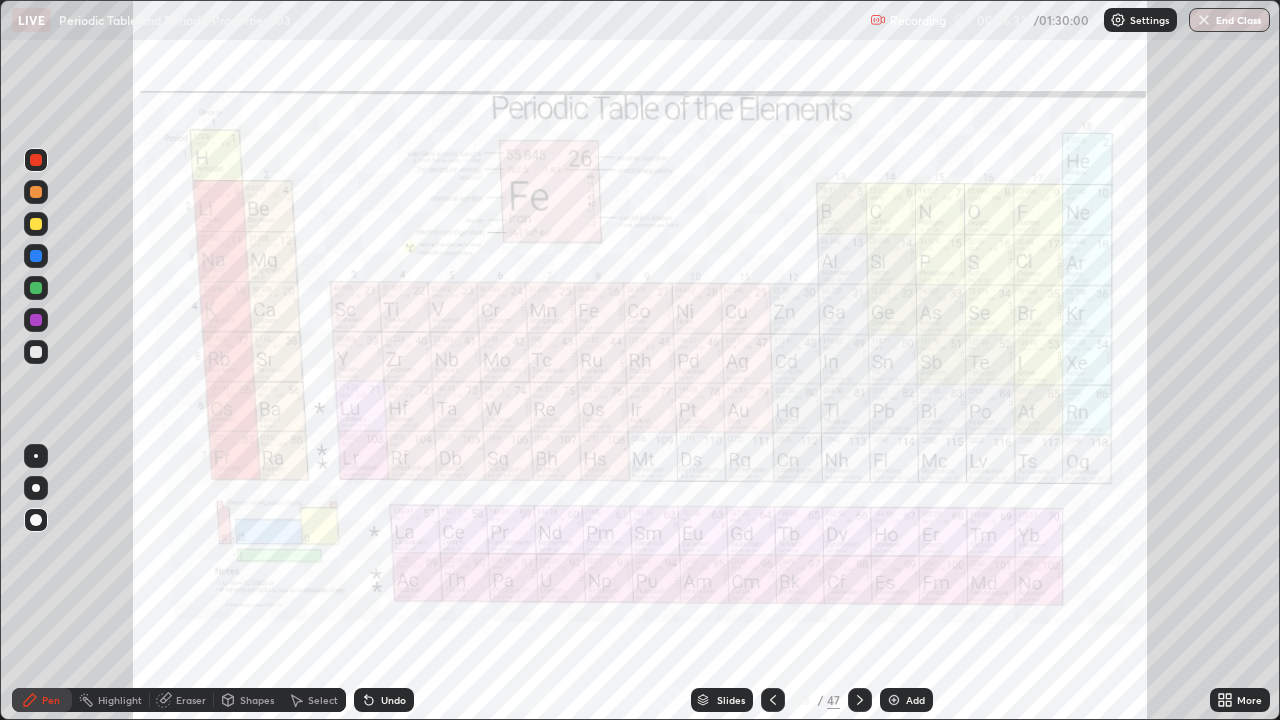 click 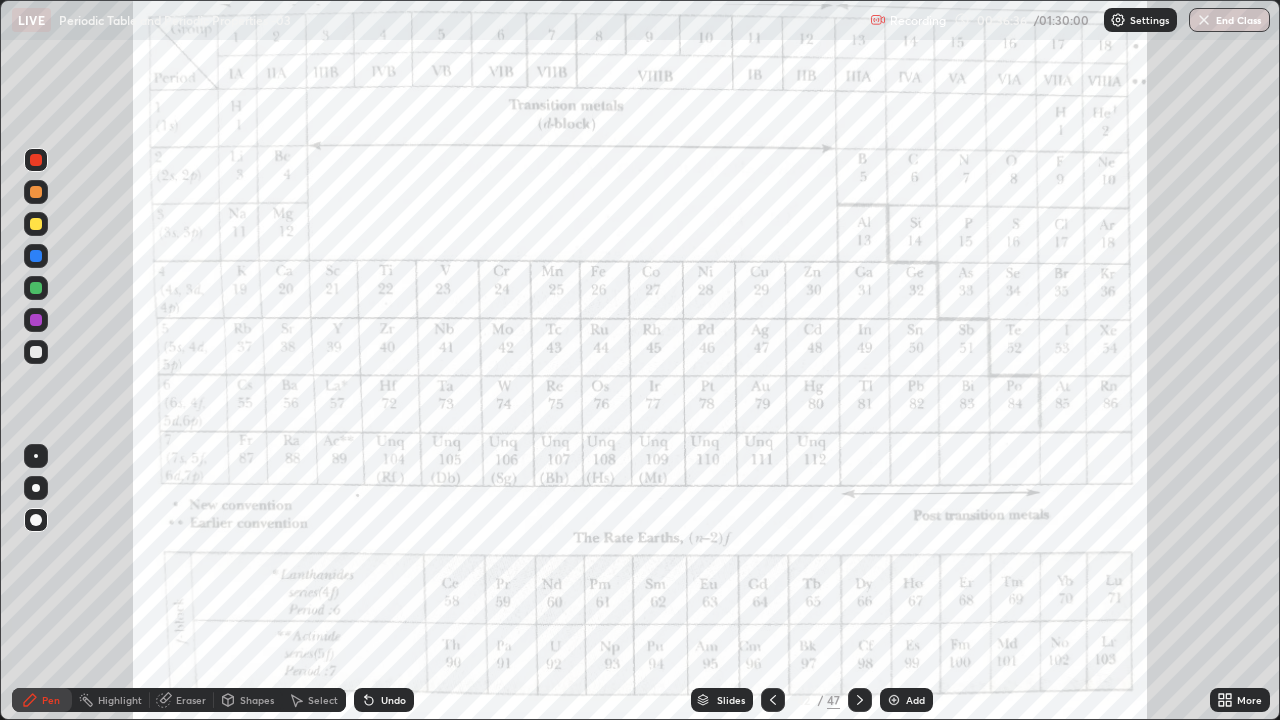 click on "Slides" at bounding box center (731, 700) 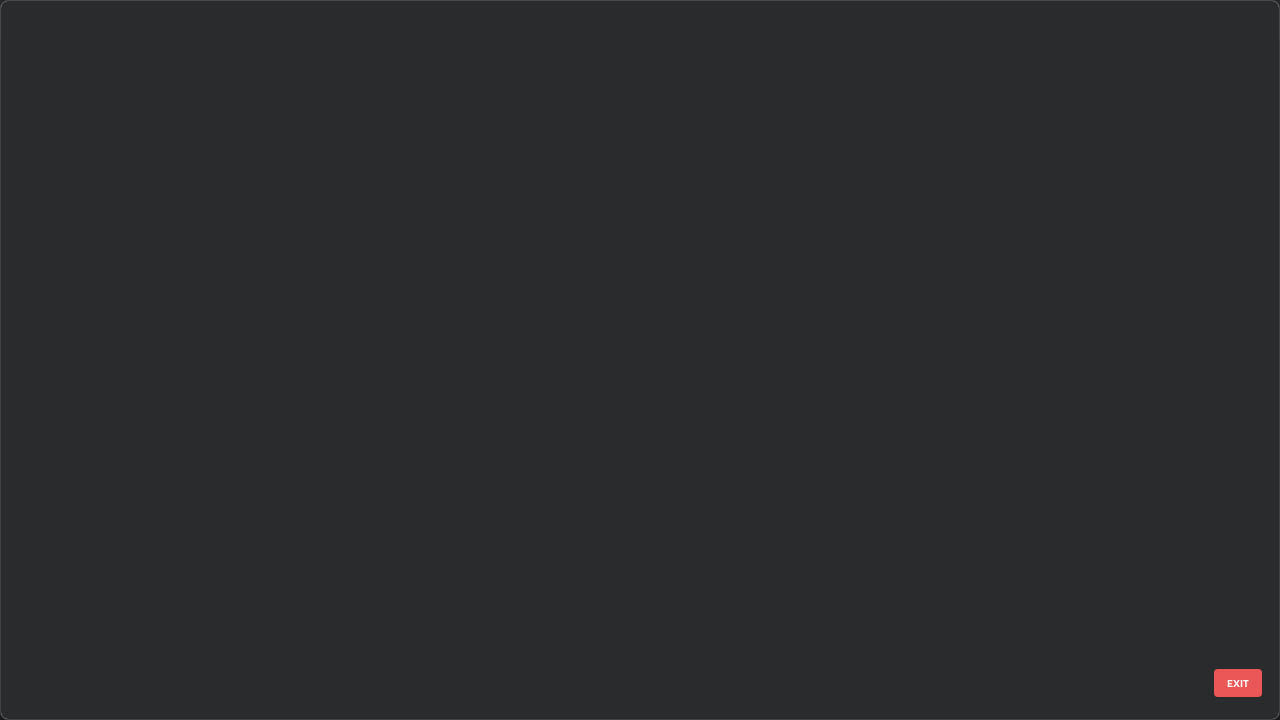 scroll, scrollTop: 2426, scrollLeft: 0, axis: vertical 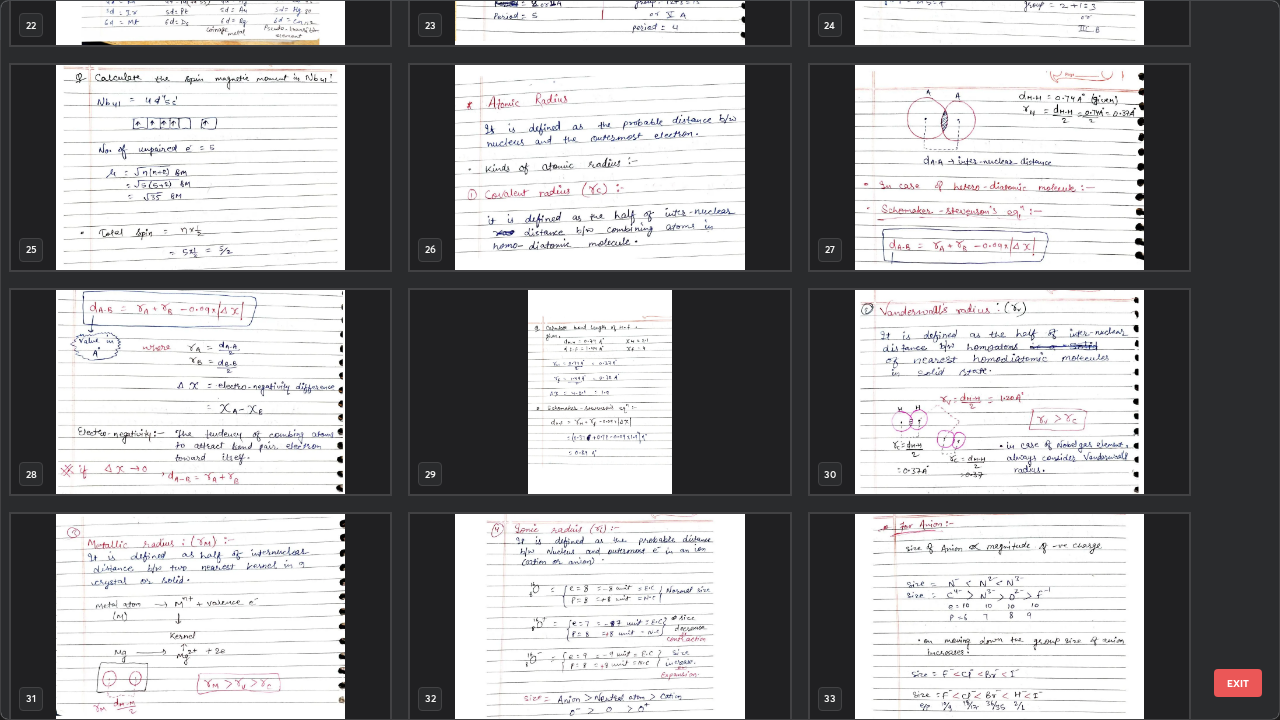click at bounding box center [599, 167] 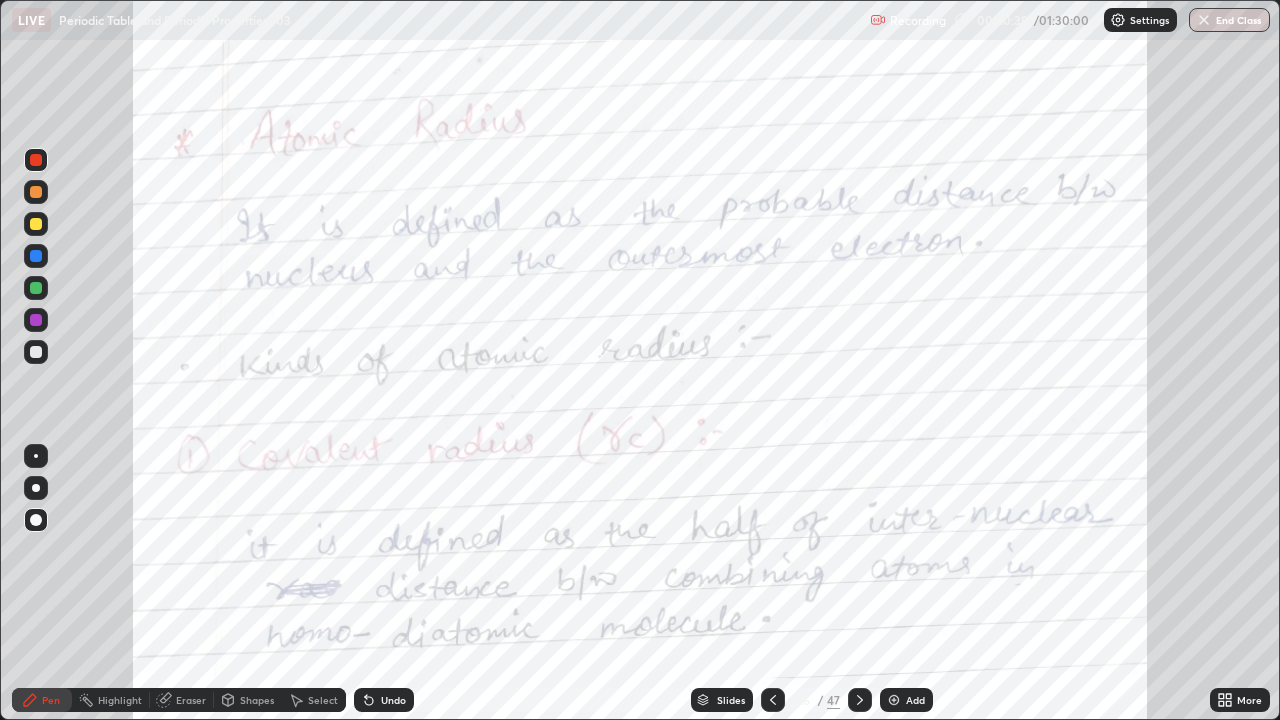 click on "Slides" at bounding box center (731, 700) 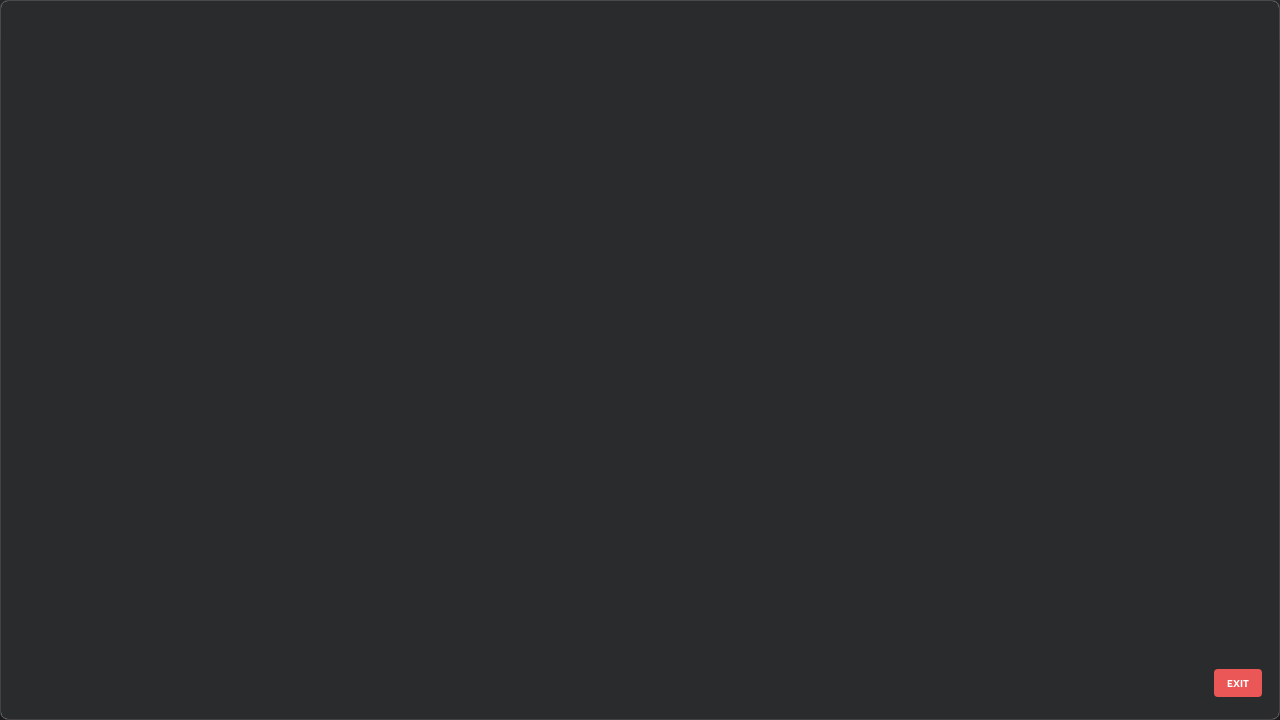 scroll, scrollTop: 1303, scrollLeft: 0, axis: vertical 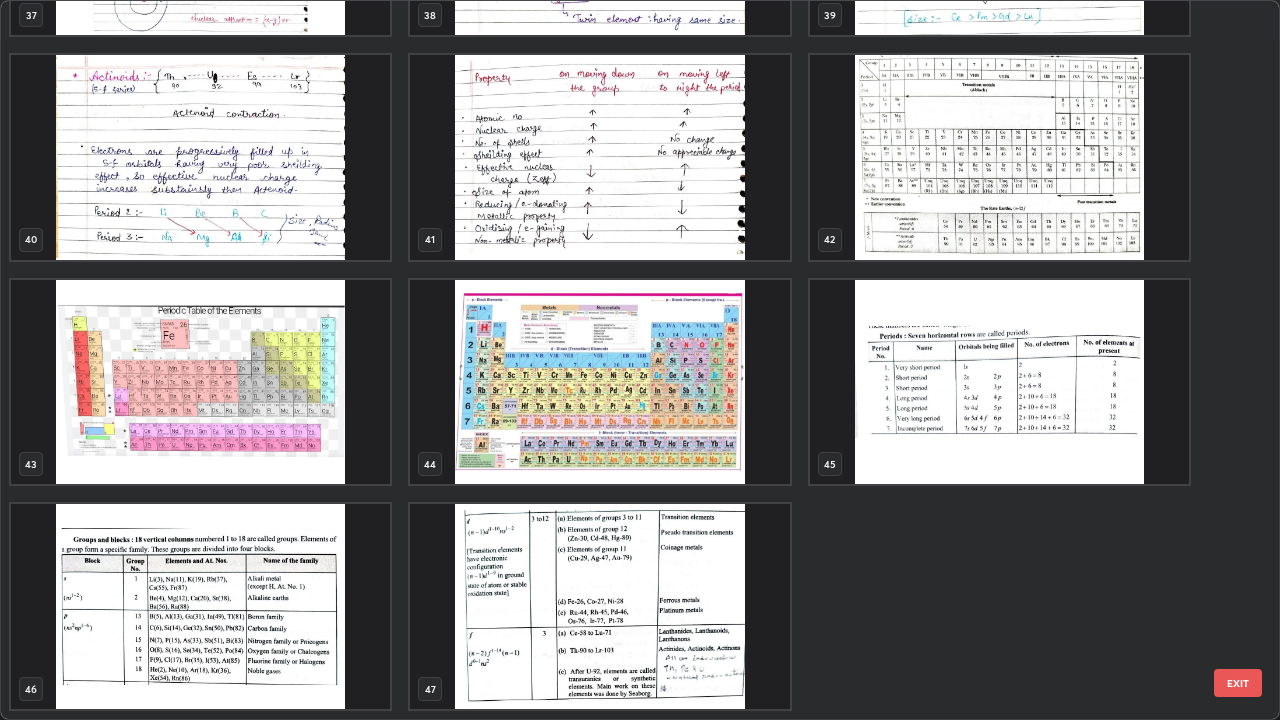 click at bounding box center [599, 382] 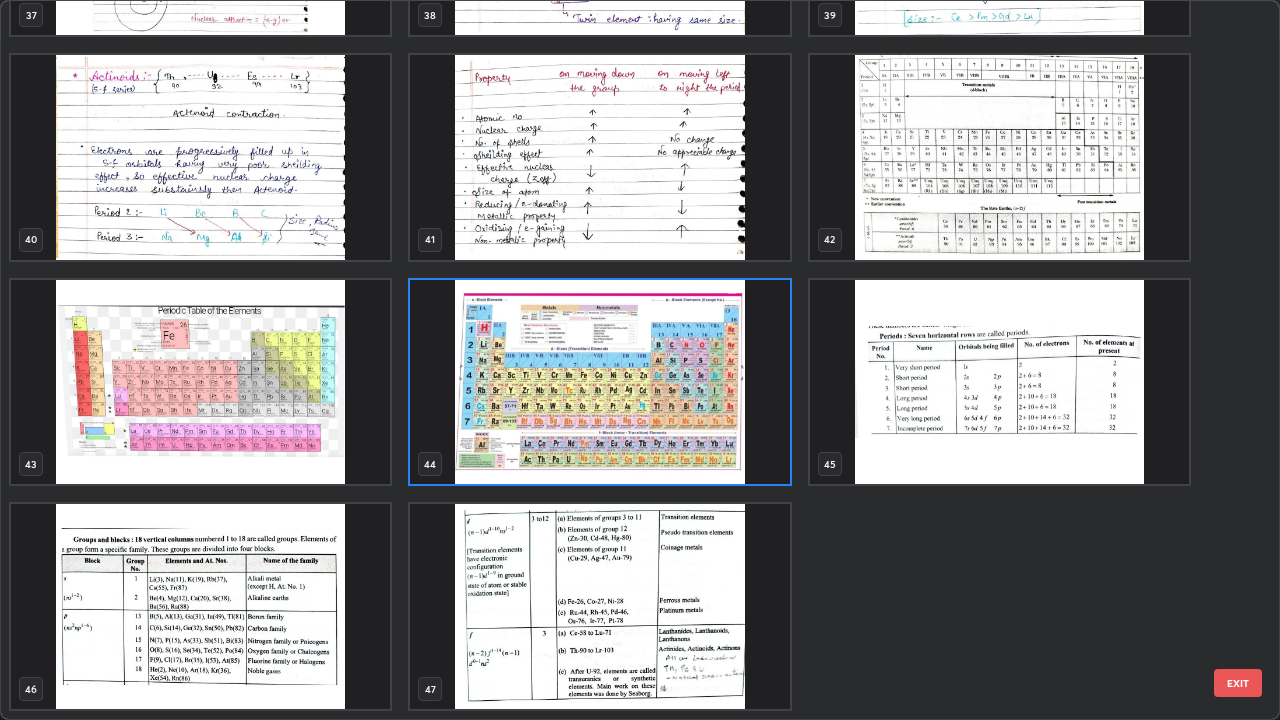 click at bounding box center (599, 382) 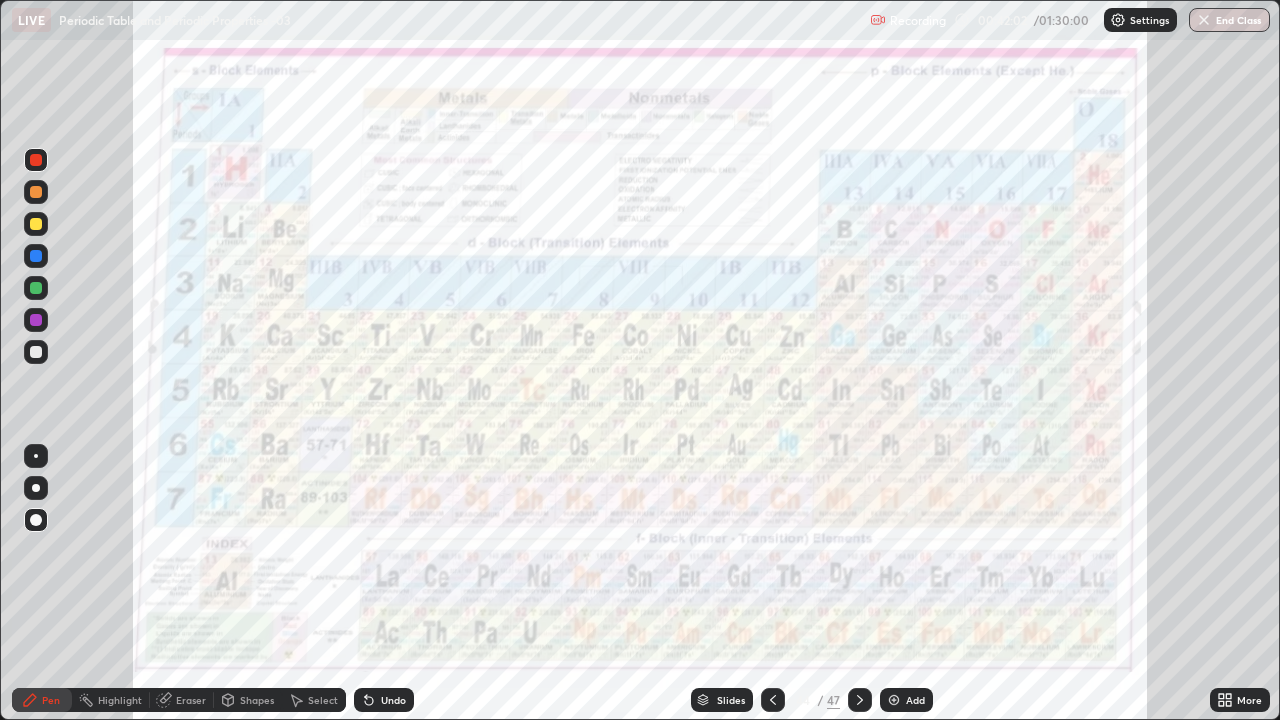 click 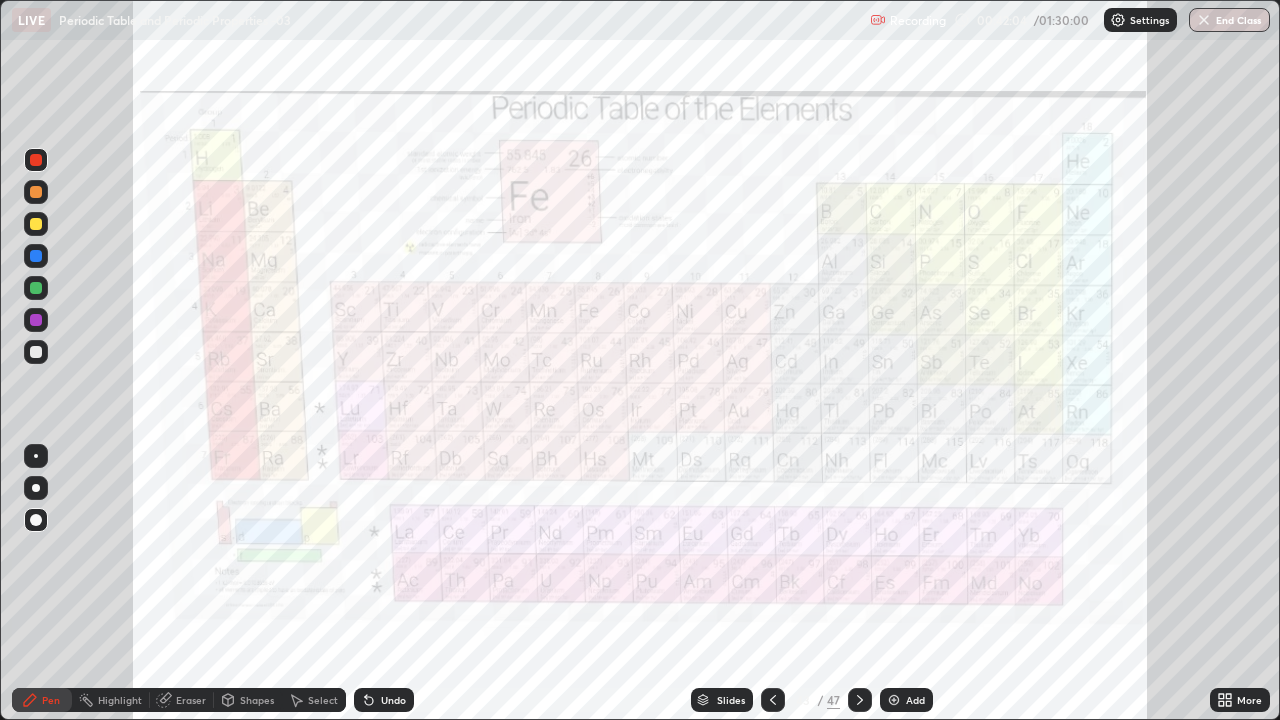 click 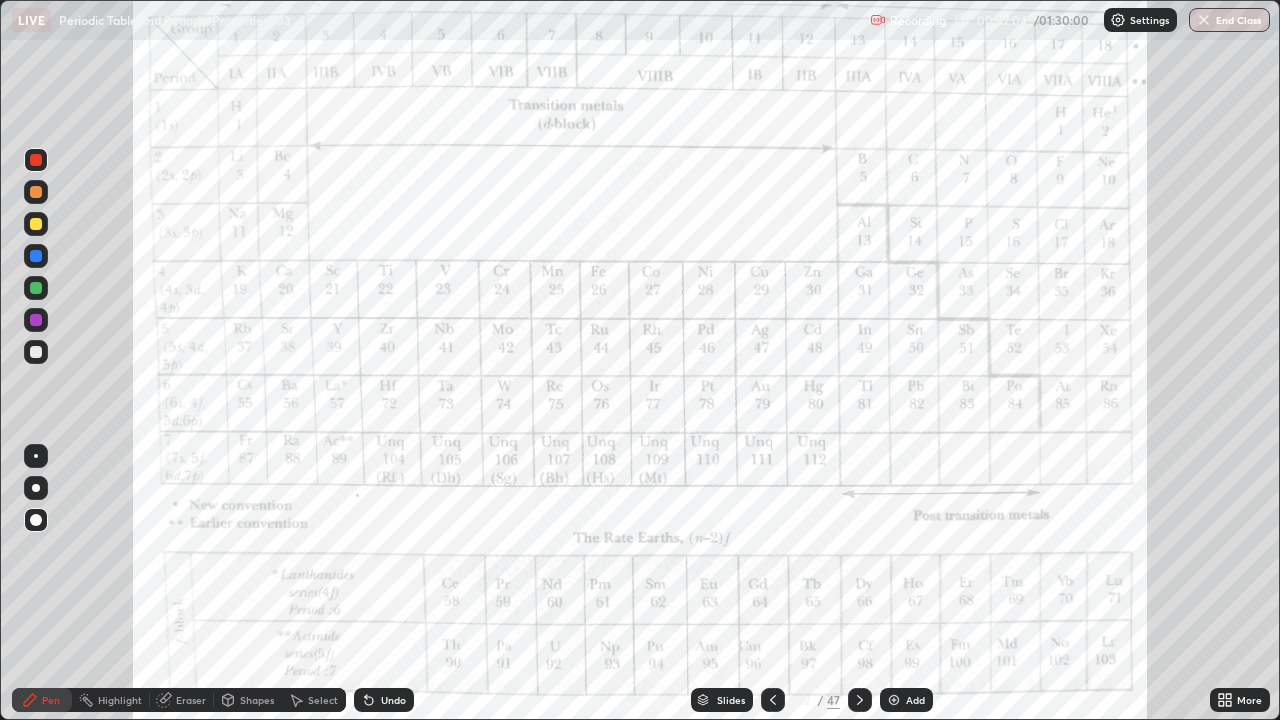 click at bounding box center [773, 700] 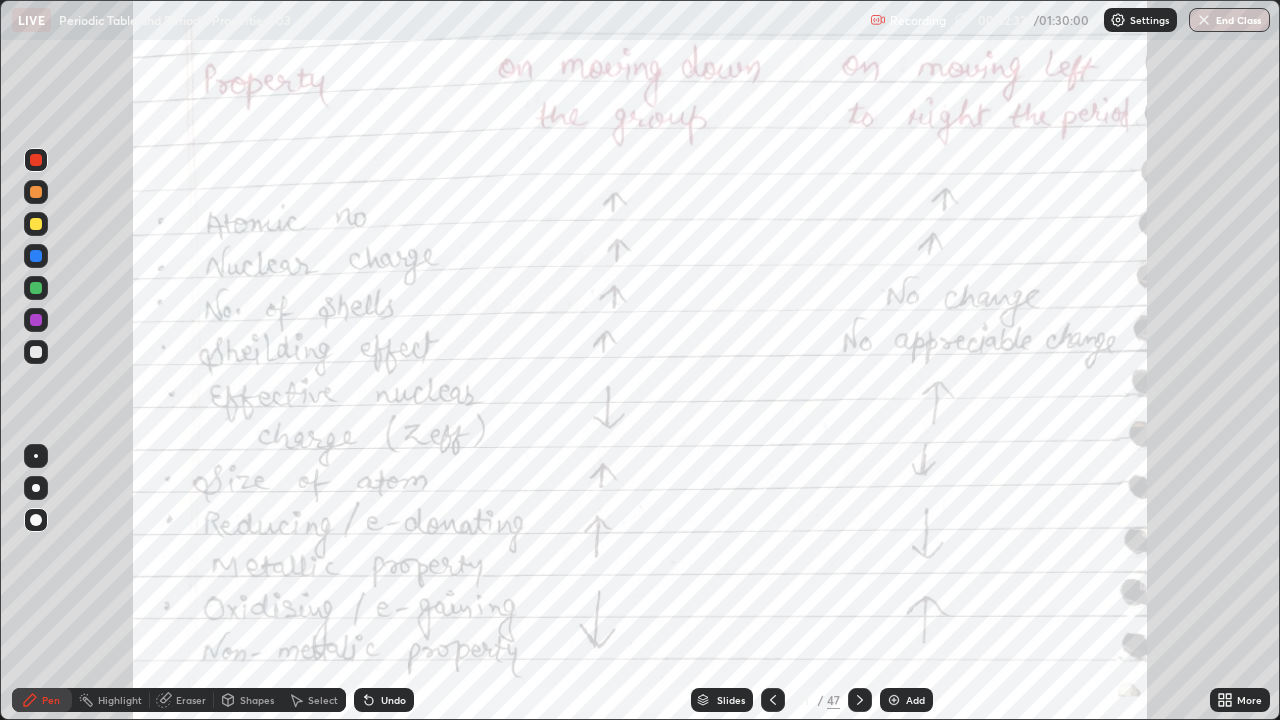 click 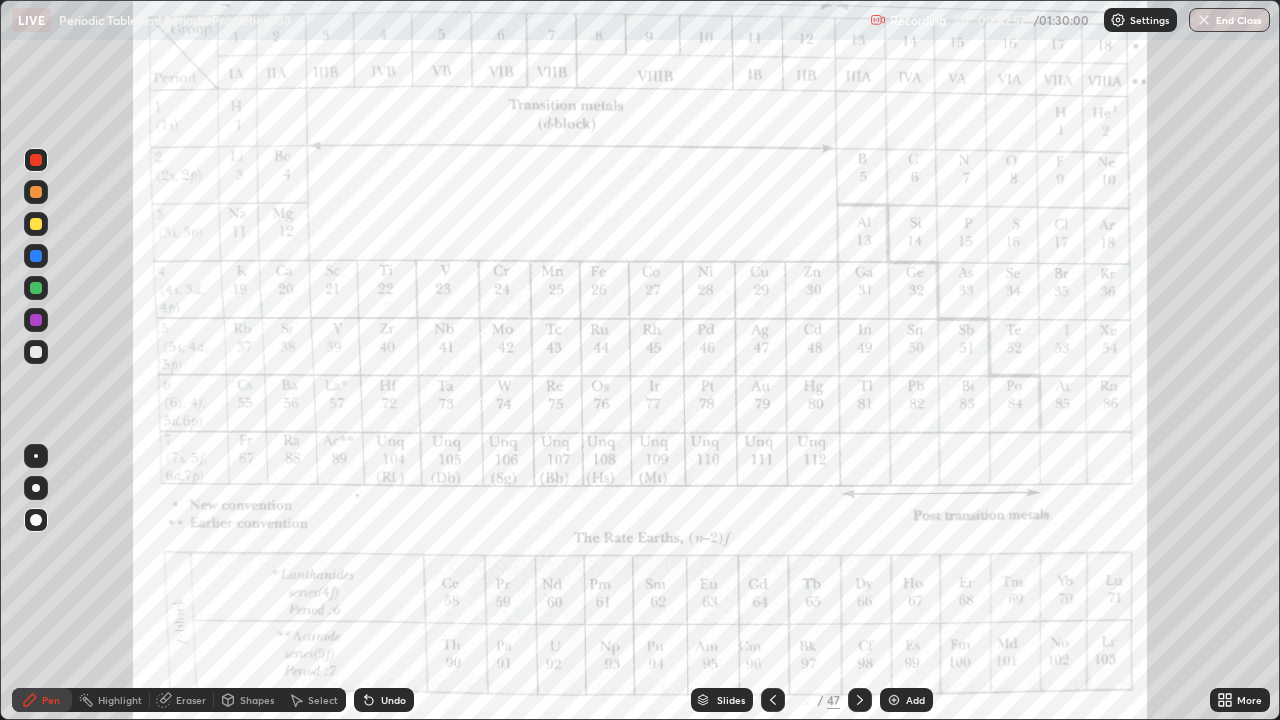 click 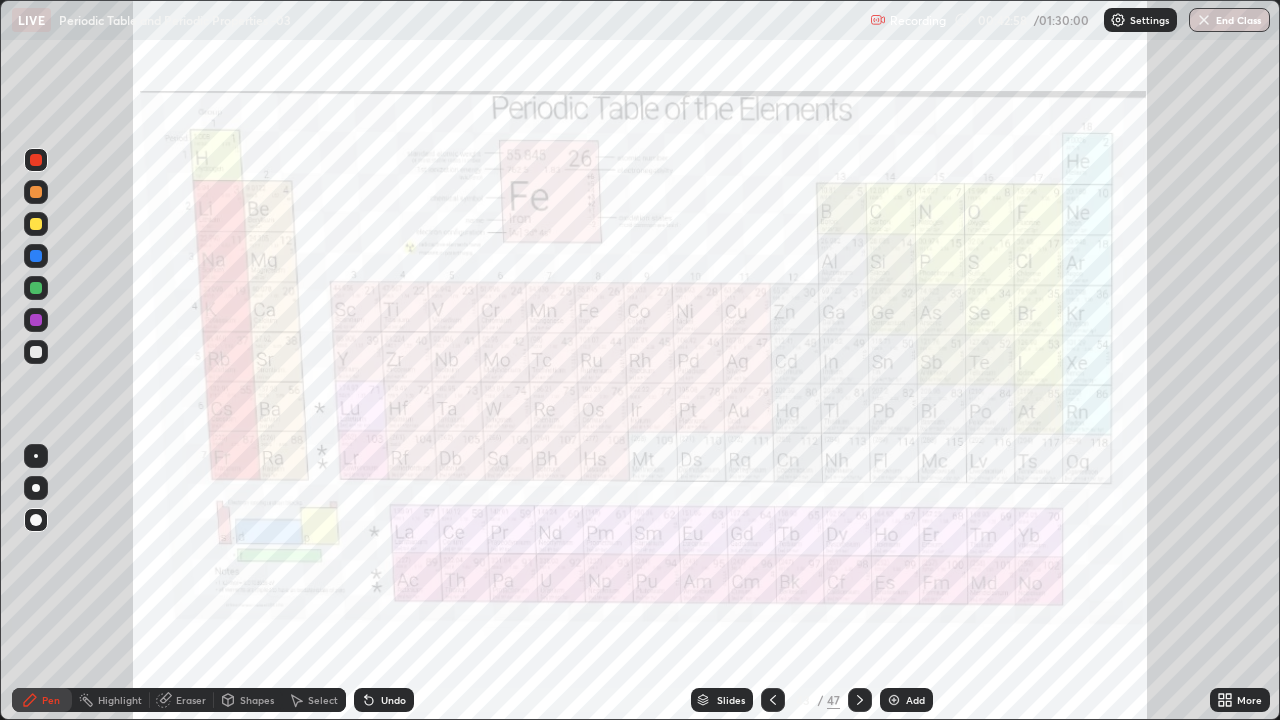 click 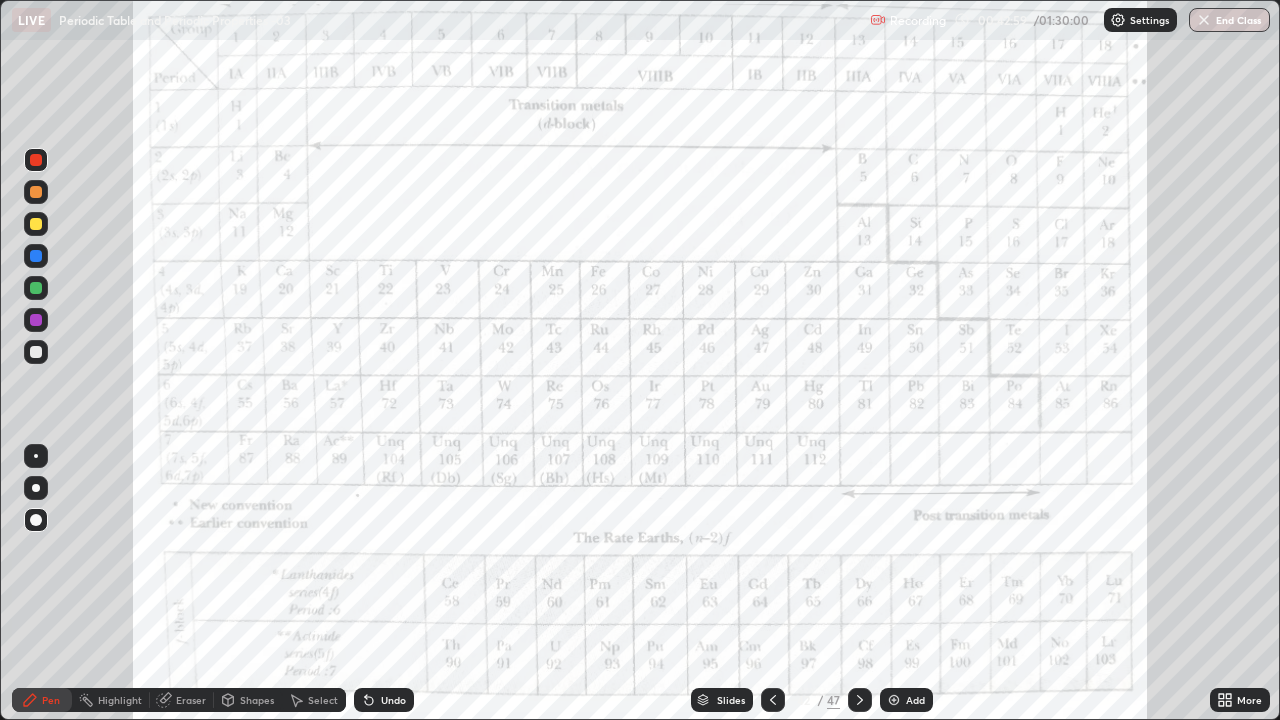 click 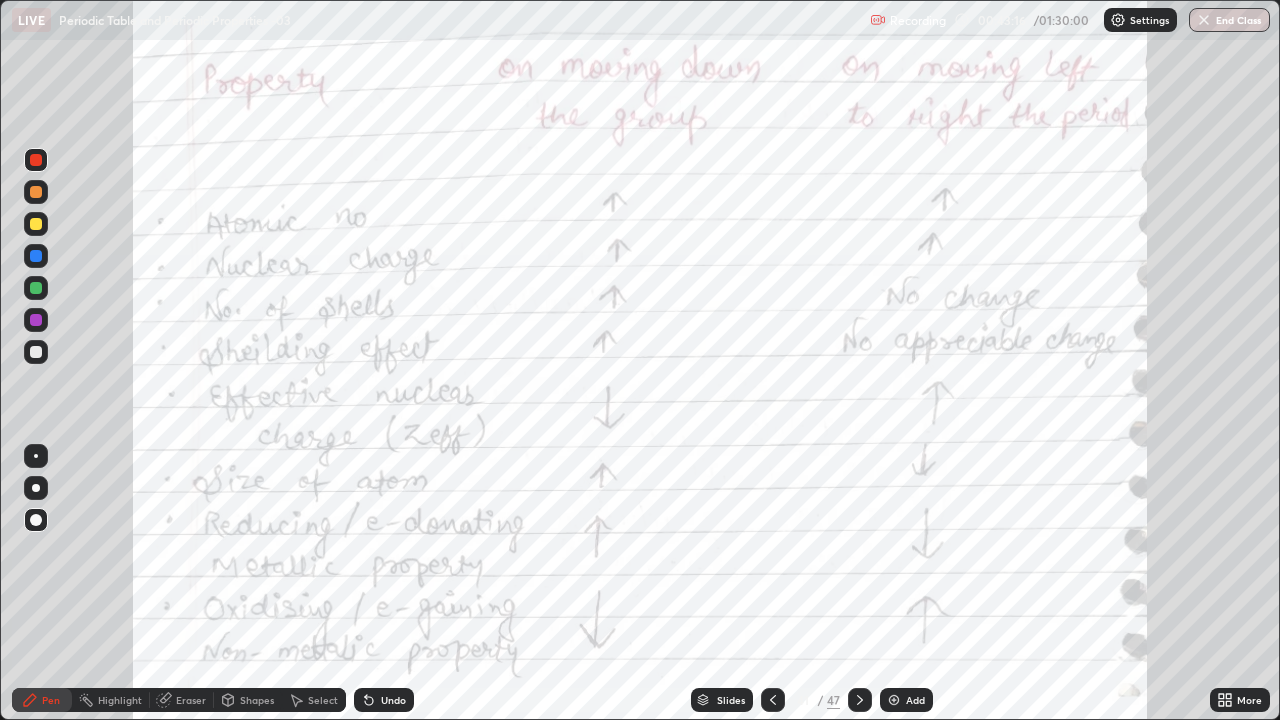 click 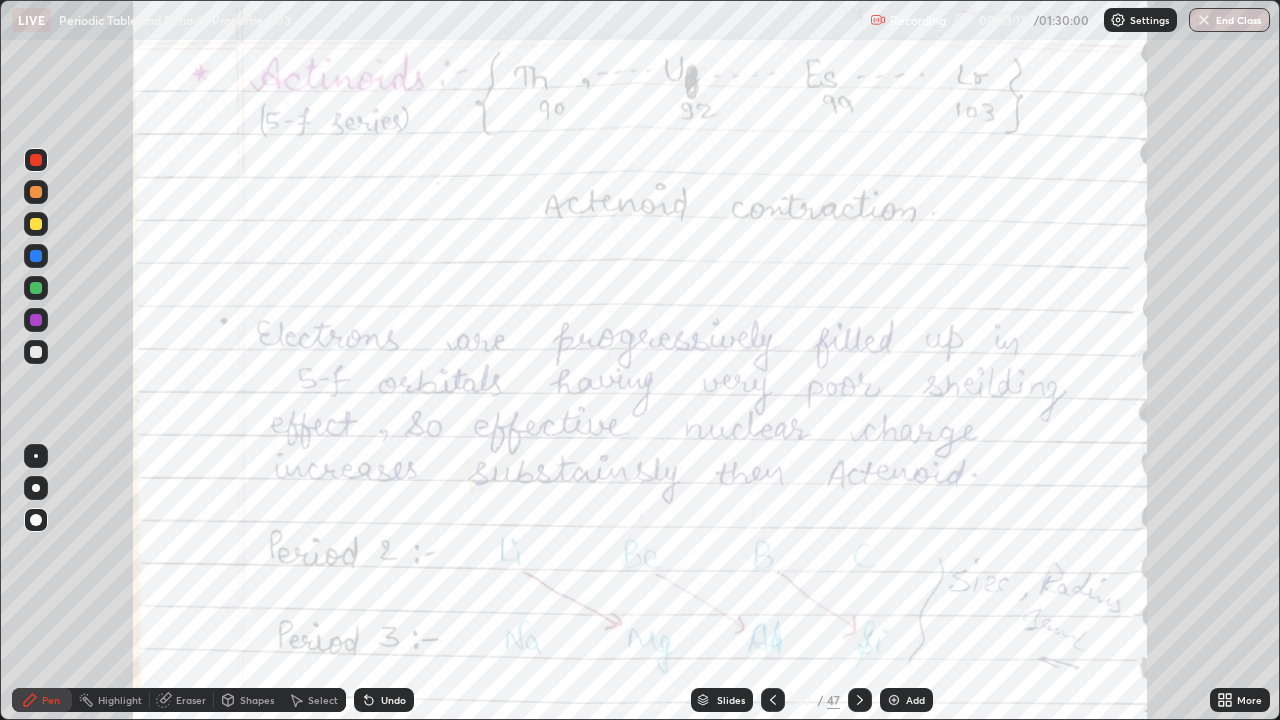 click 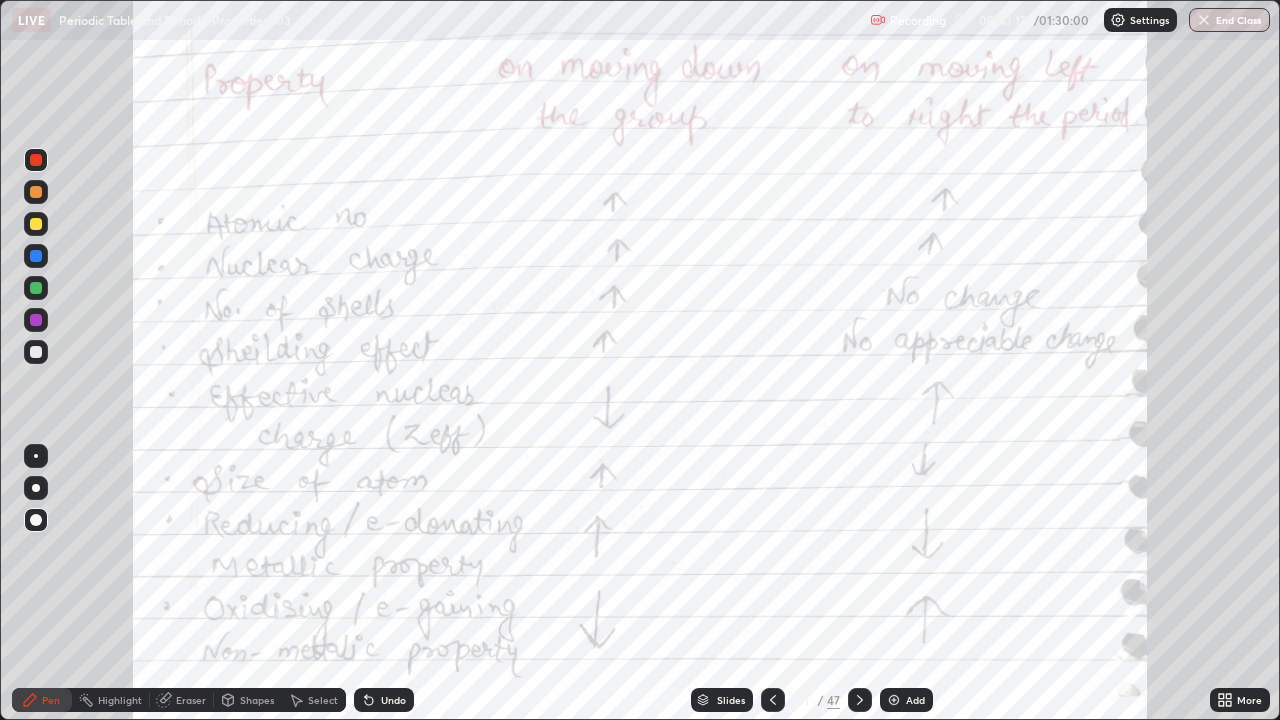 click 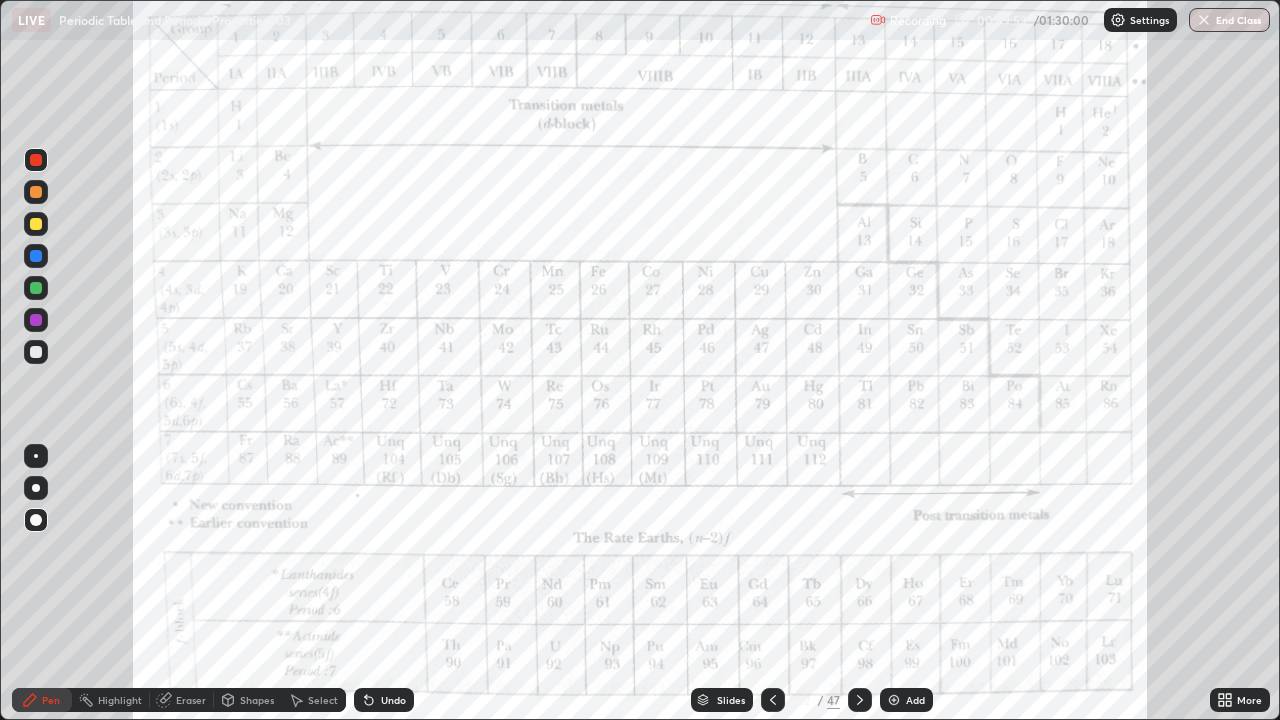click 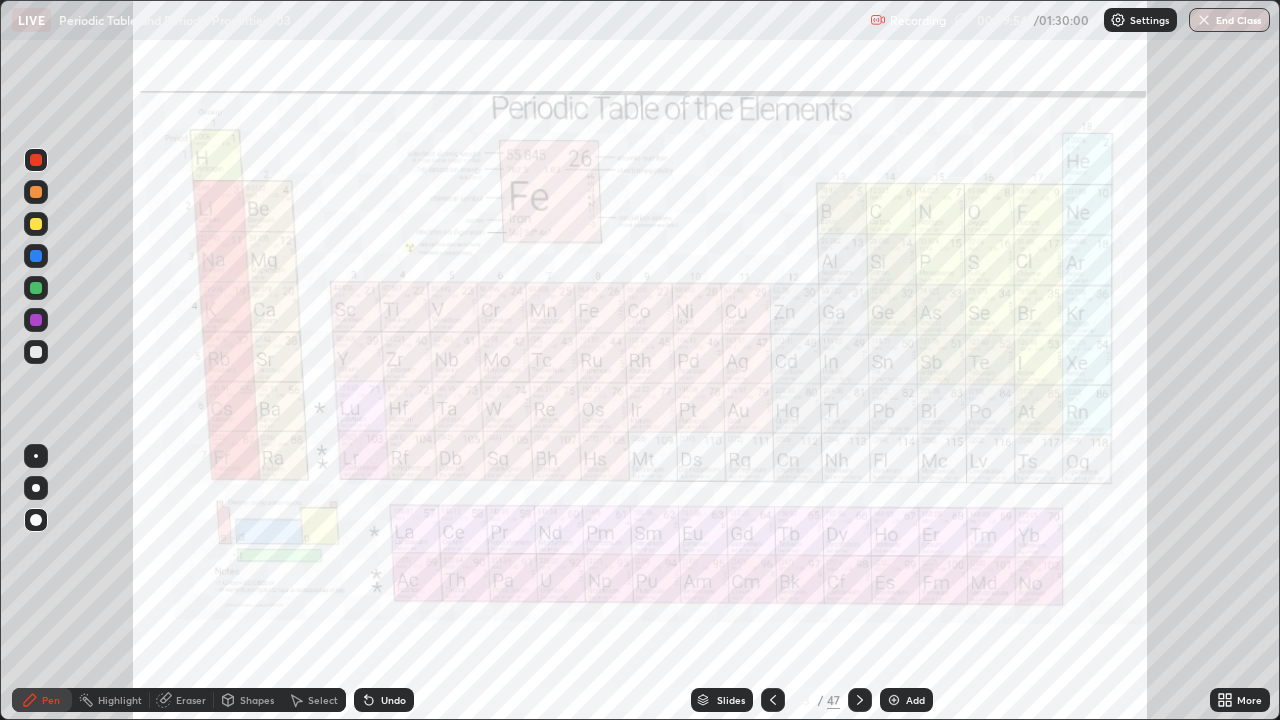 click 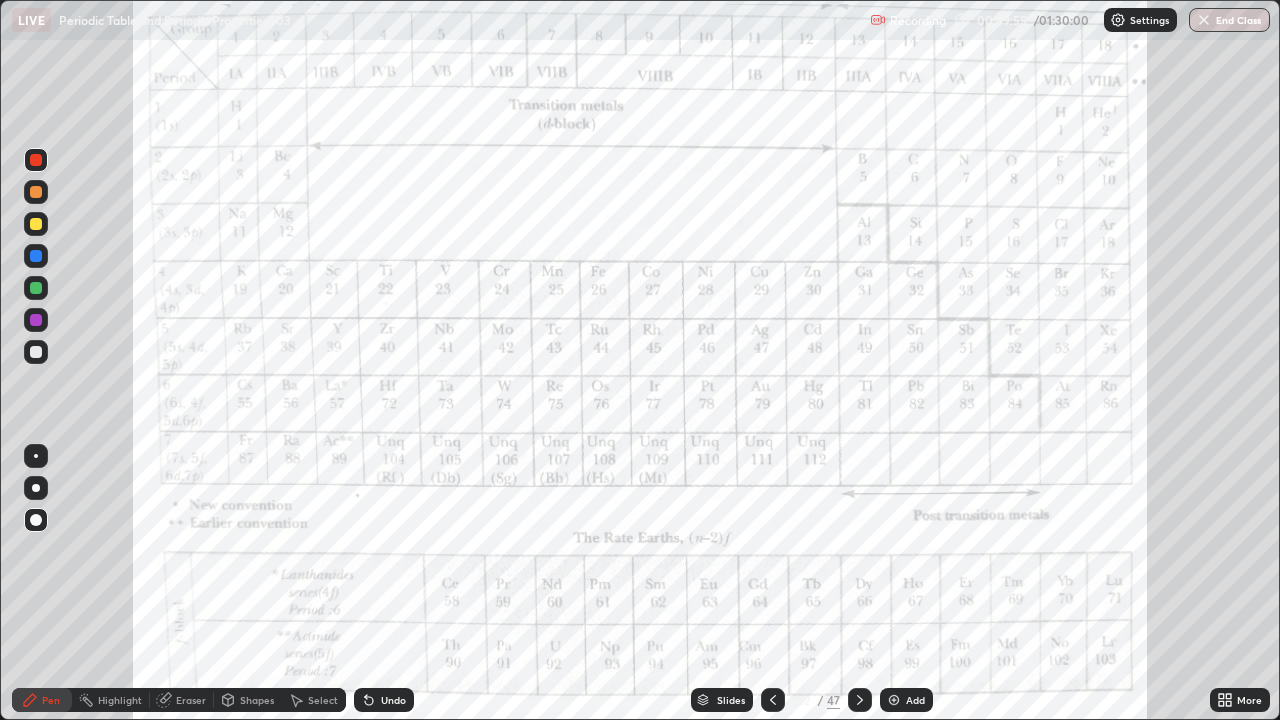 click 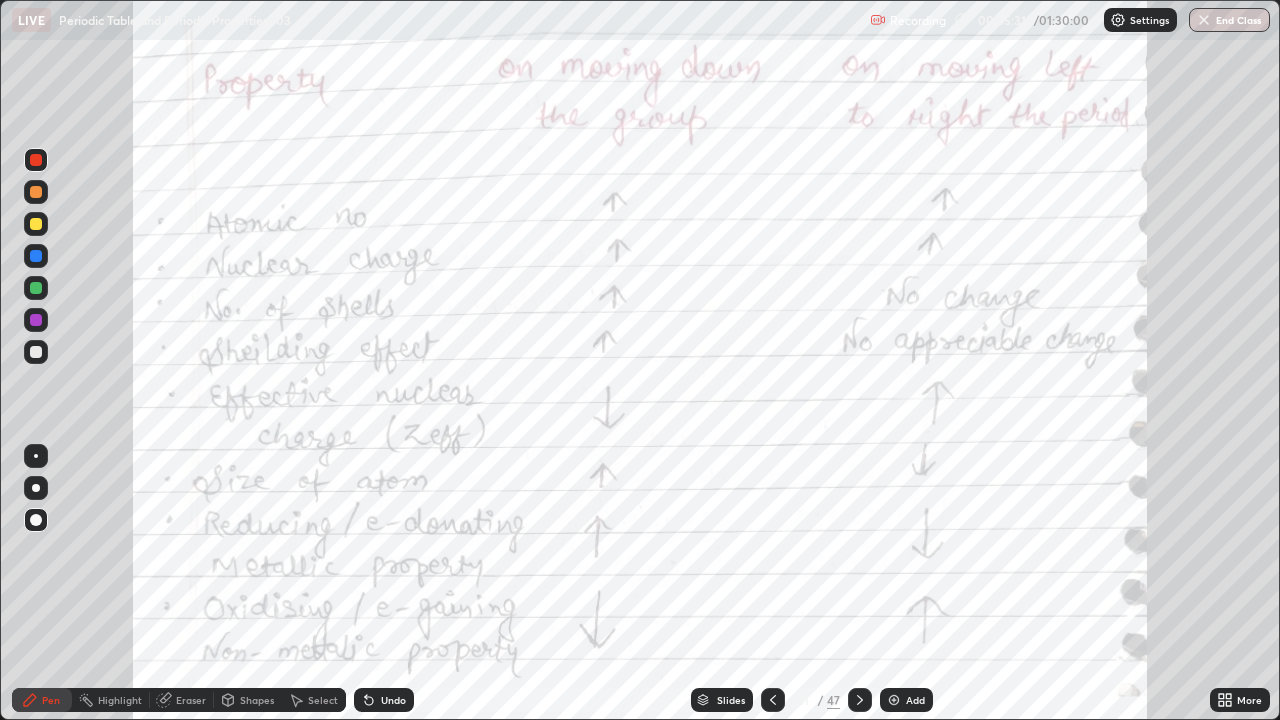 click on "Slides" at bounding box center (731, 700) 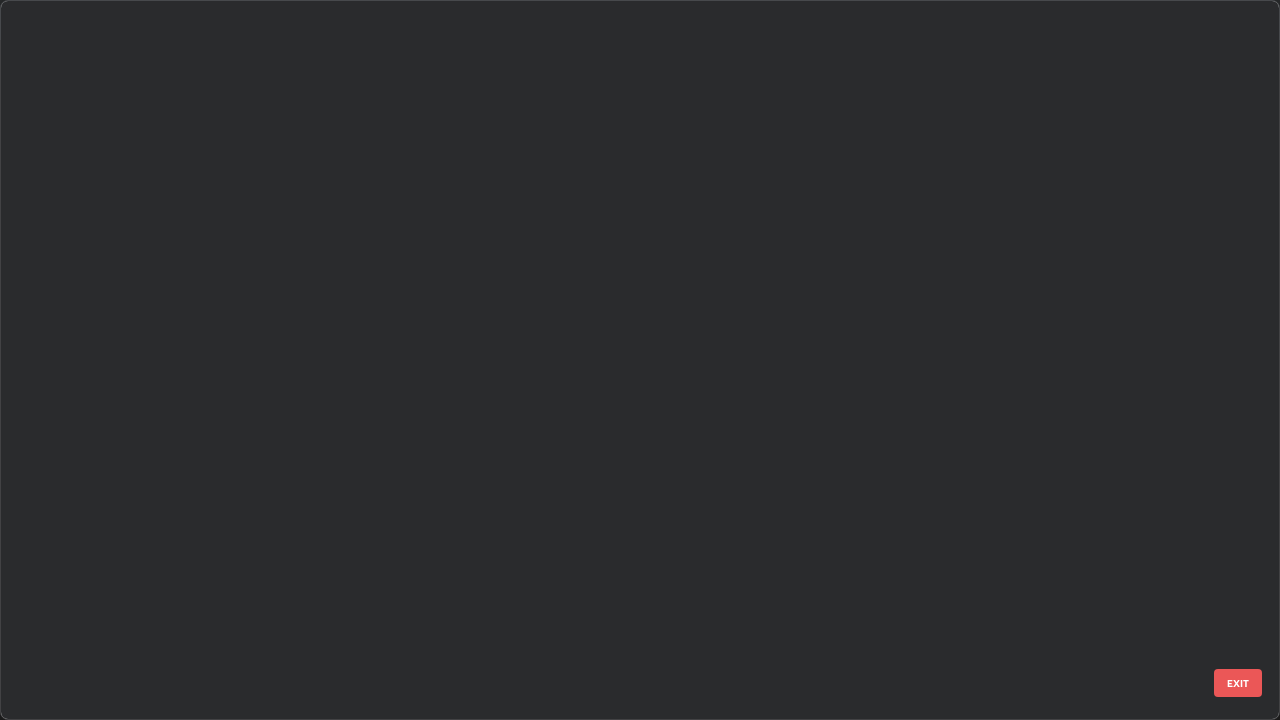 scroll, scrollTop: 2426, scrollLeft: 0, axis: vertical 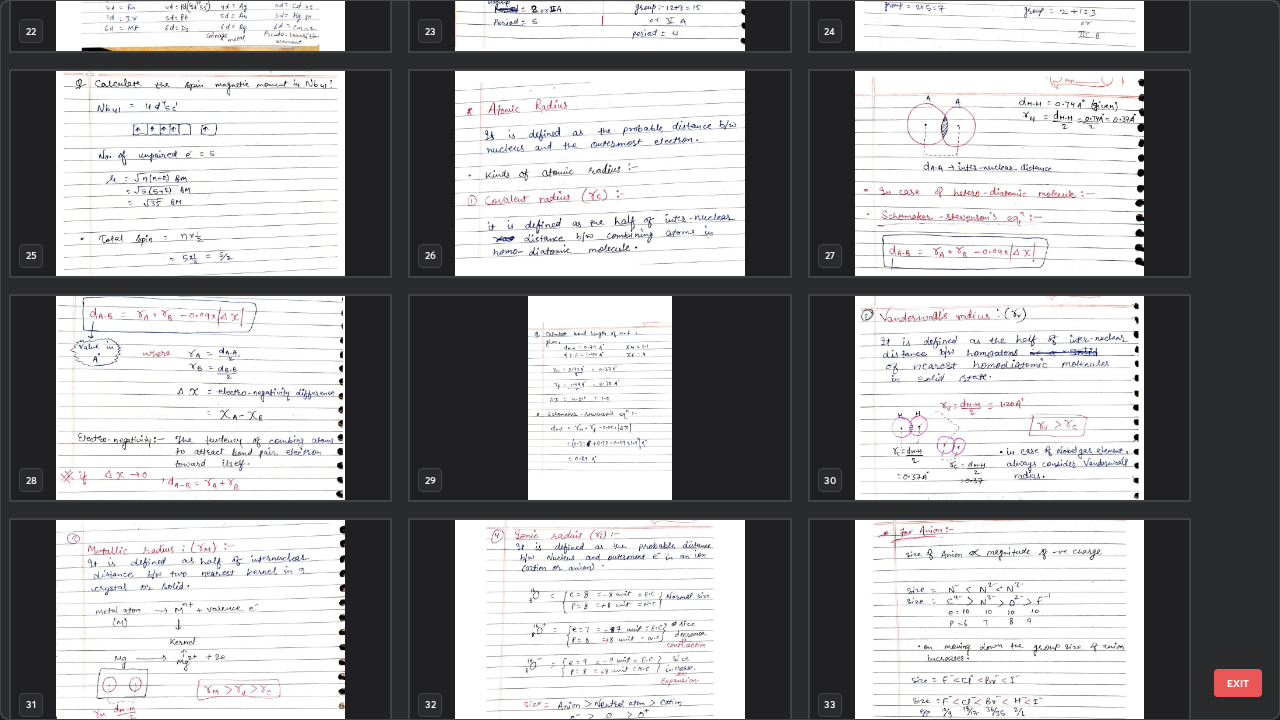 click at bounding box center [599, 173] 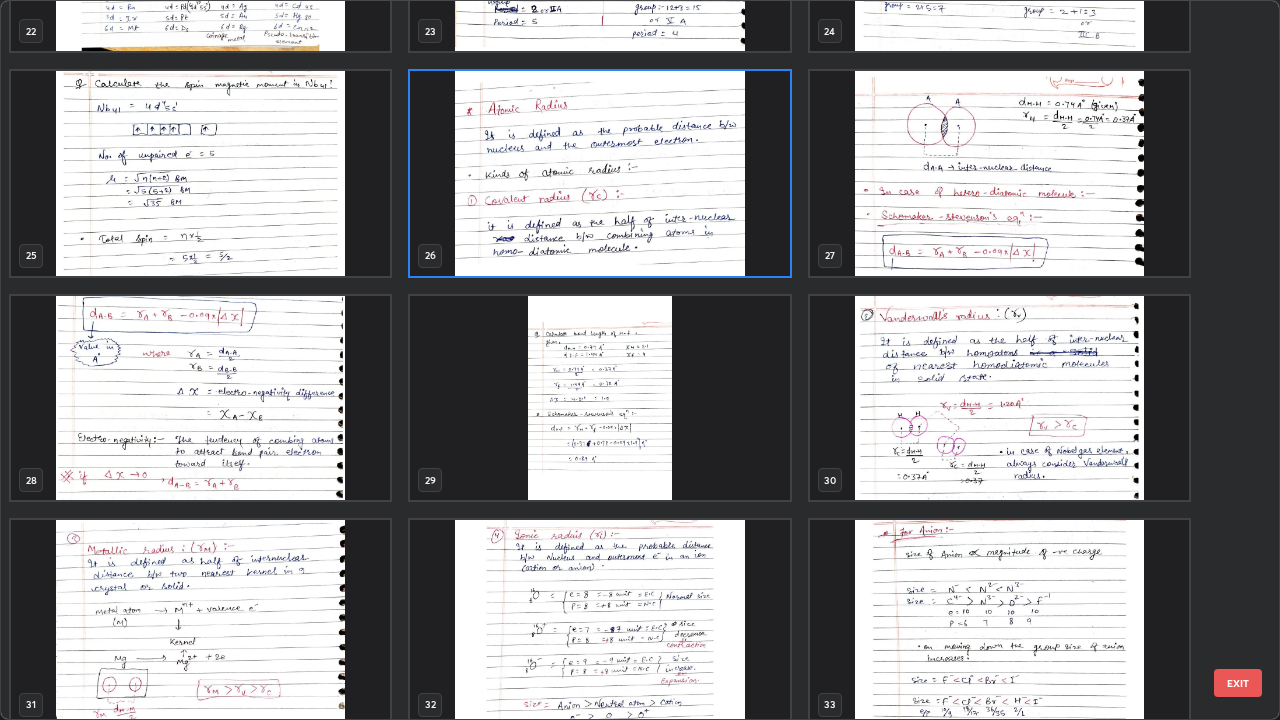 click at bounding box center (599, 173) 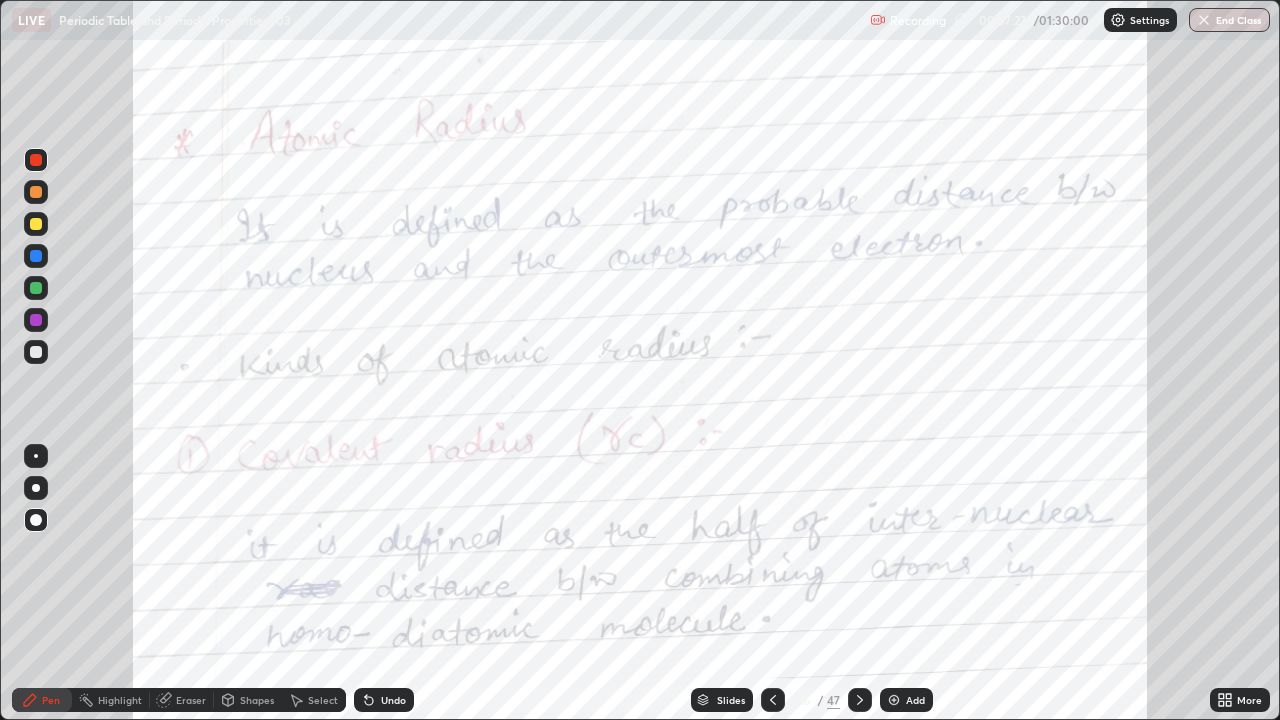 click 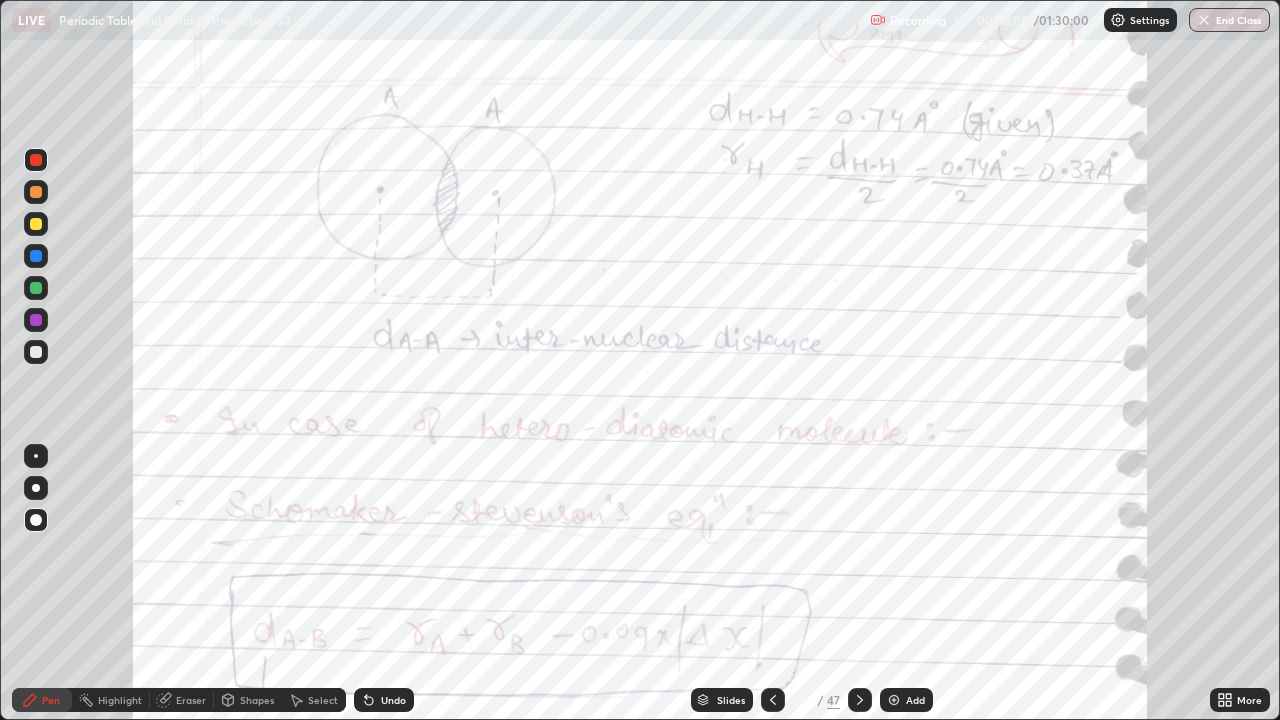 click 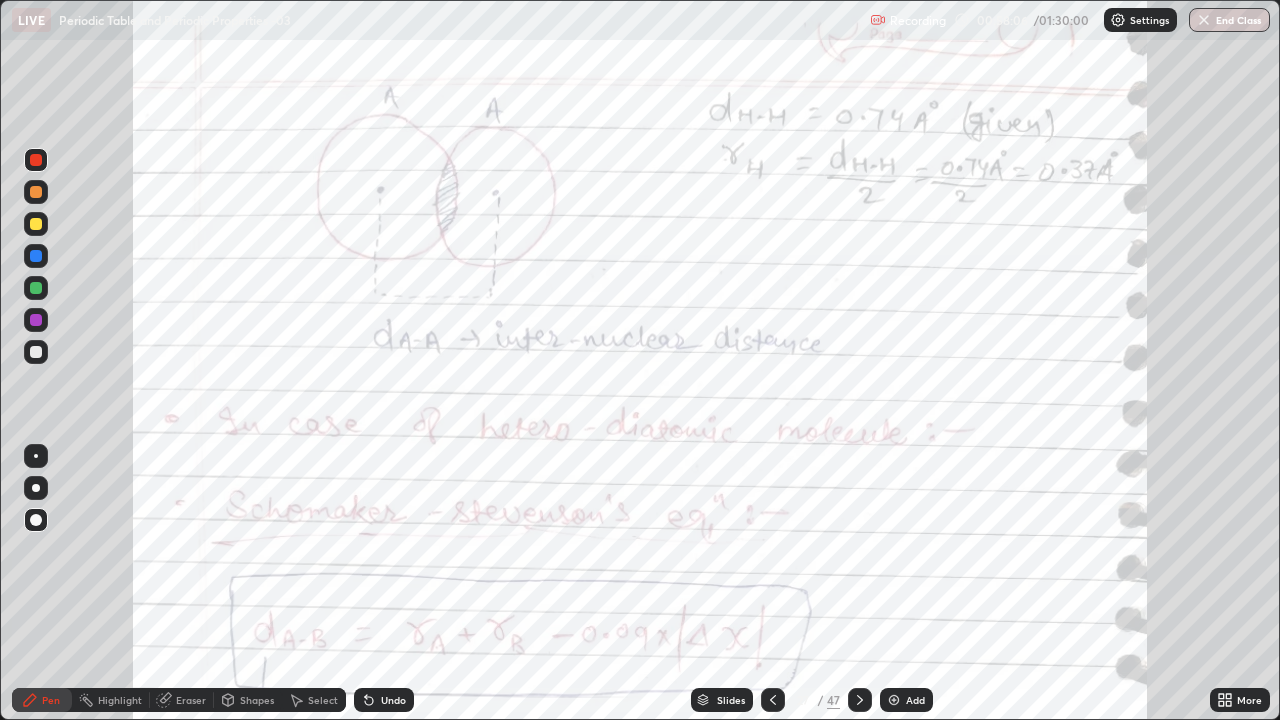 click on "Undo" at bounding box center (384, 700) 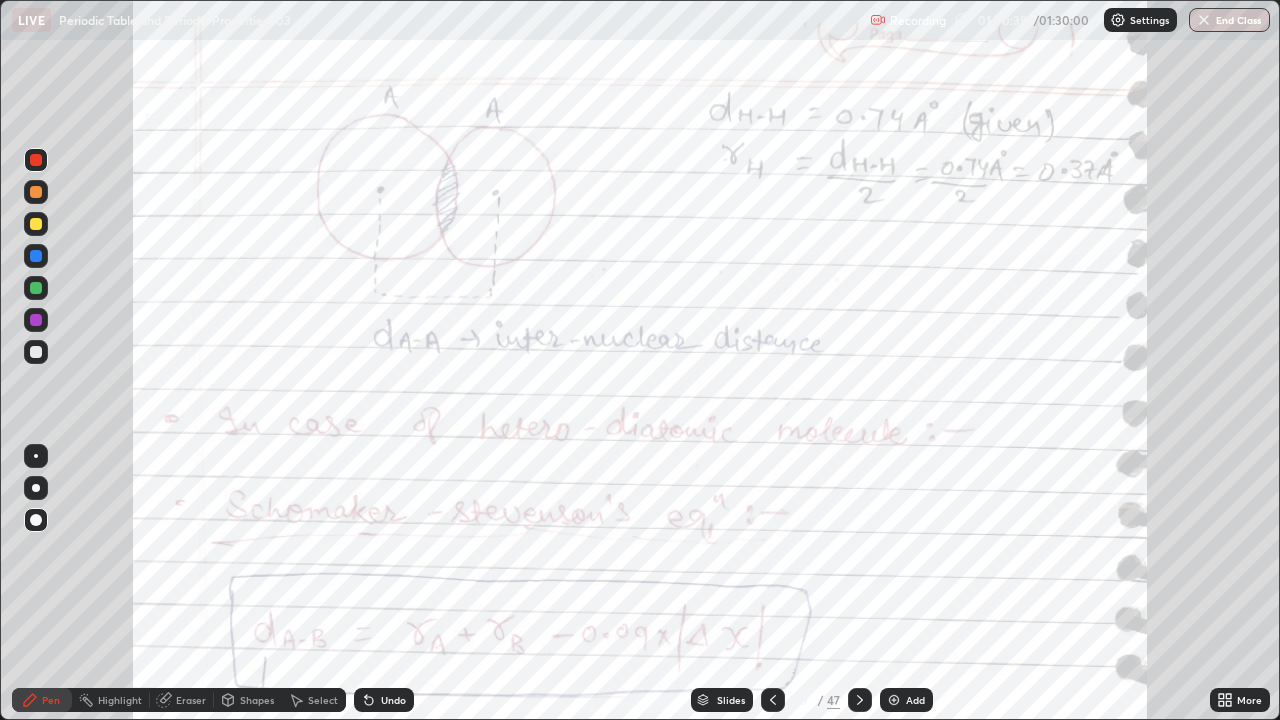 click 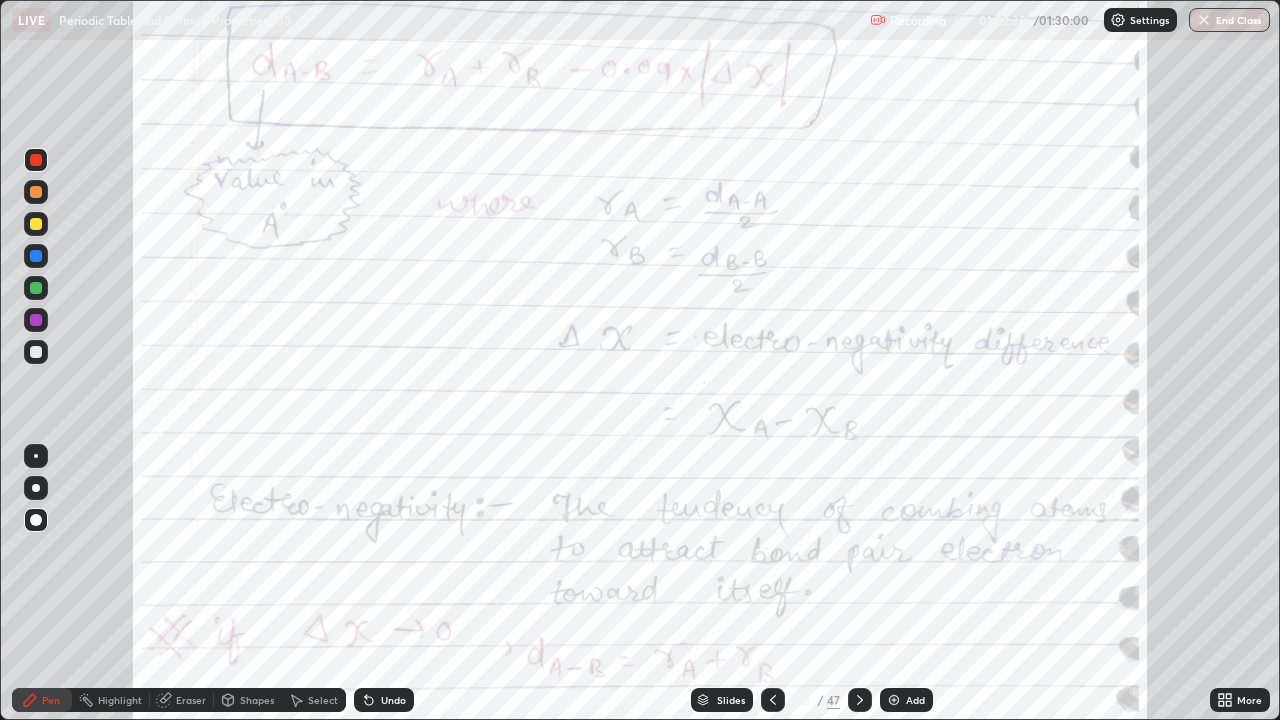 click at bounding box center (894, 700) 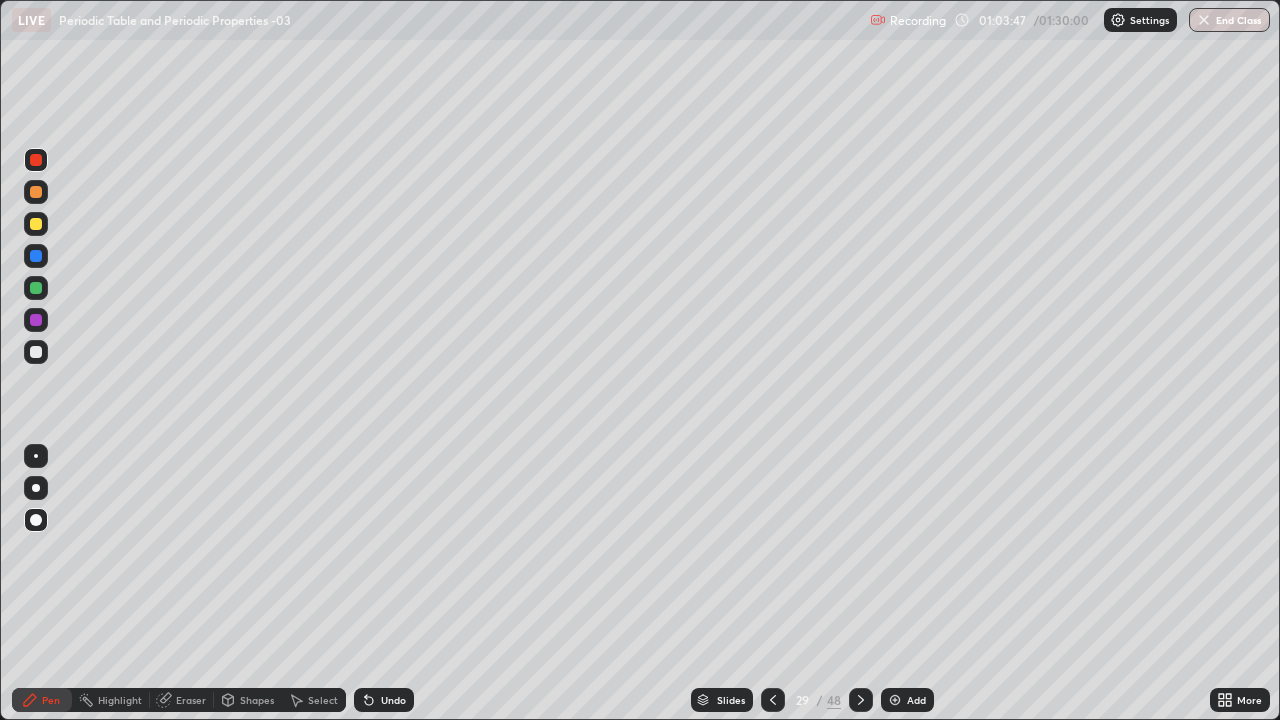 click at bounding box center (36, 352) 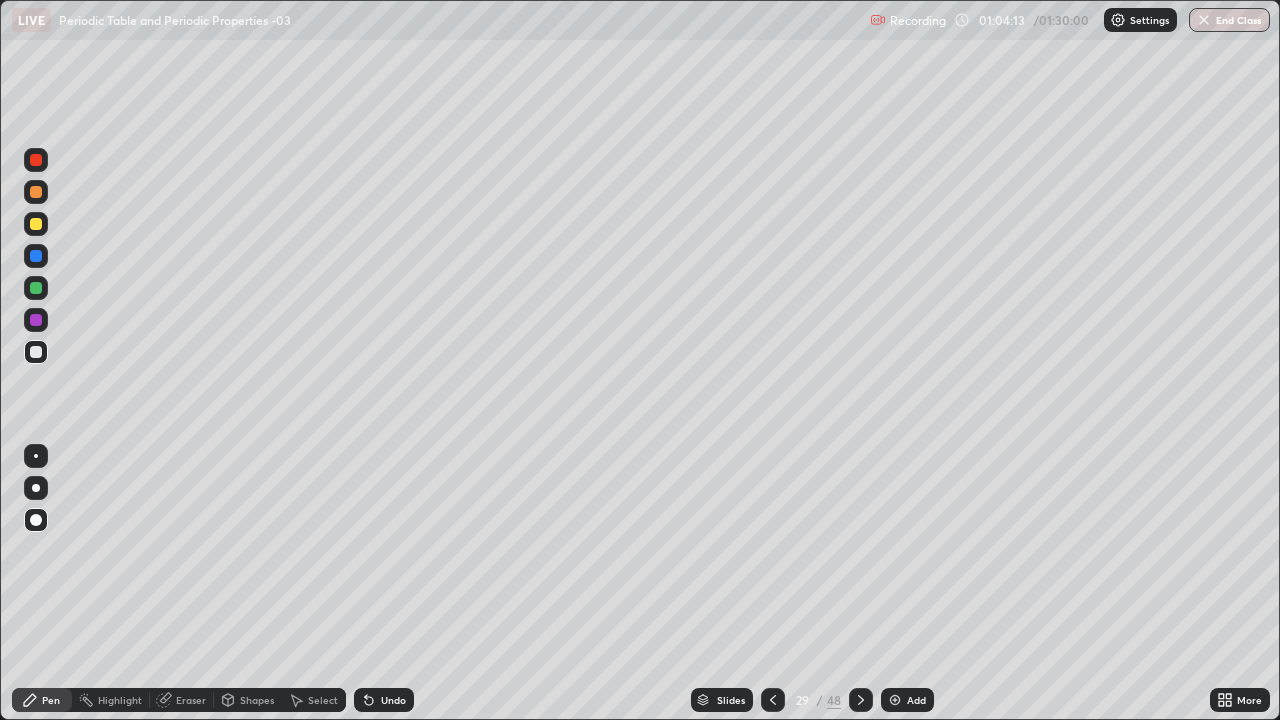 click 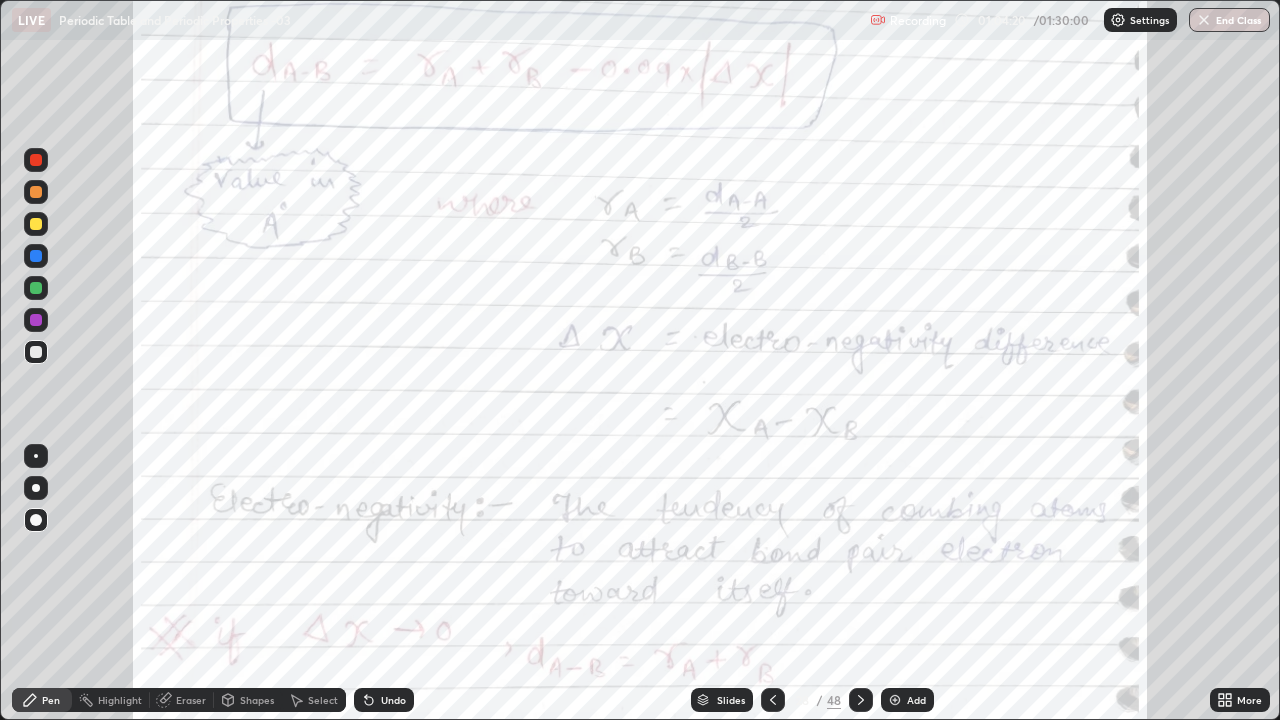 click 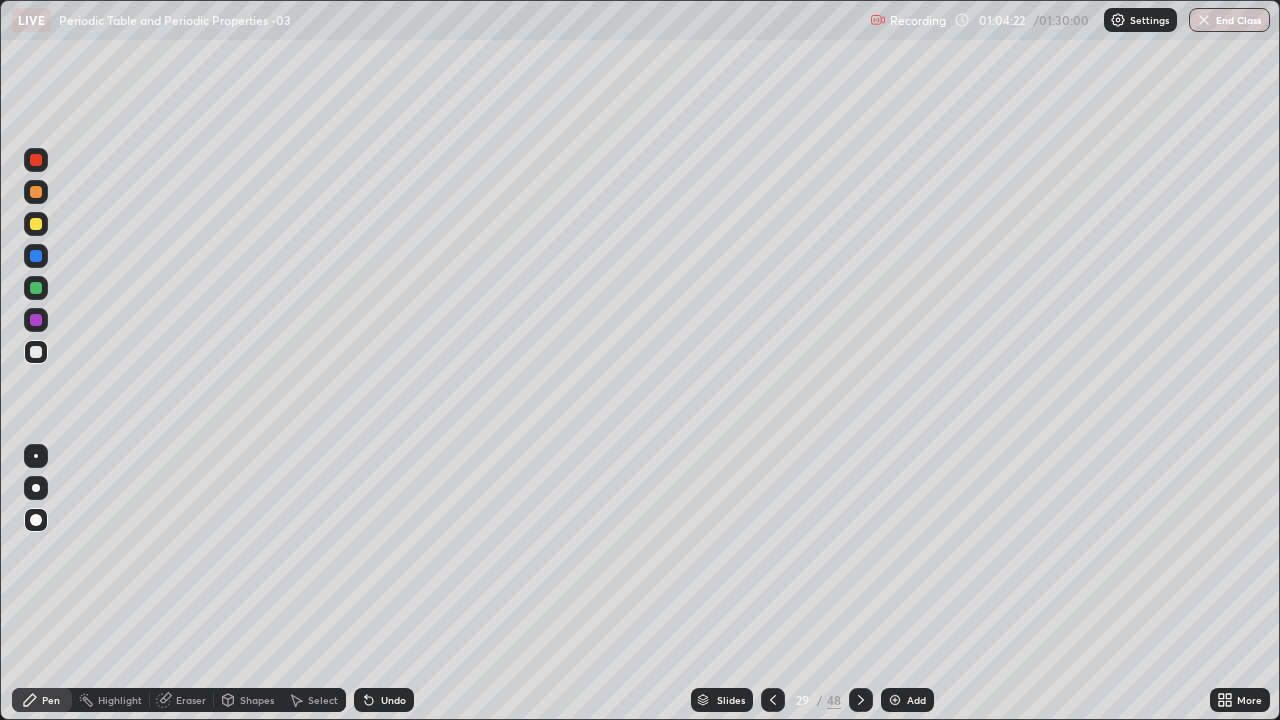 click 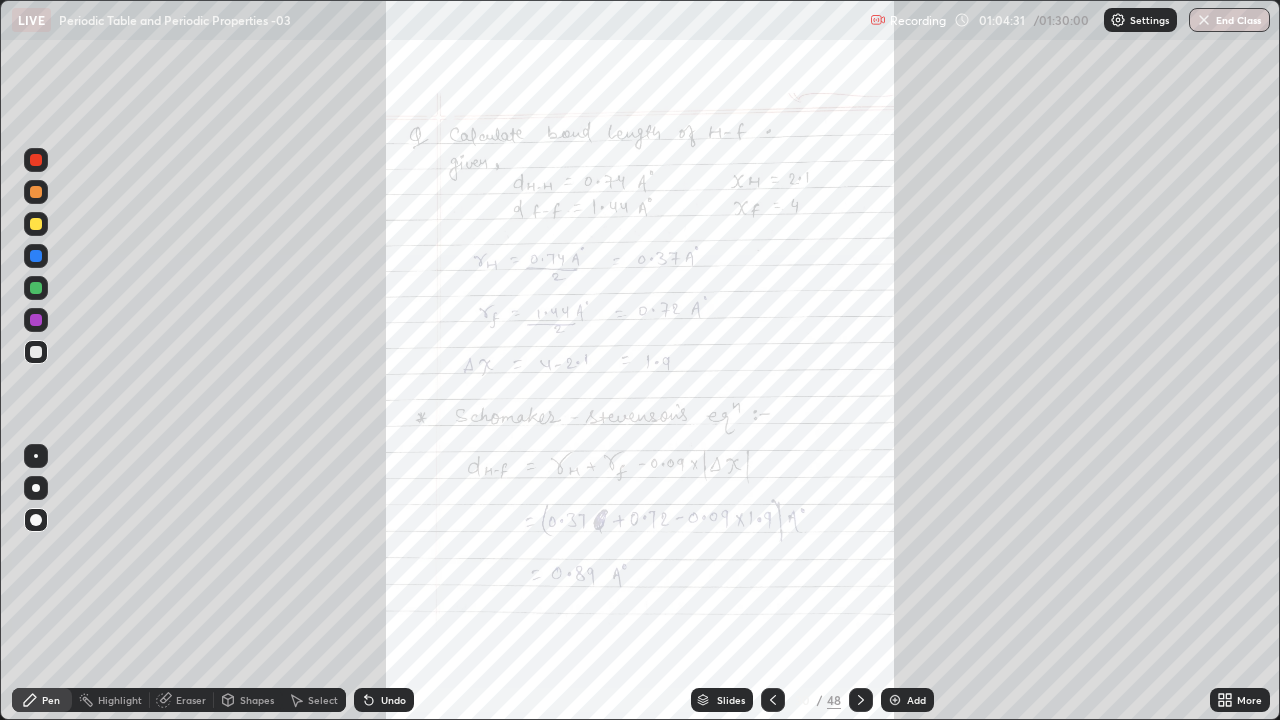 click 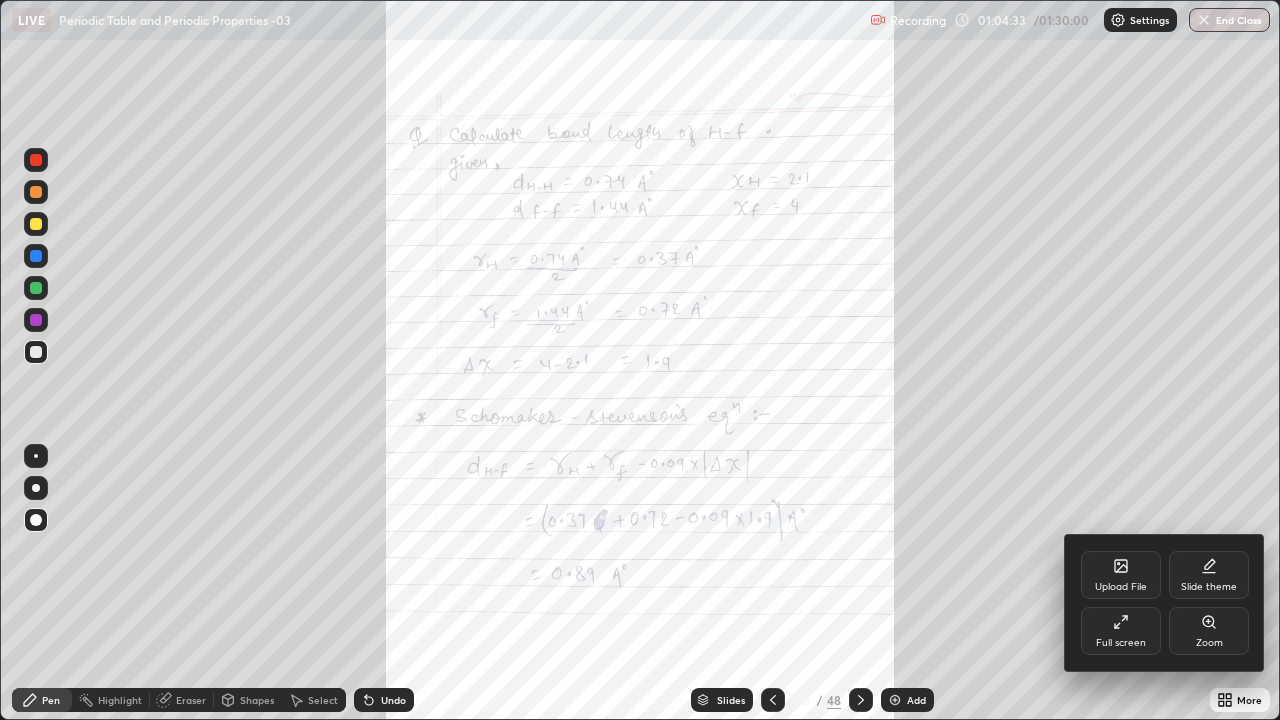 click on "Zoom" at bounding box center [1209, 643] 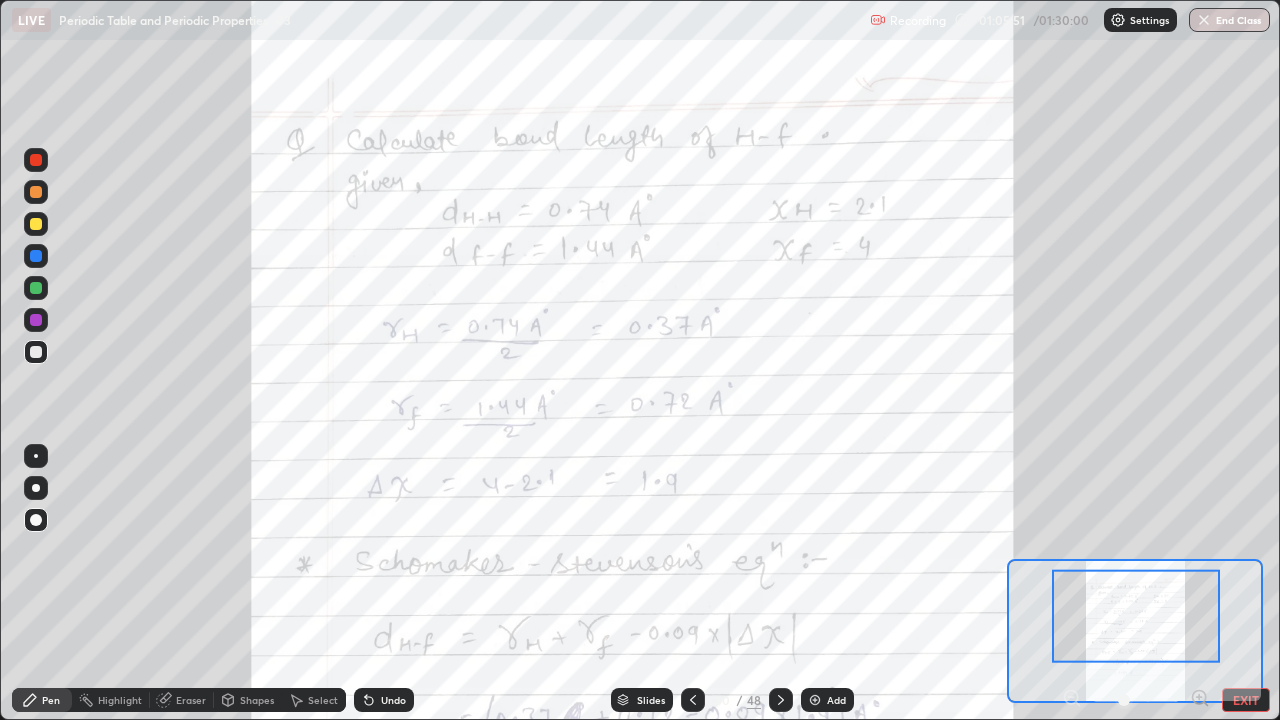click at bounding box center (36, 192) 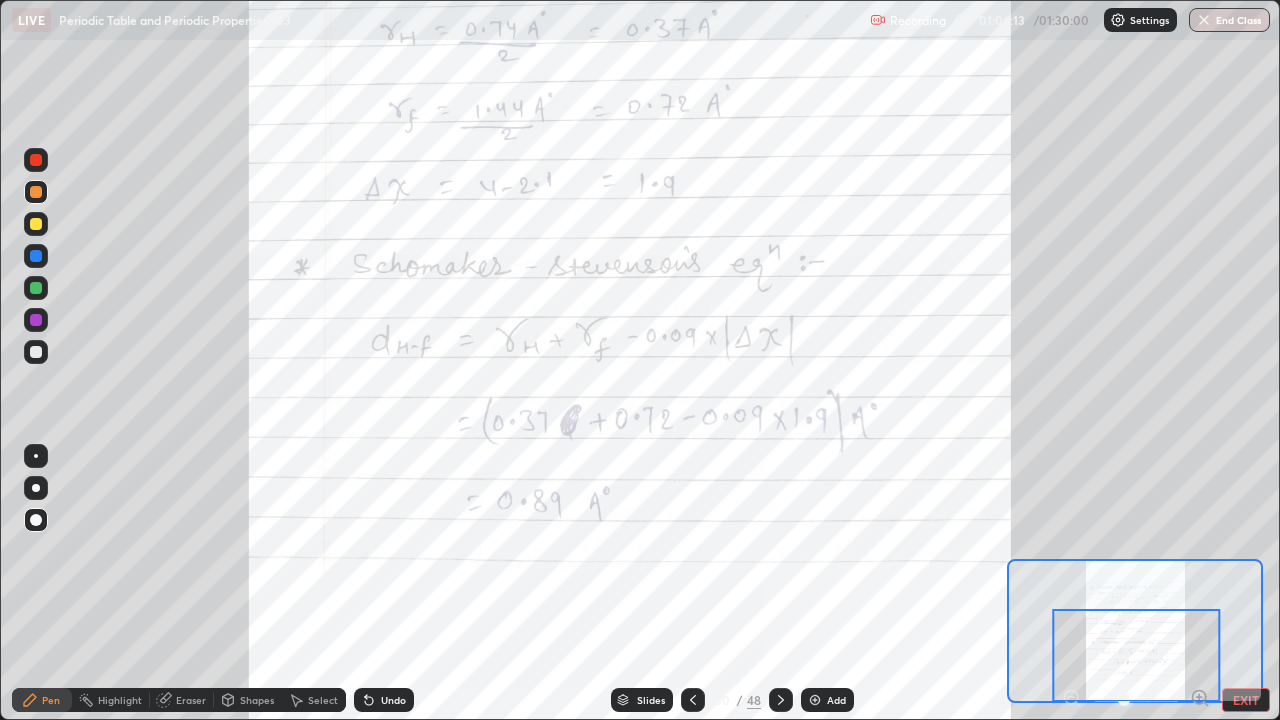 click 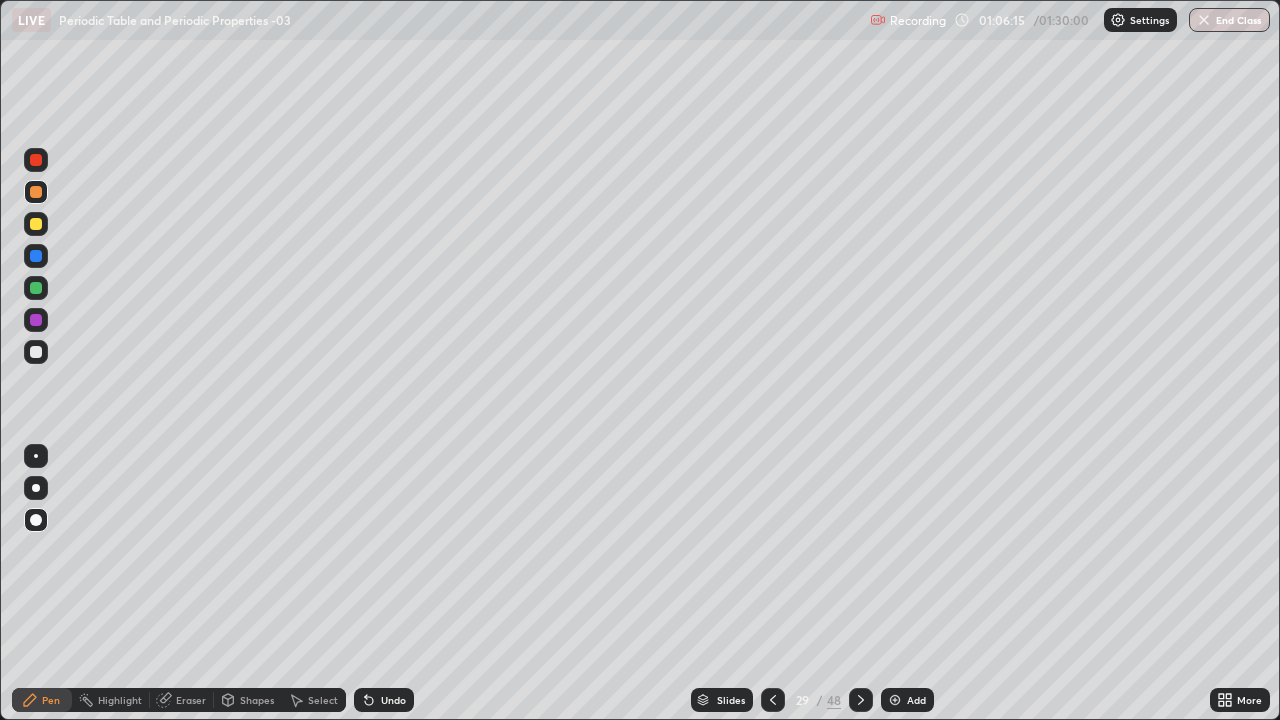 click 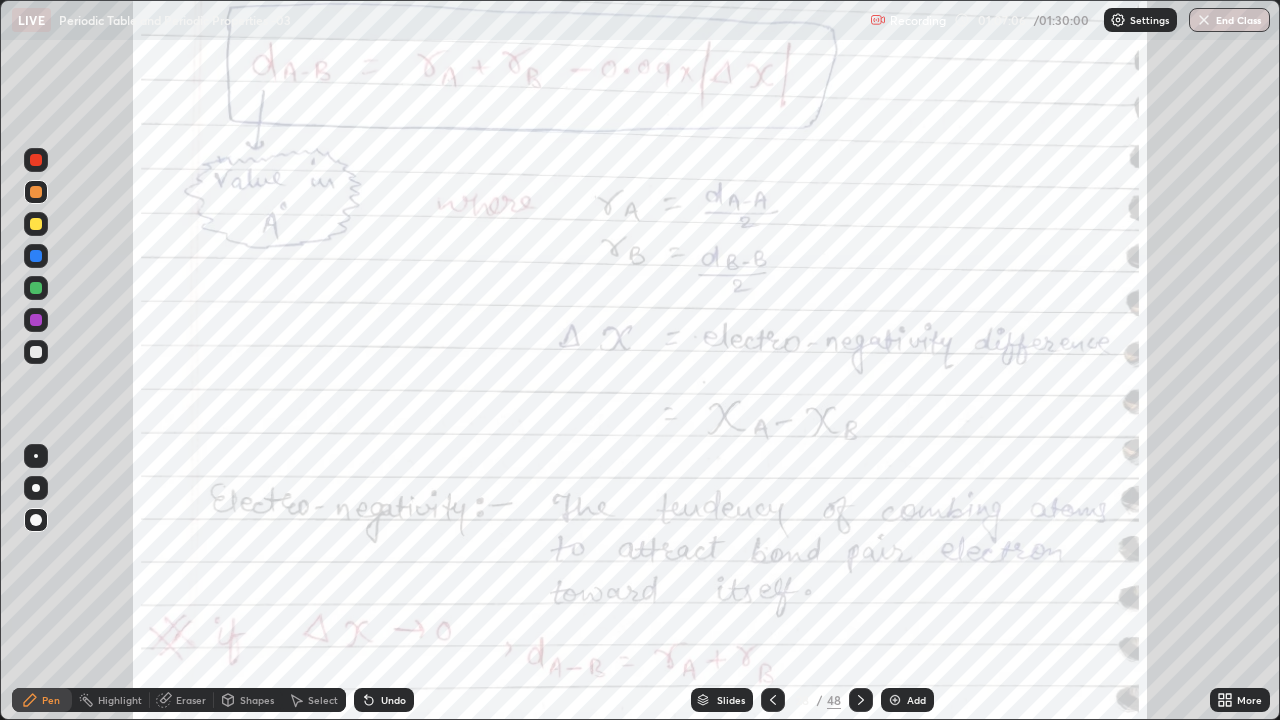 click at bounding box center [36, 160] 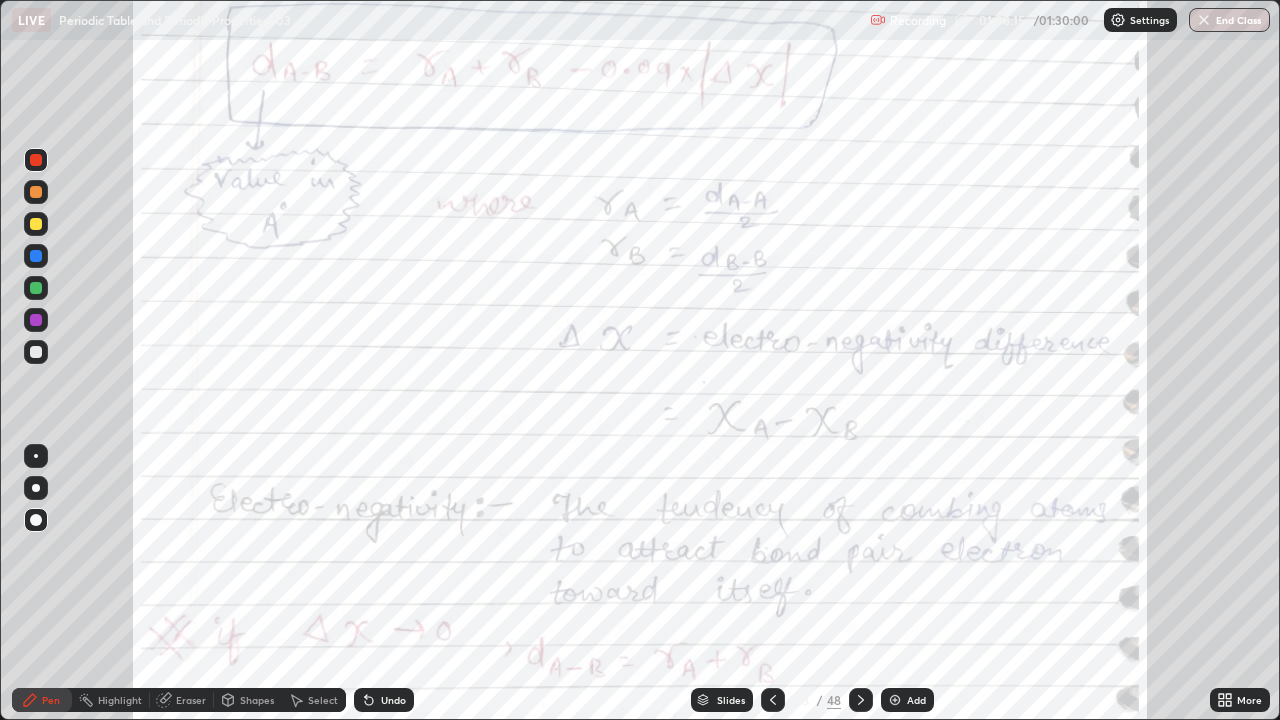 click at bounding box center (861, 700) 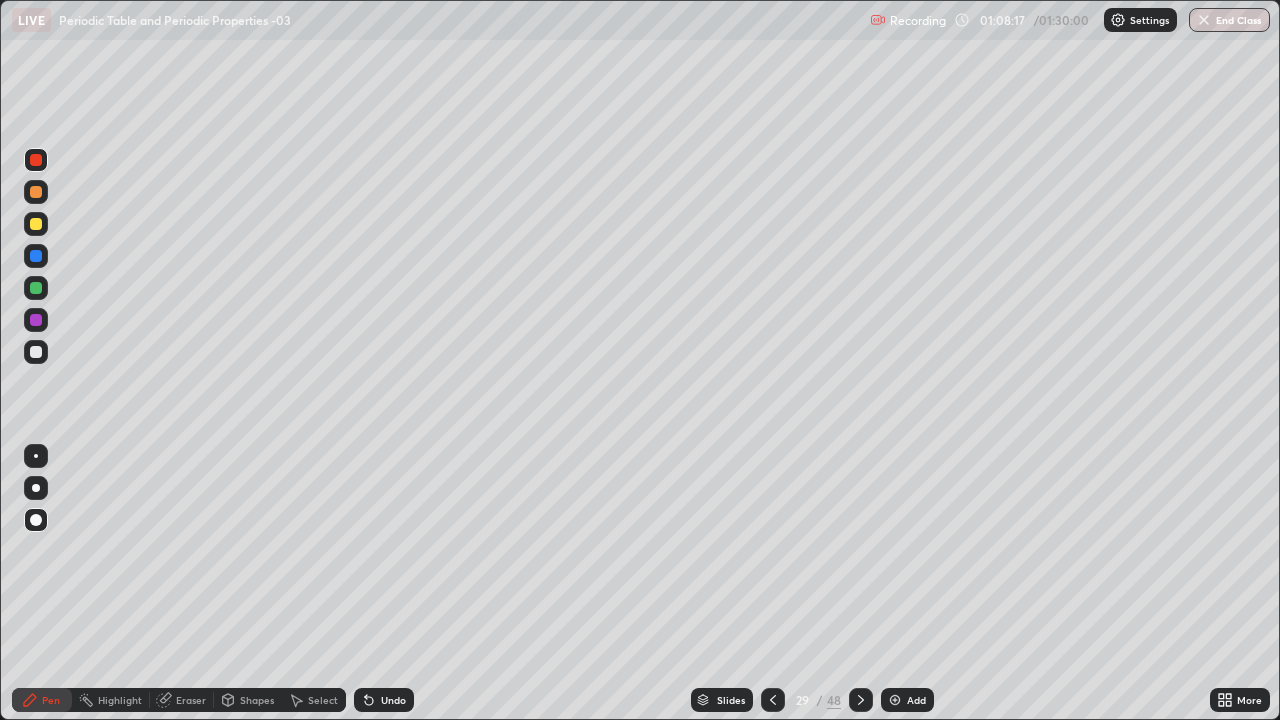click 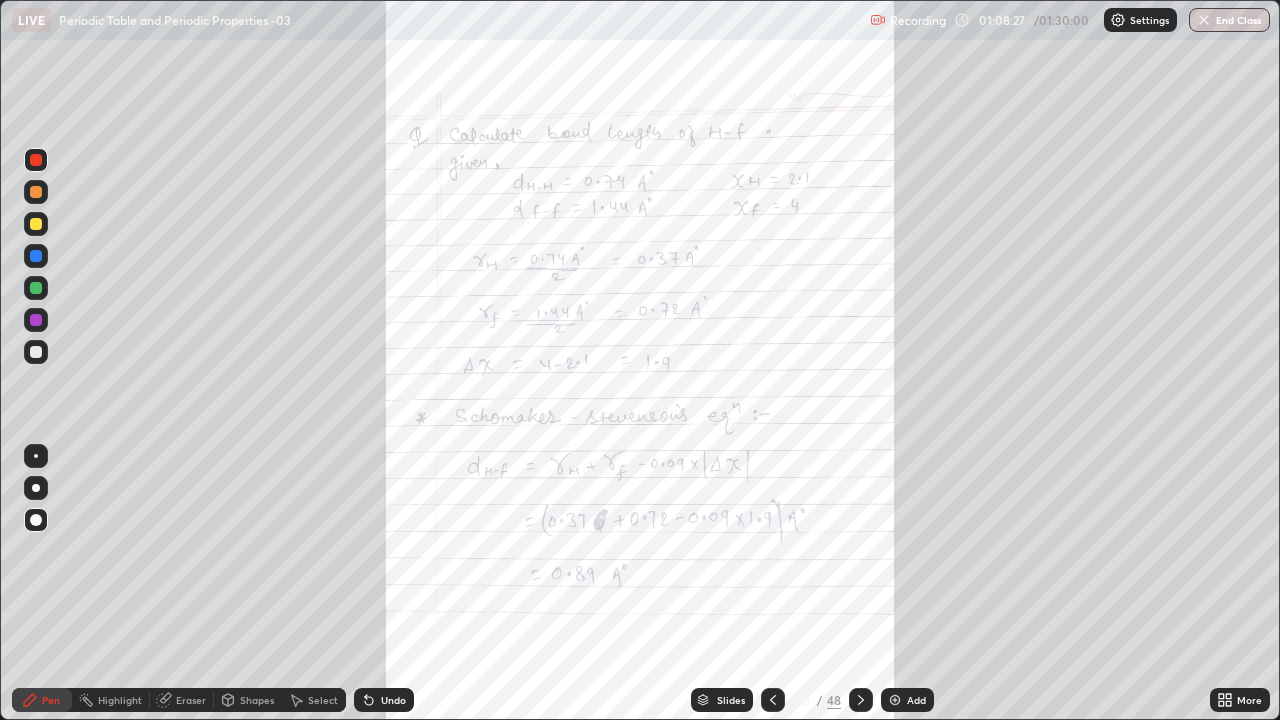 click at bounding box center (861, 700) 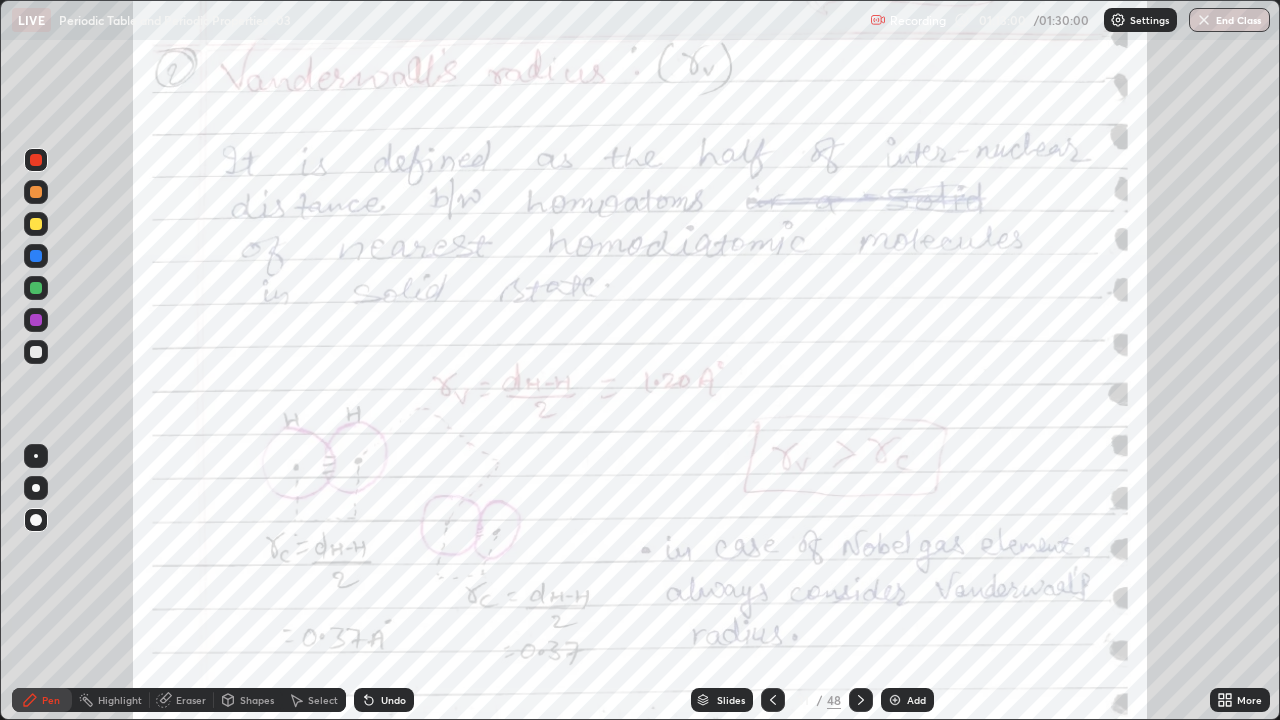 click 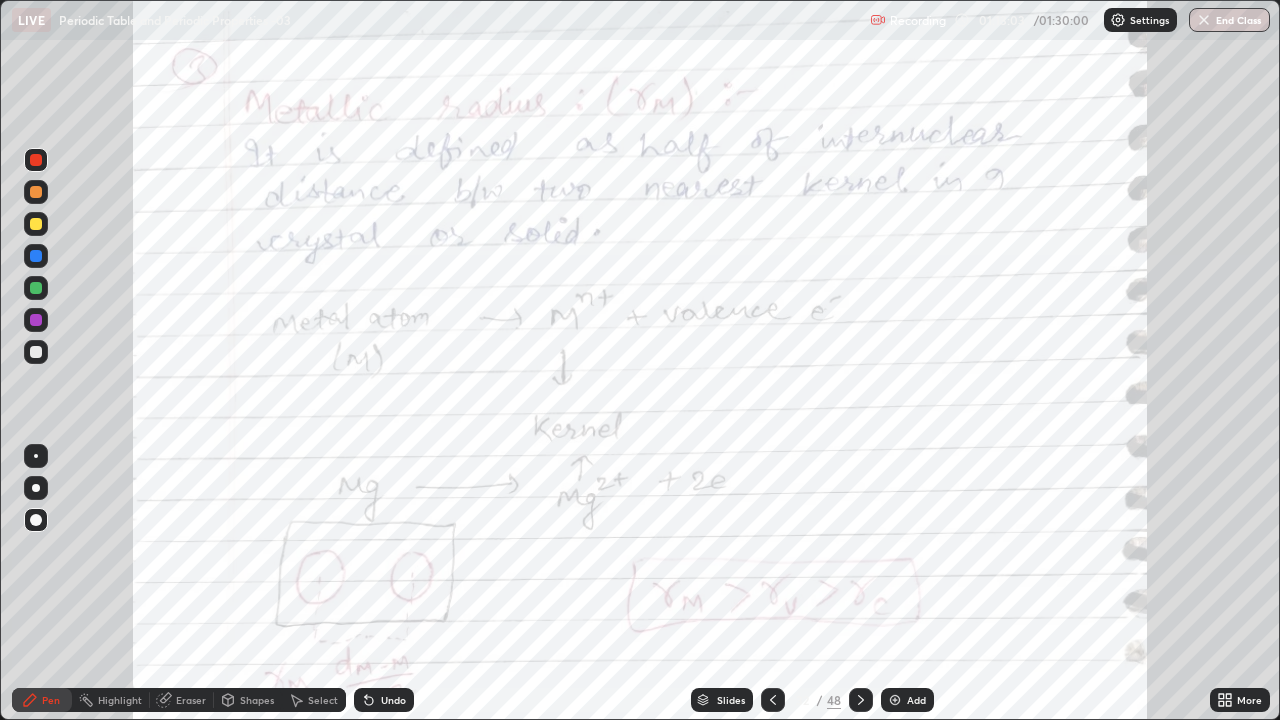 click 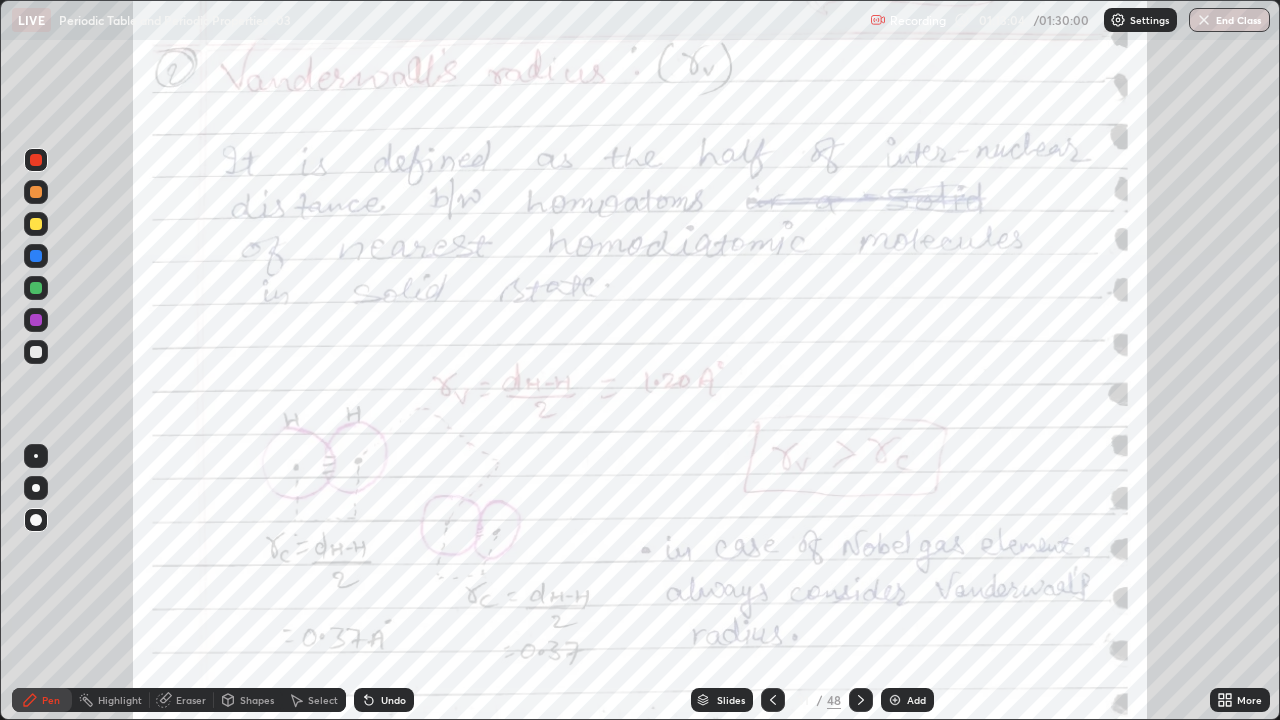 click on "Slides" at bounding box center (731, 700) 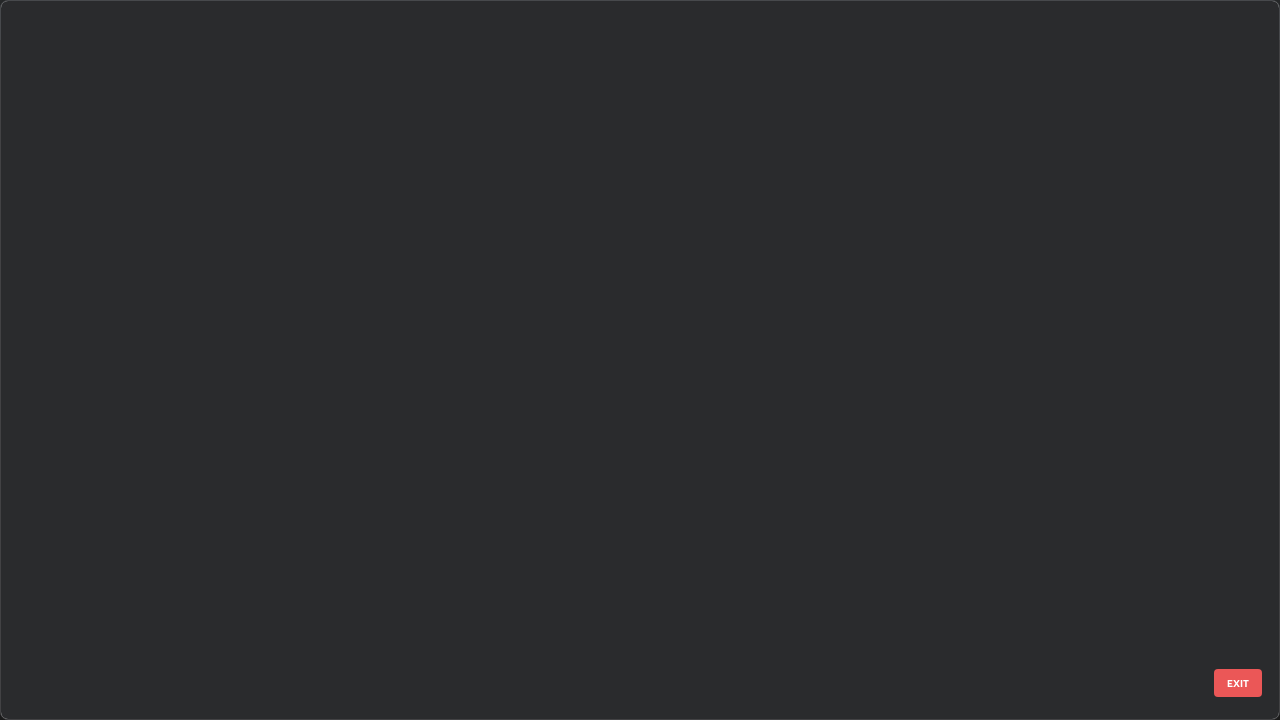 scroll, scrollTop: 1753, scrollLeft: 0, axis: vertical 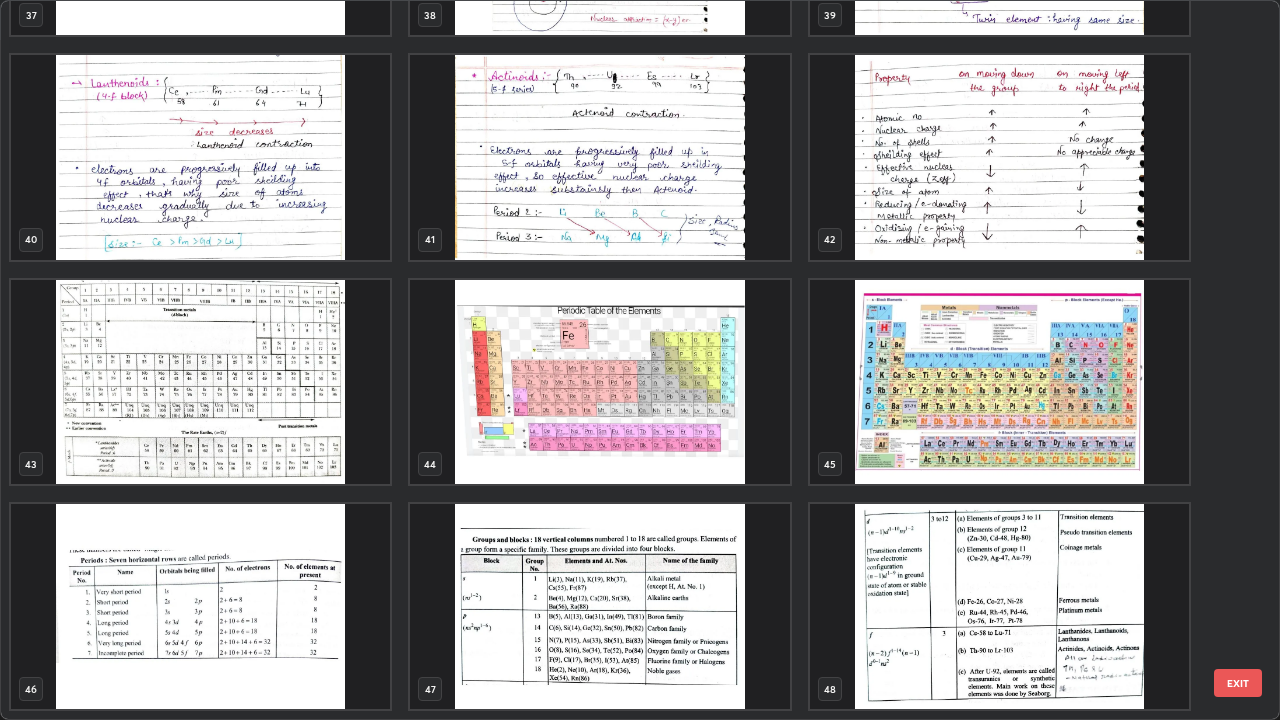 click at bounding box center [200, 382] 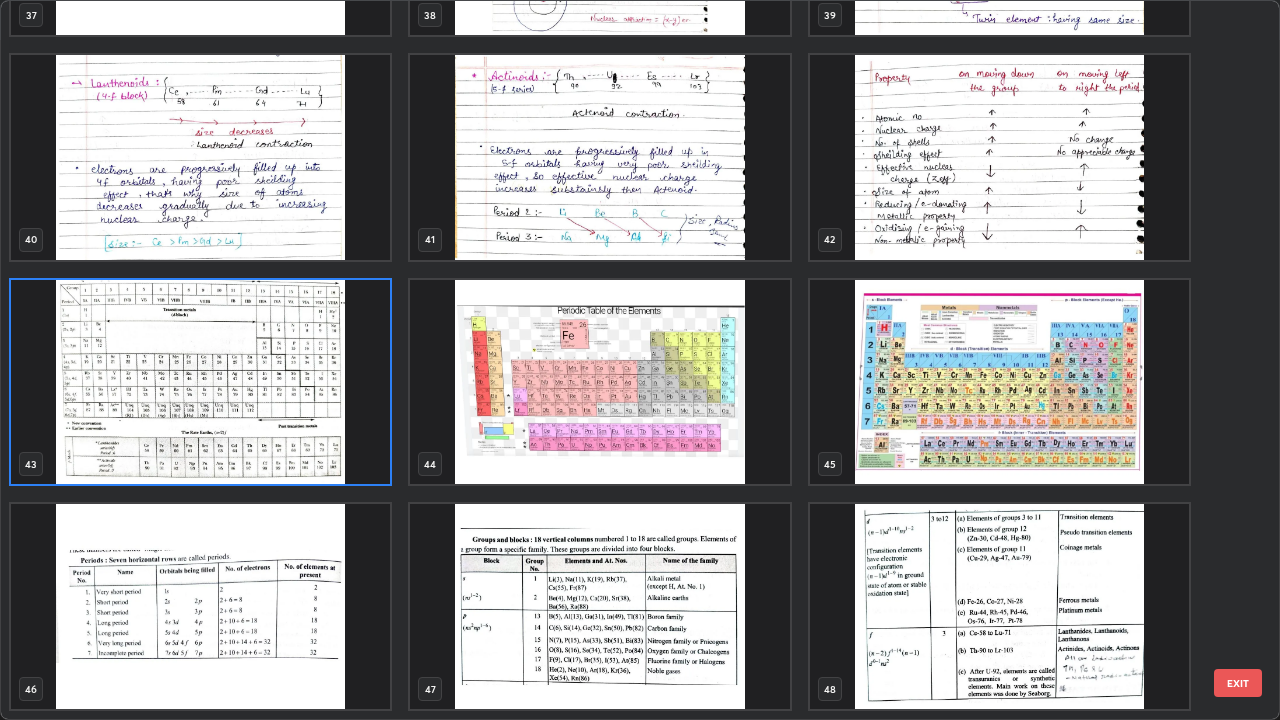 click at bounding box center [200, 382] 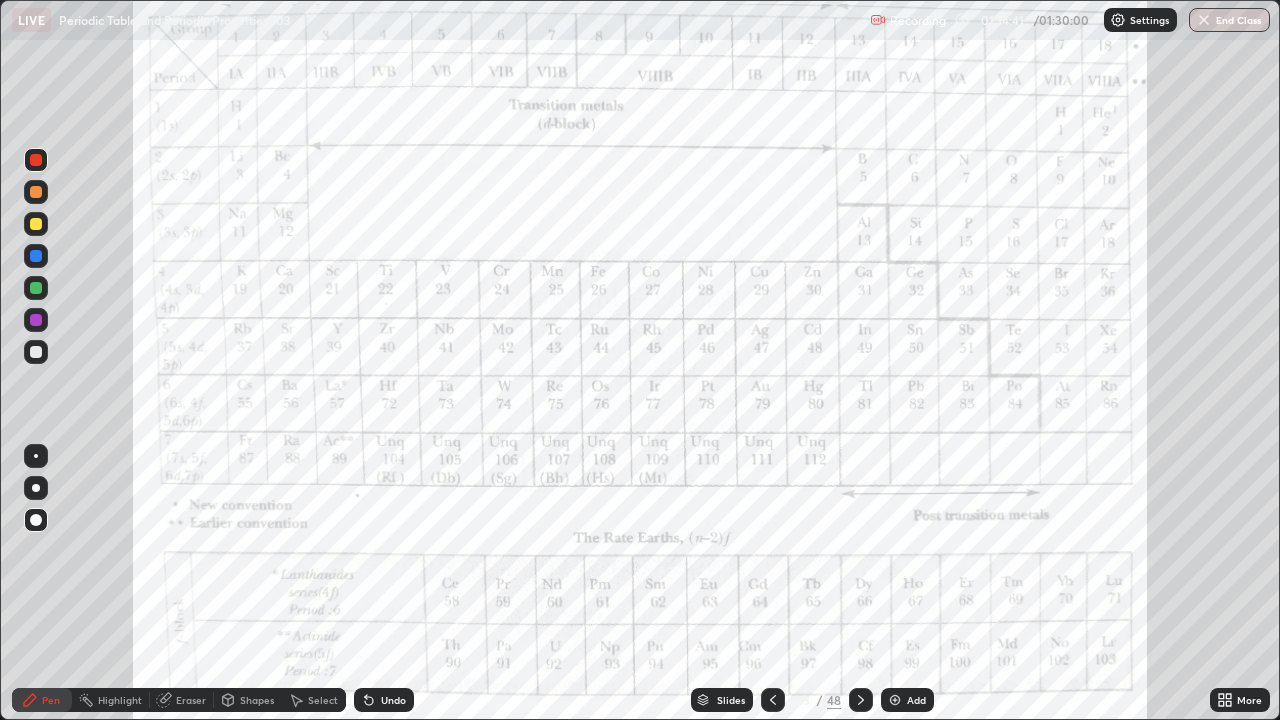 click 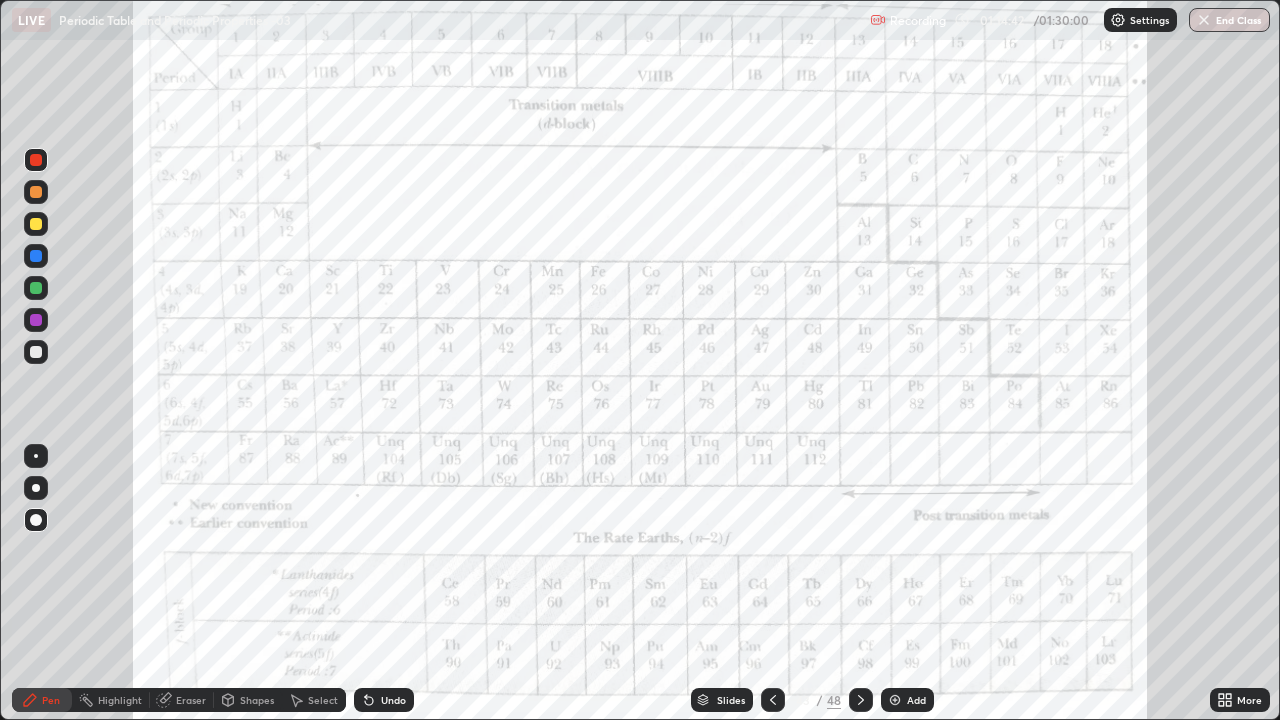 click 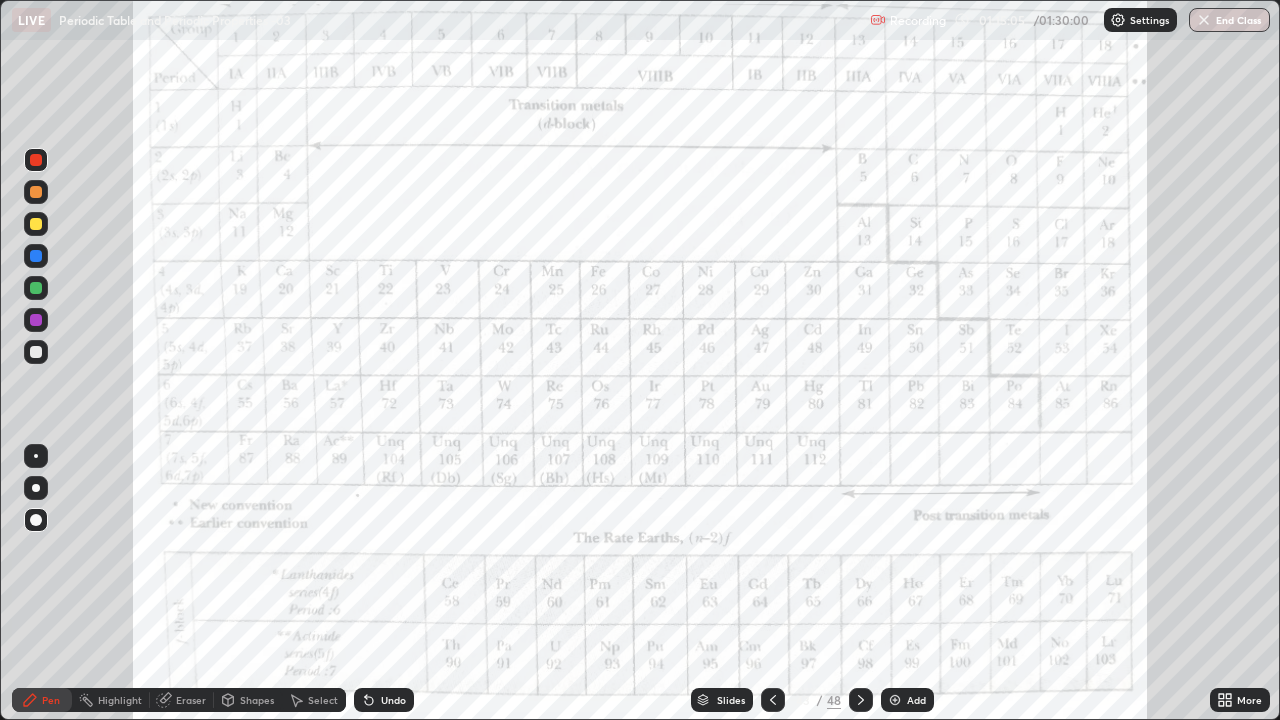 click on "Eraser" at bounding box center [191, 700] 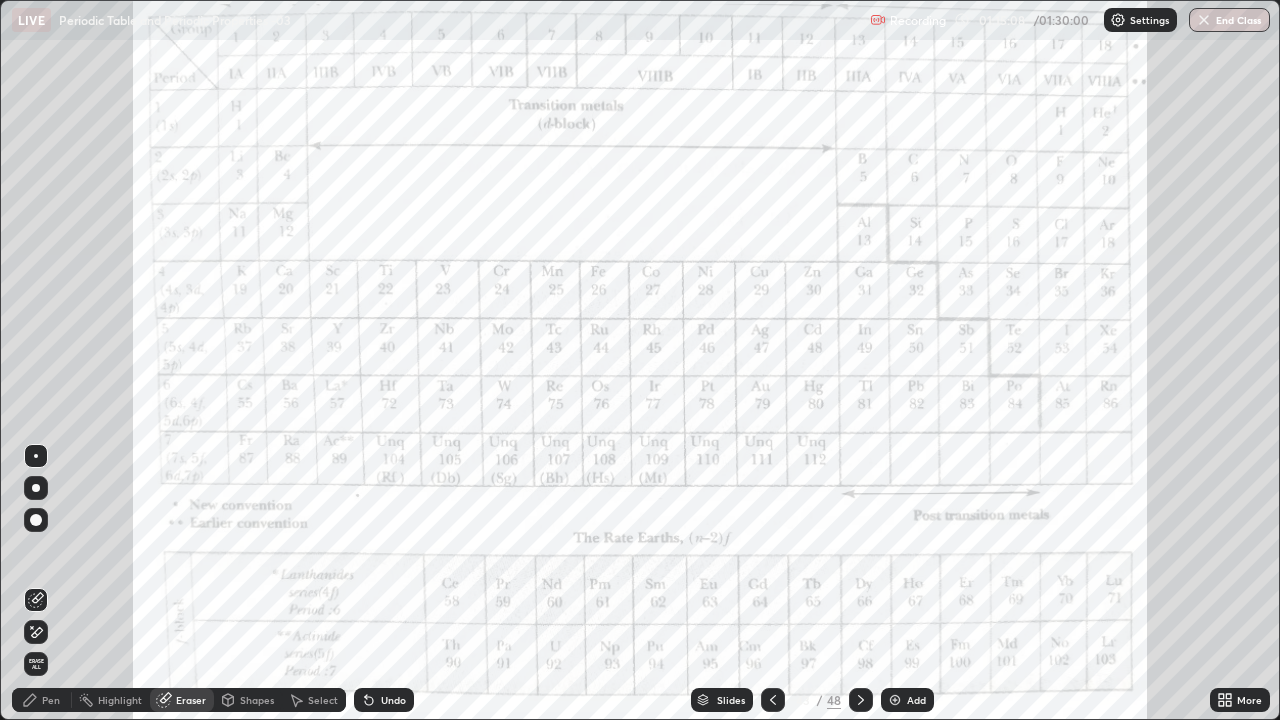 click on "Pen" at bounding box center [51, 700] 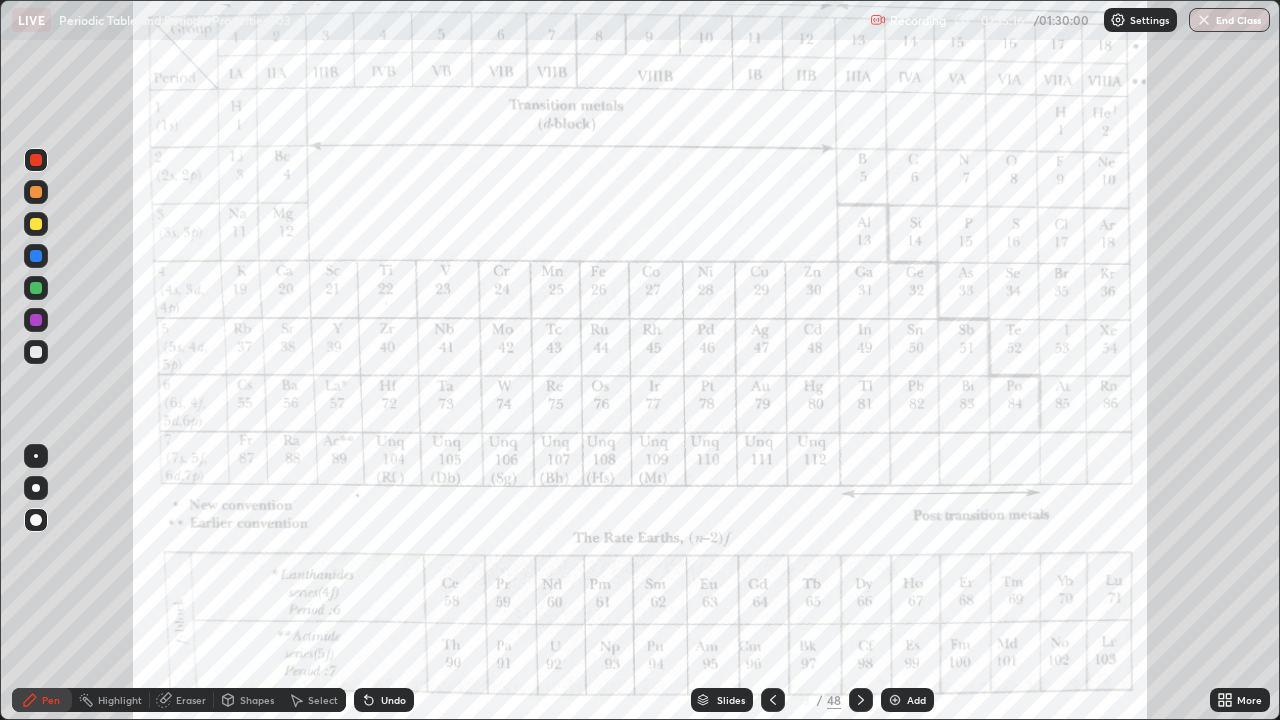 click 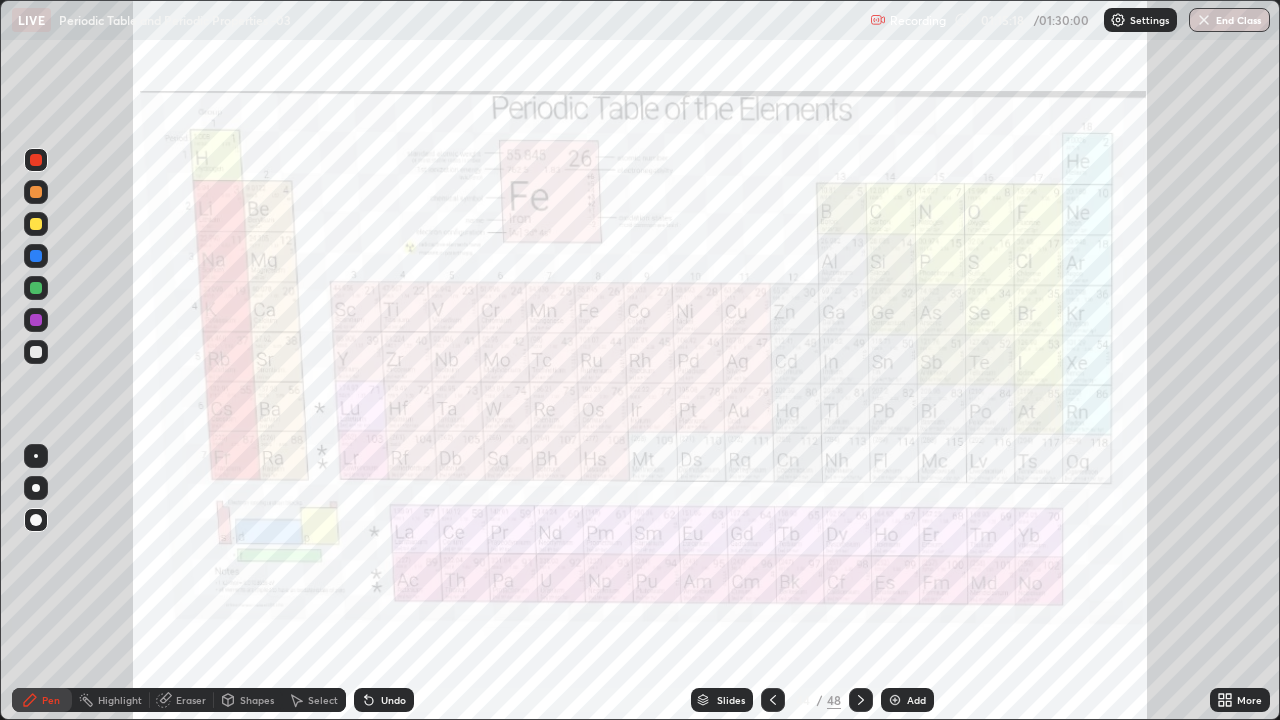 click on "Slides" at bounding box center (731, 700) 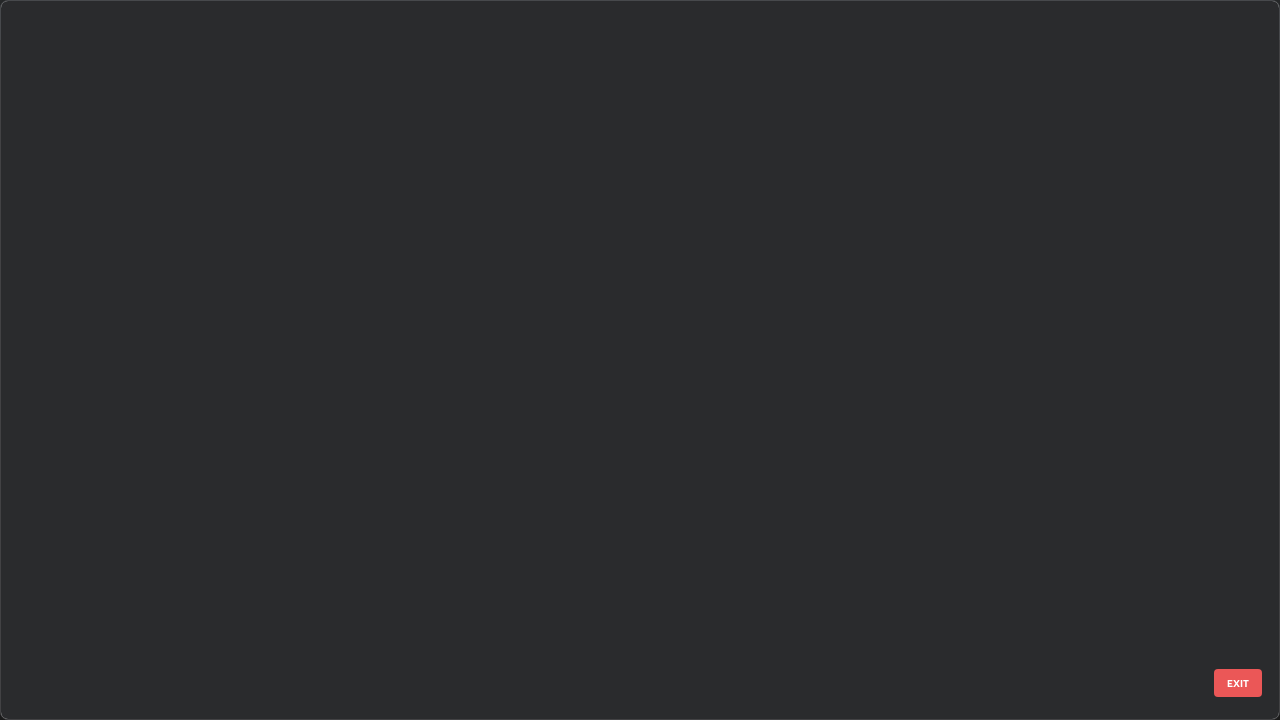 scroll, scrollTop: 2651, scrollLeft: 0, axis: vertical 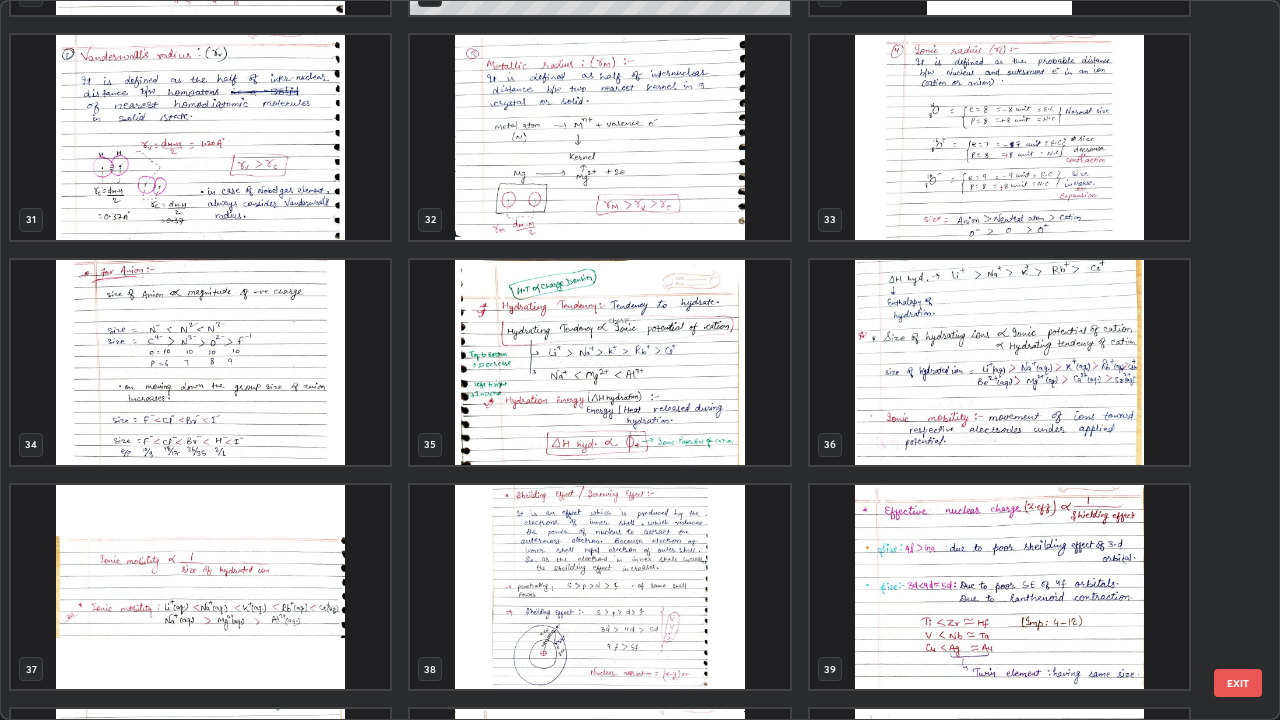 click at bounding box center (599, 137) 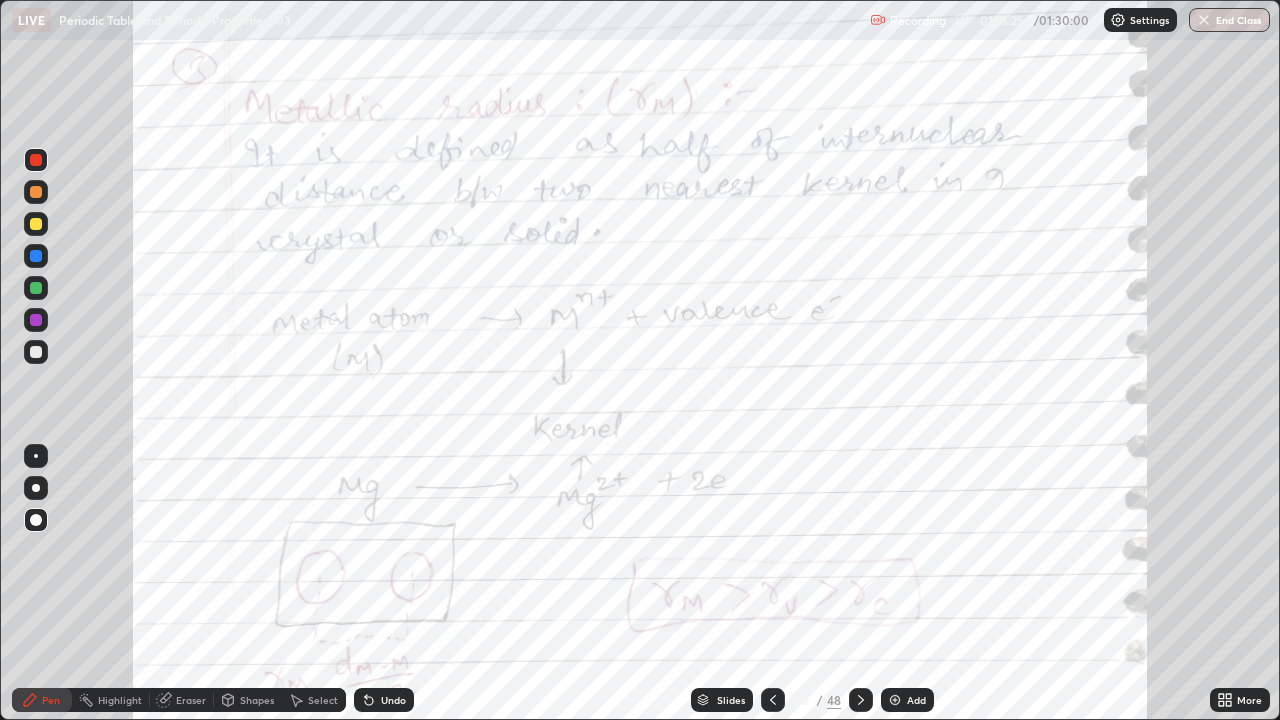 click at bounding box center (599, 137) 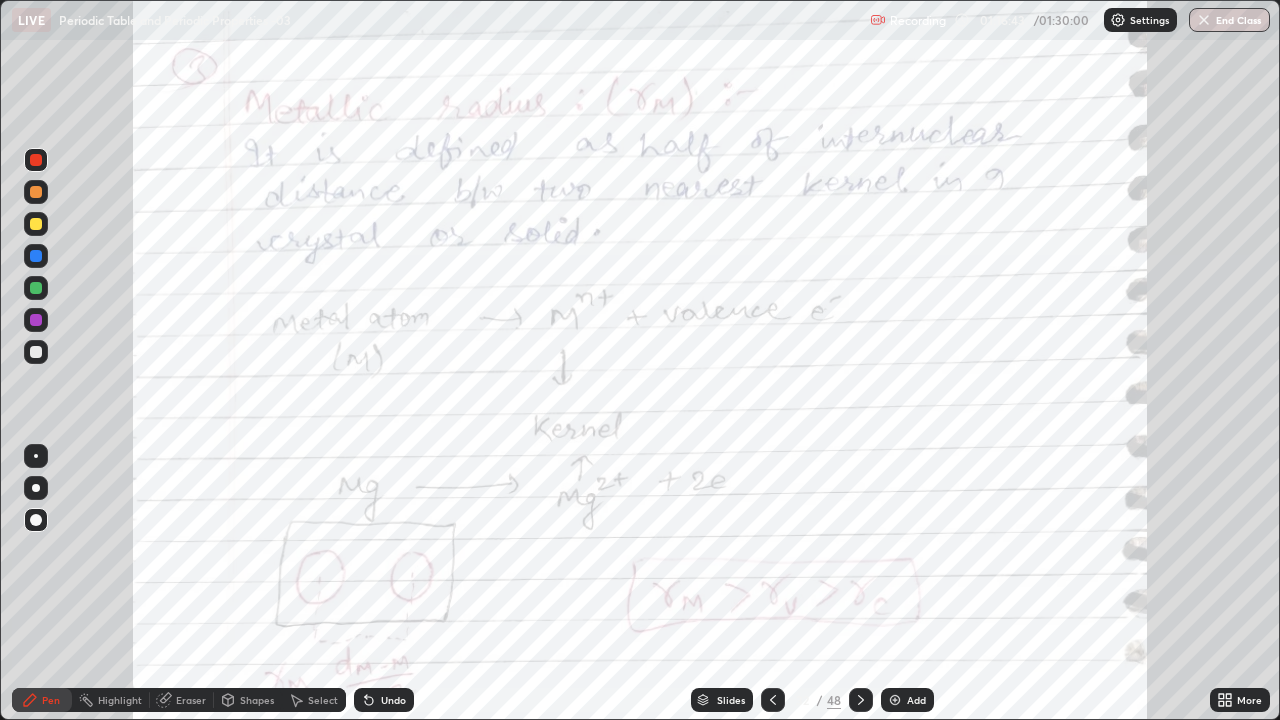 click at bounding box center [36, 288] 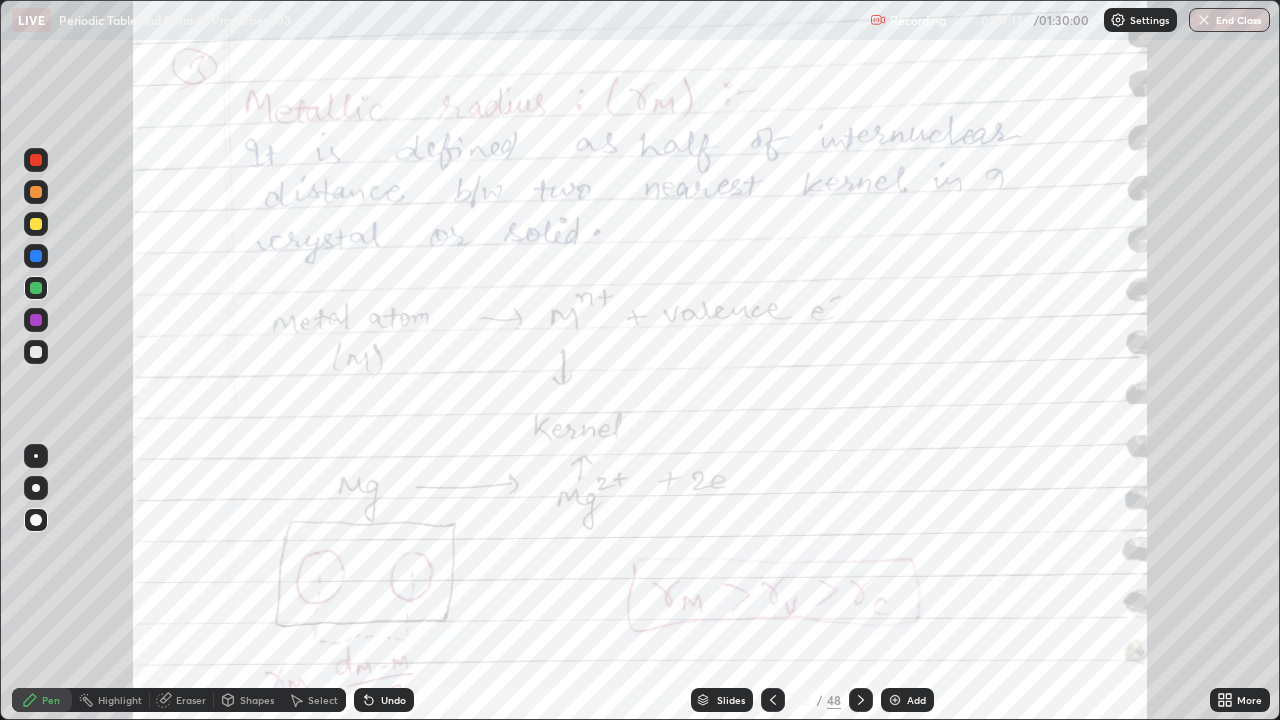 click on "End Class" at bounding box center [1229, 20] 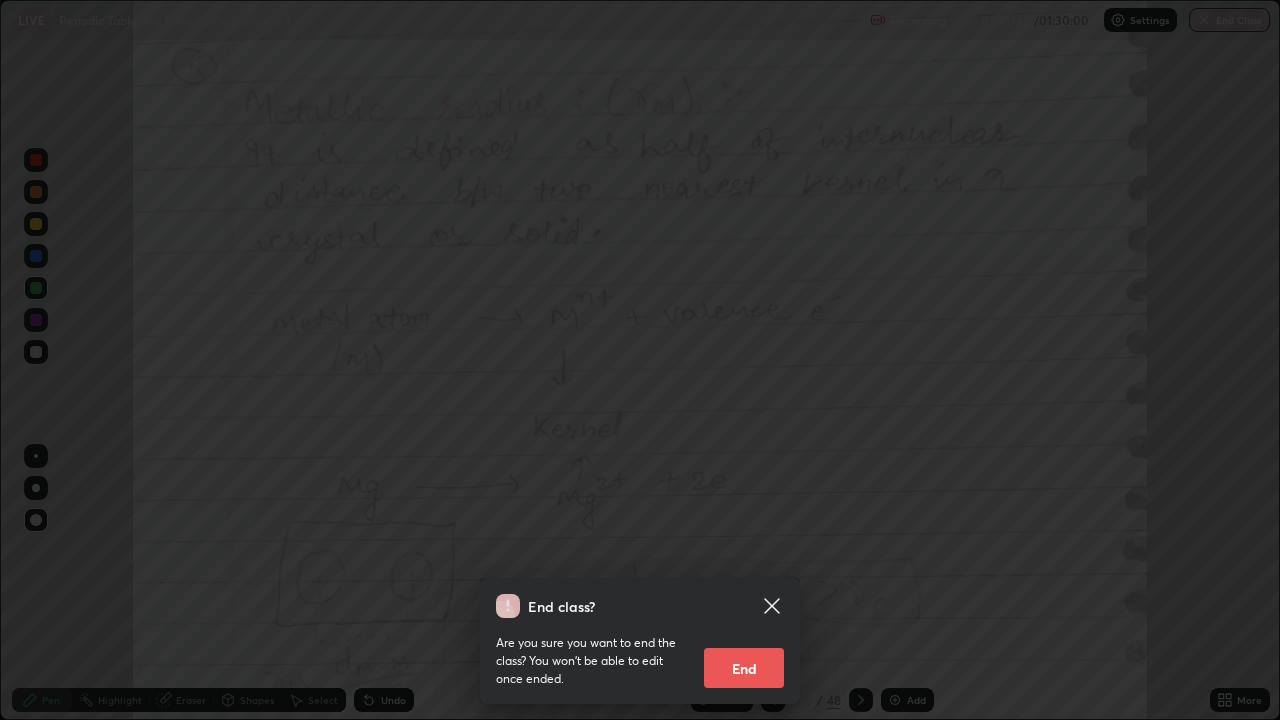 click on "End" at bounding box center [744, 668] 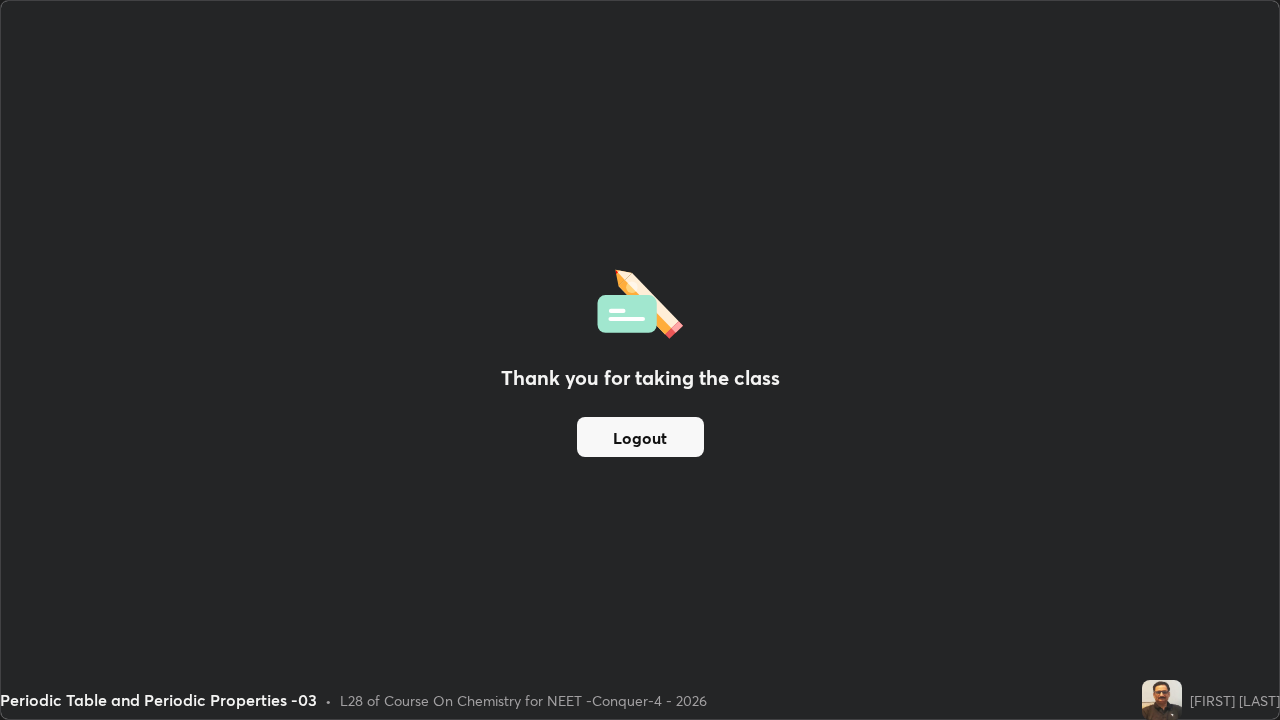 click on "Logout" at bounding box center (640, 437) 